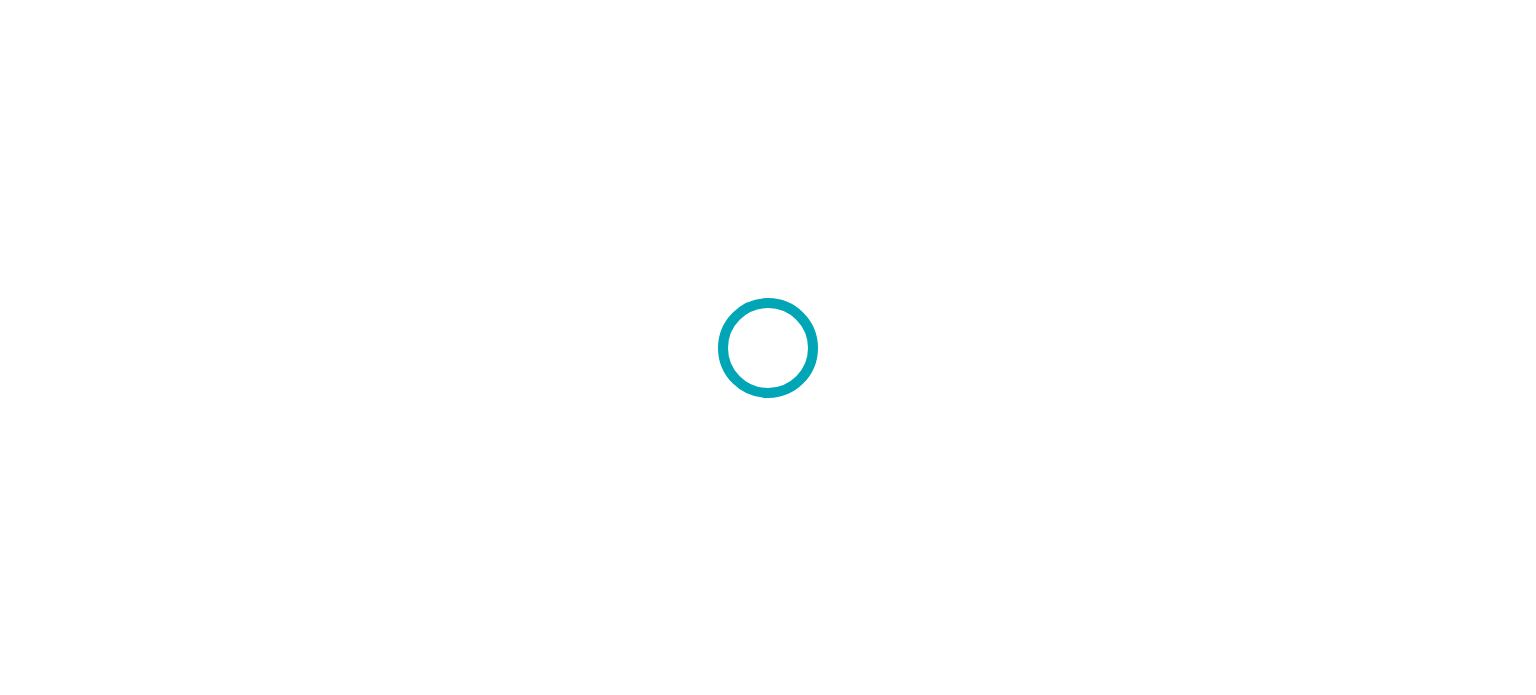 scroll, scrollTop: 0, scrollLeft: 0, axis: both 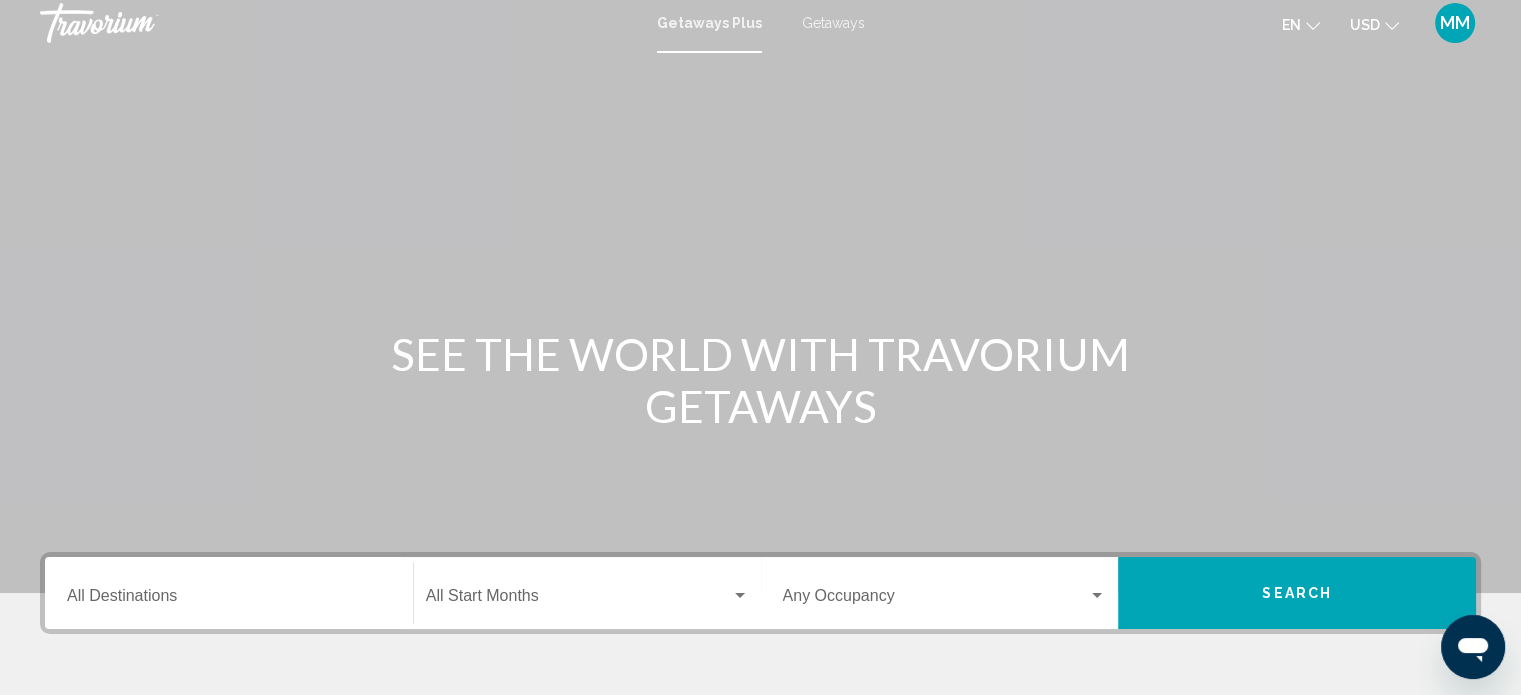click on "Getaways" at bounding box center [833, 23] 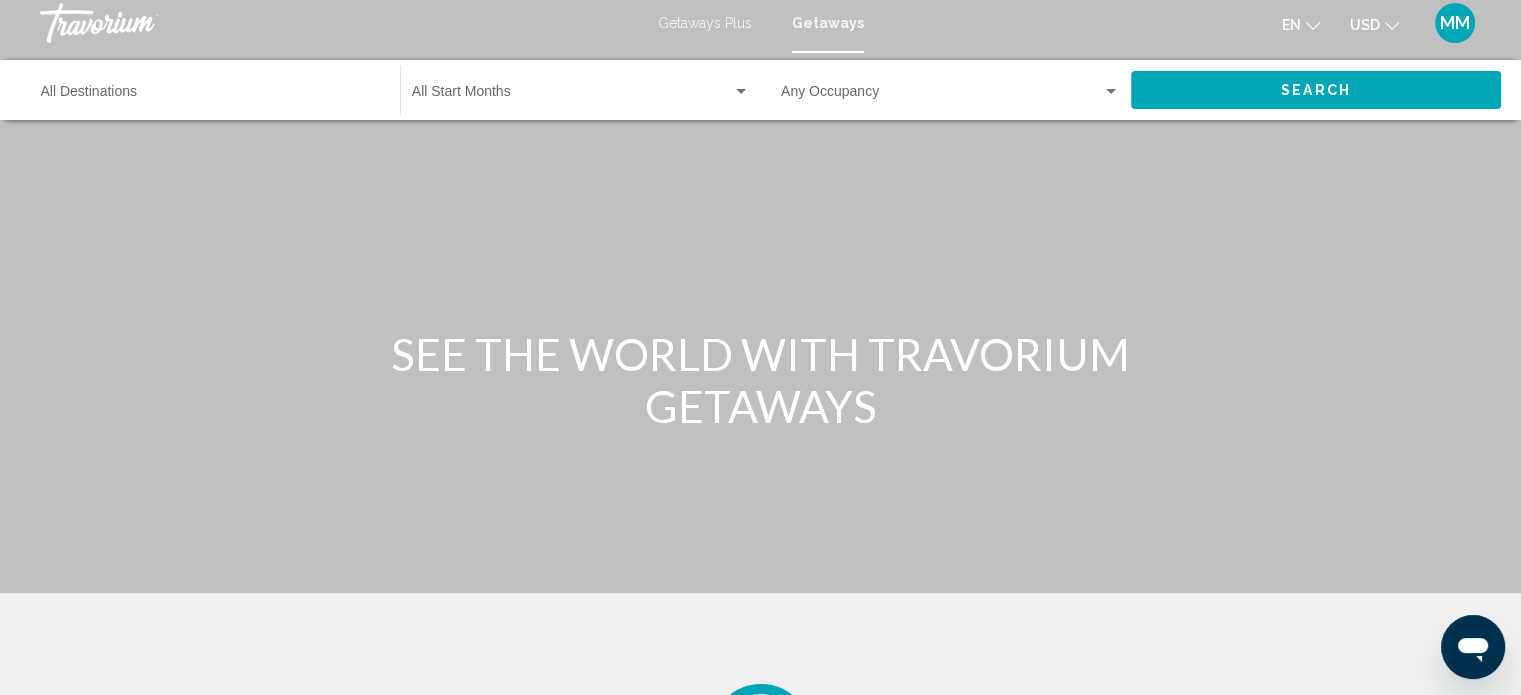 scroll, scrollTop: 0, scrollLeft: 0, axis: both 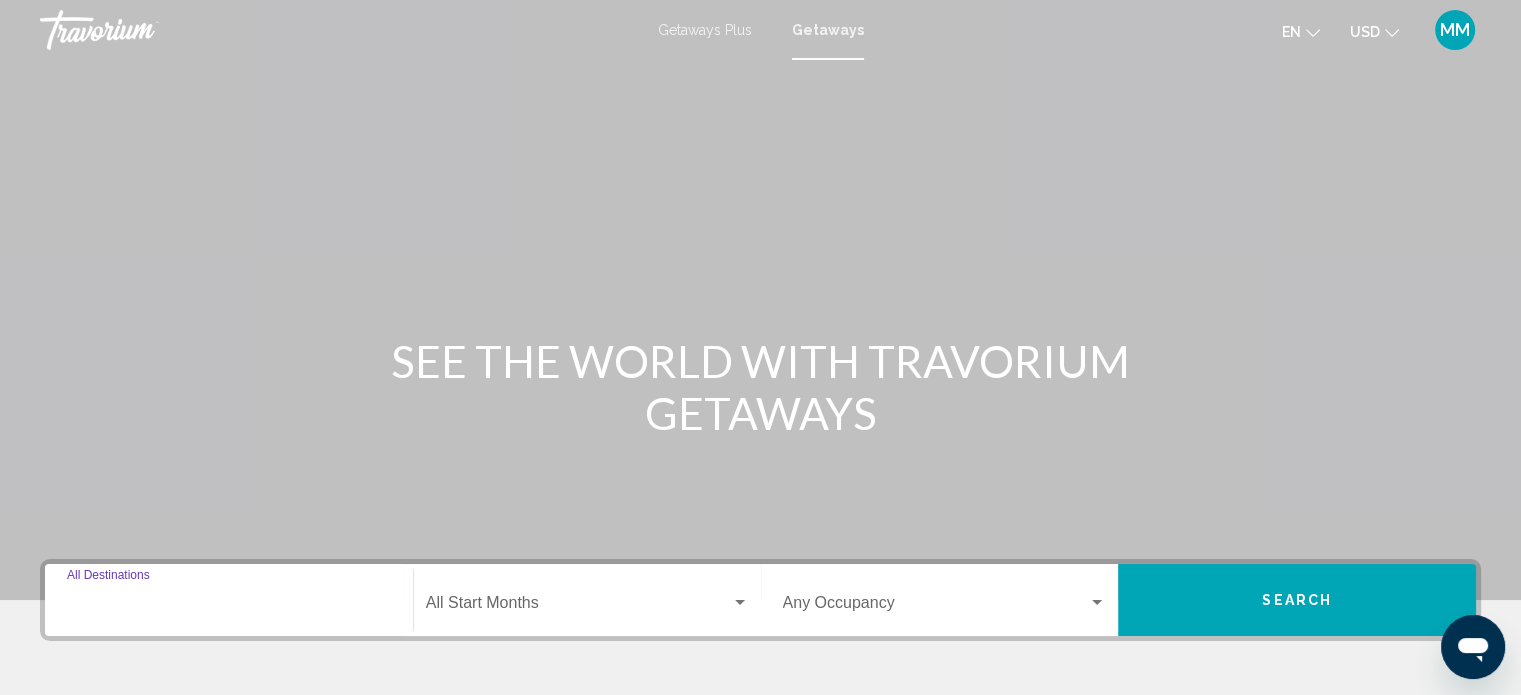 click on "Destination All Destinations" at bounding box center (229, 607) 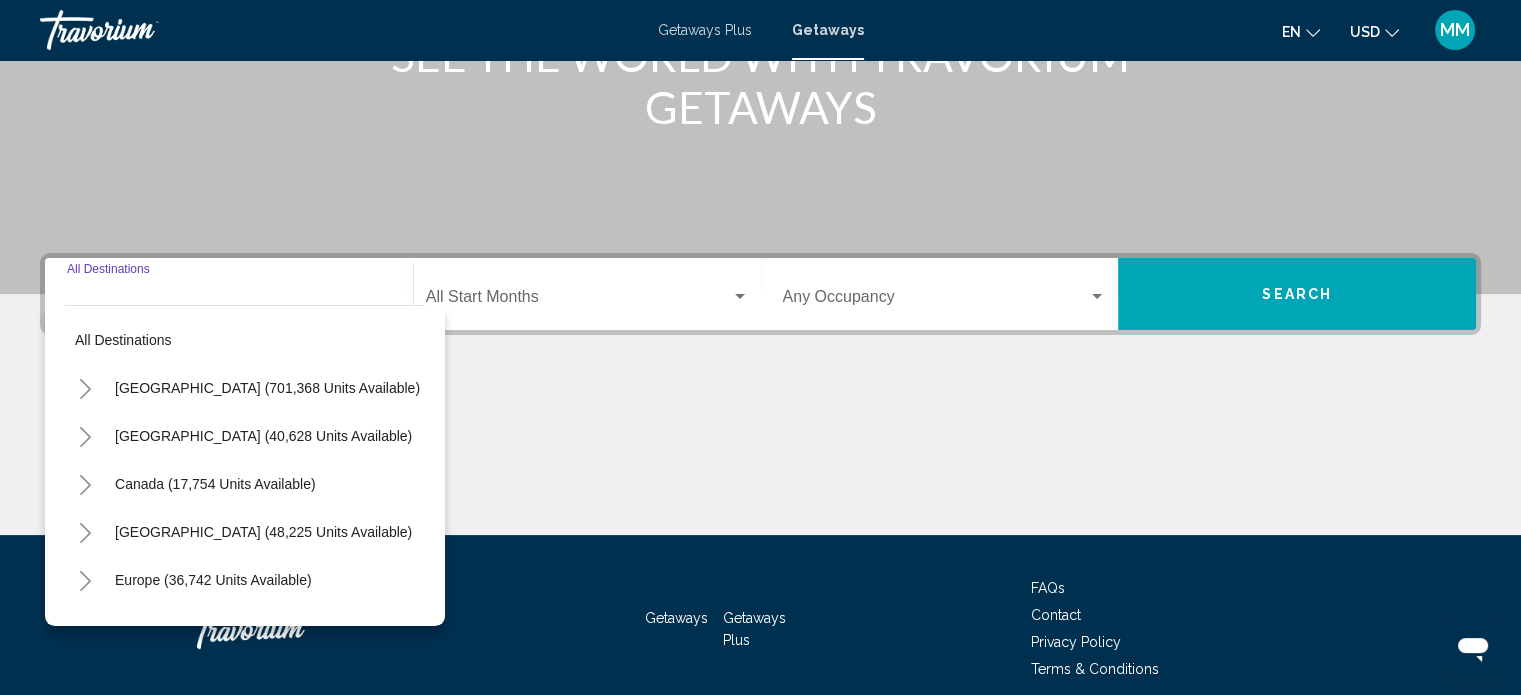 scroll, scrollTop: 390, scrollLeft: 0, axis: vertical 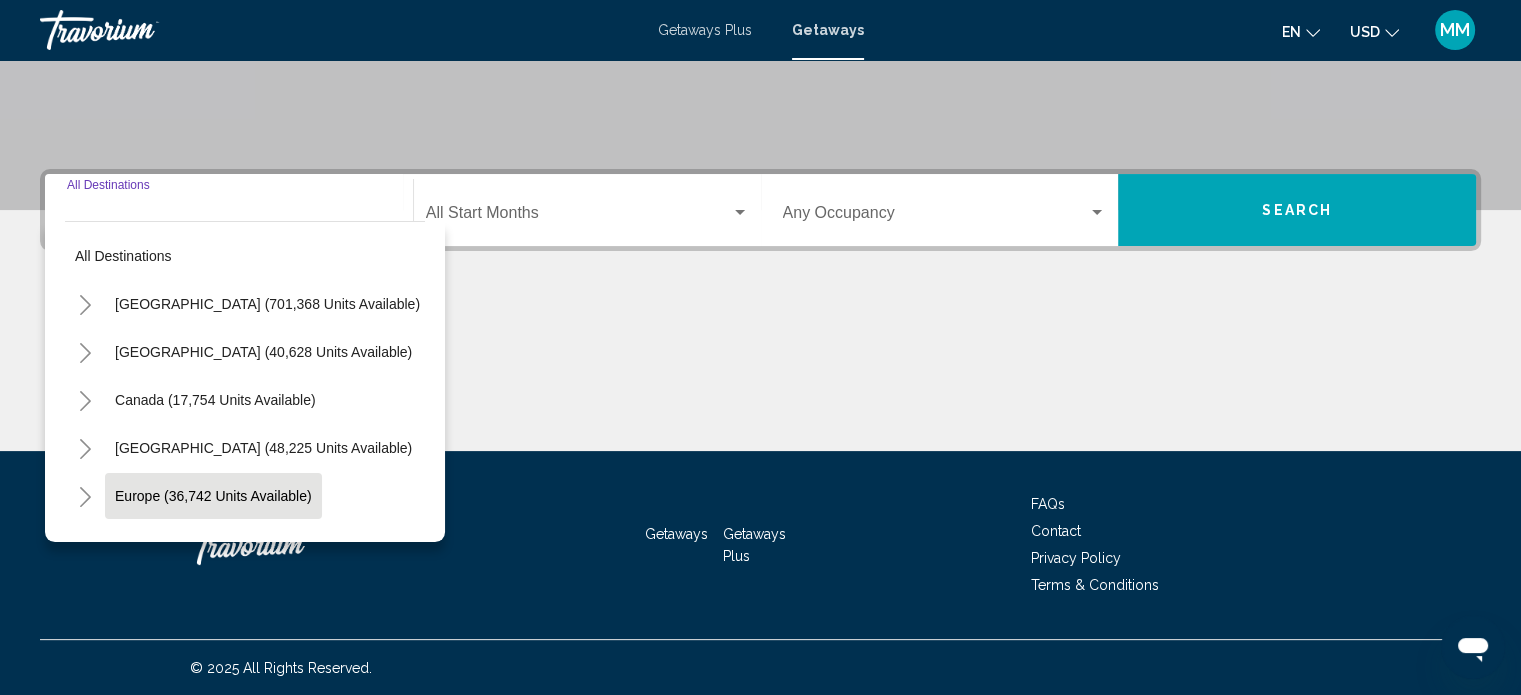 click on "Europe (36,742 units available)" at bounding box center (214, 544) 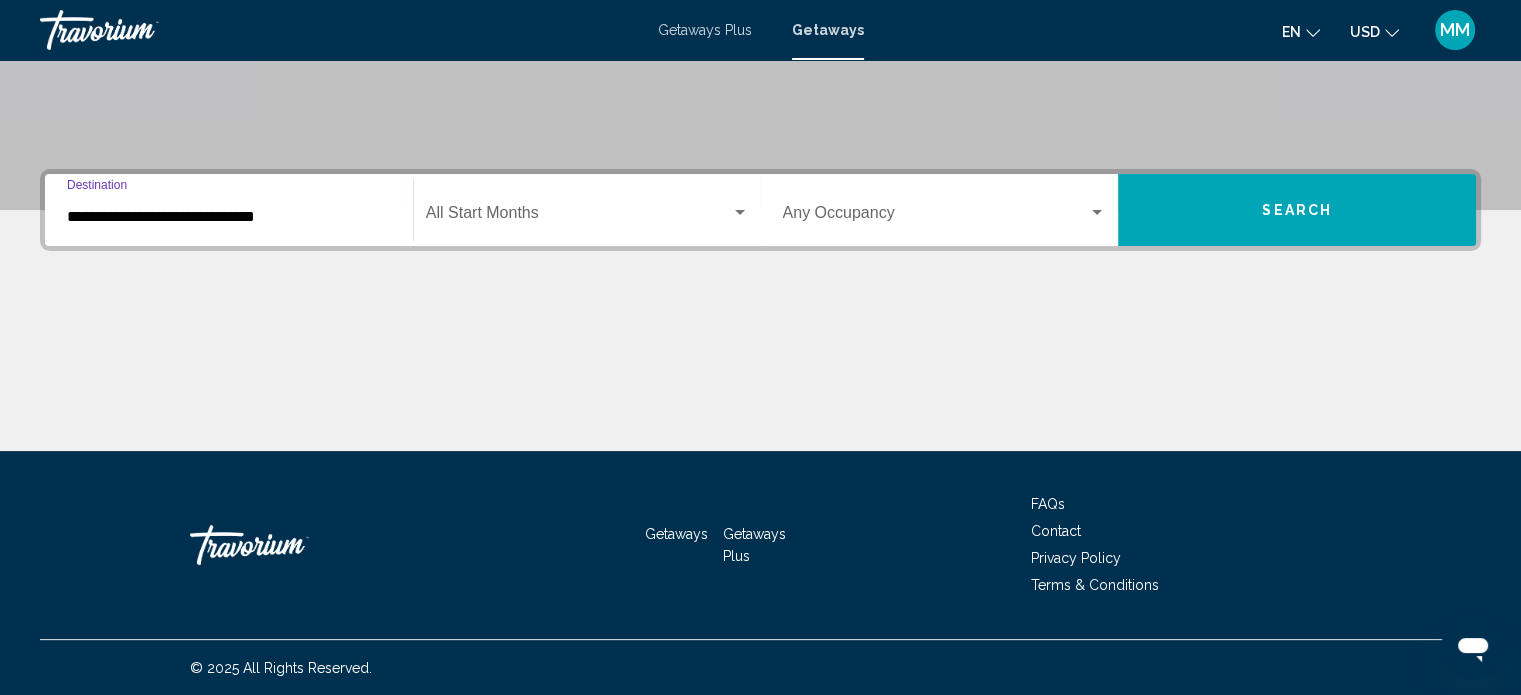click on "**********" at bounding box center [229, 217] 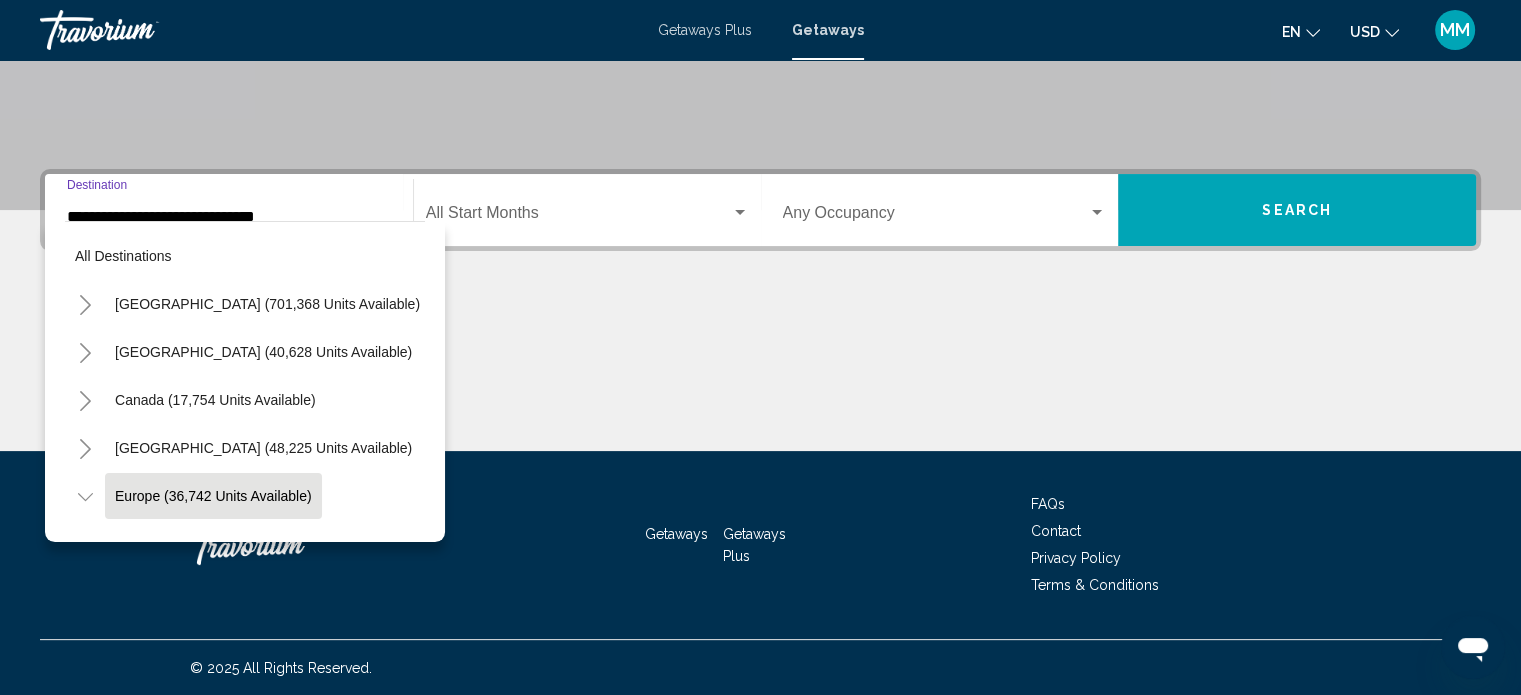 scroll, scrollTop: 126, scrollLeft: 0, axis: vertical 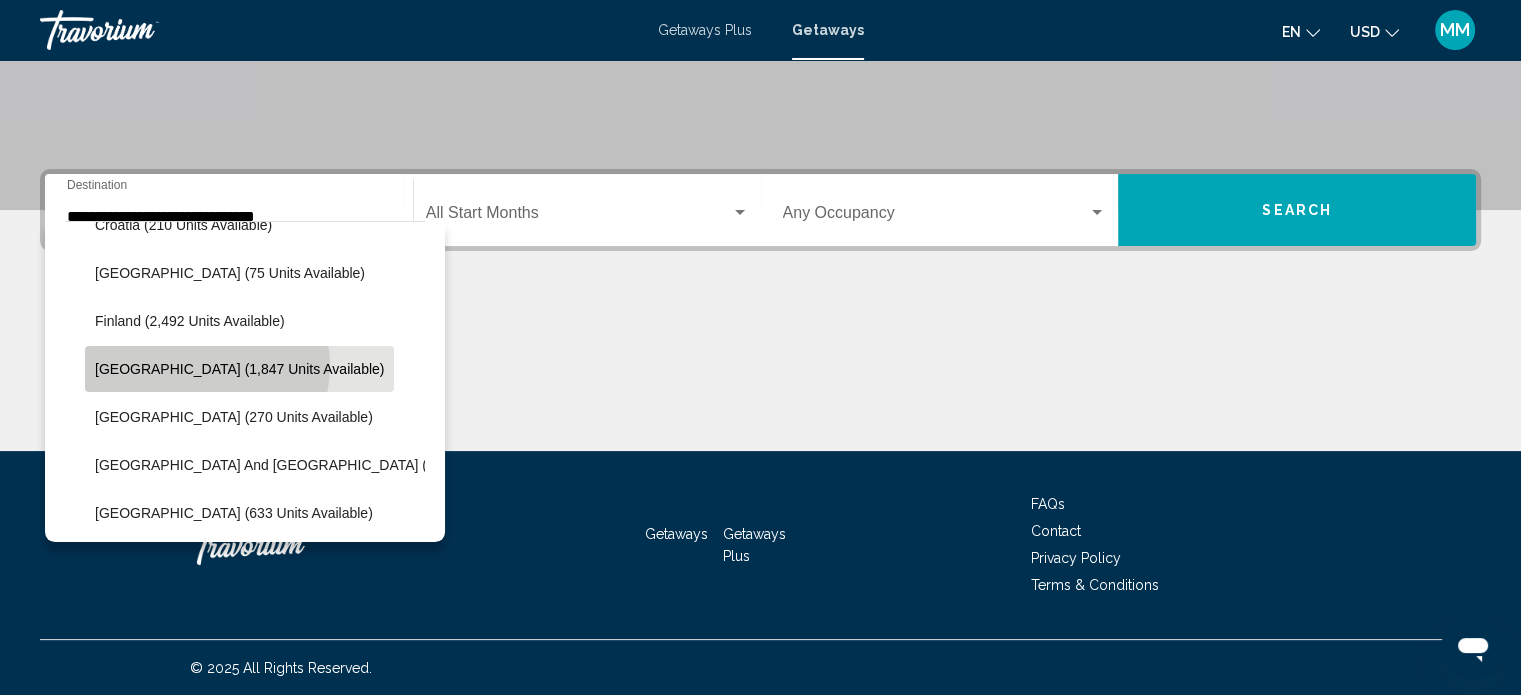 click on "[GEOGRAPHIC_DATA] (1,847 units available)" 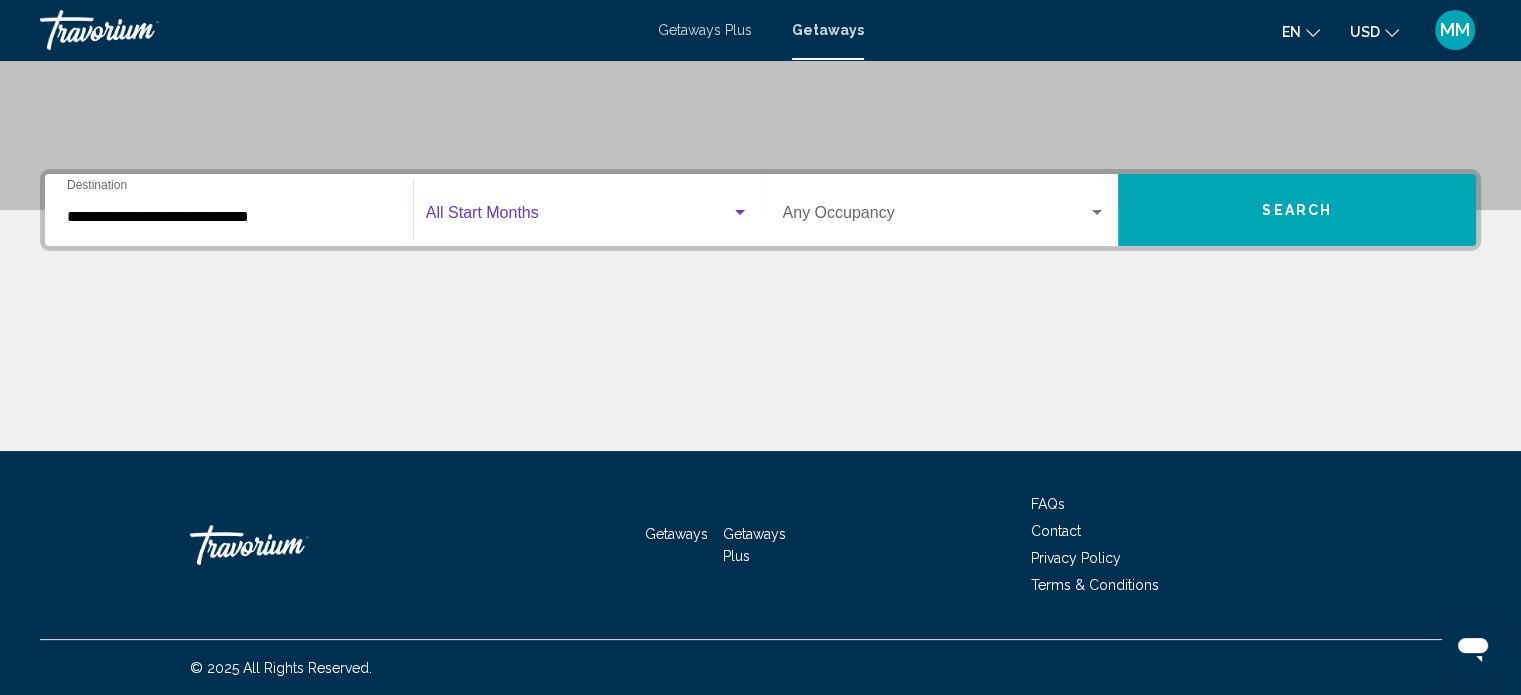 click at bounding box center (578, 217) 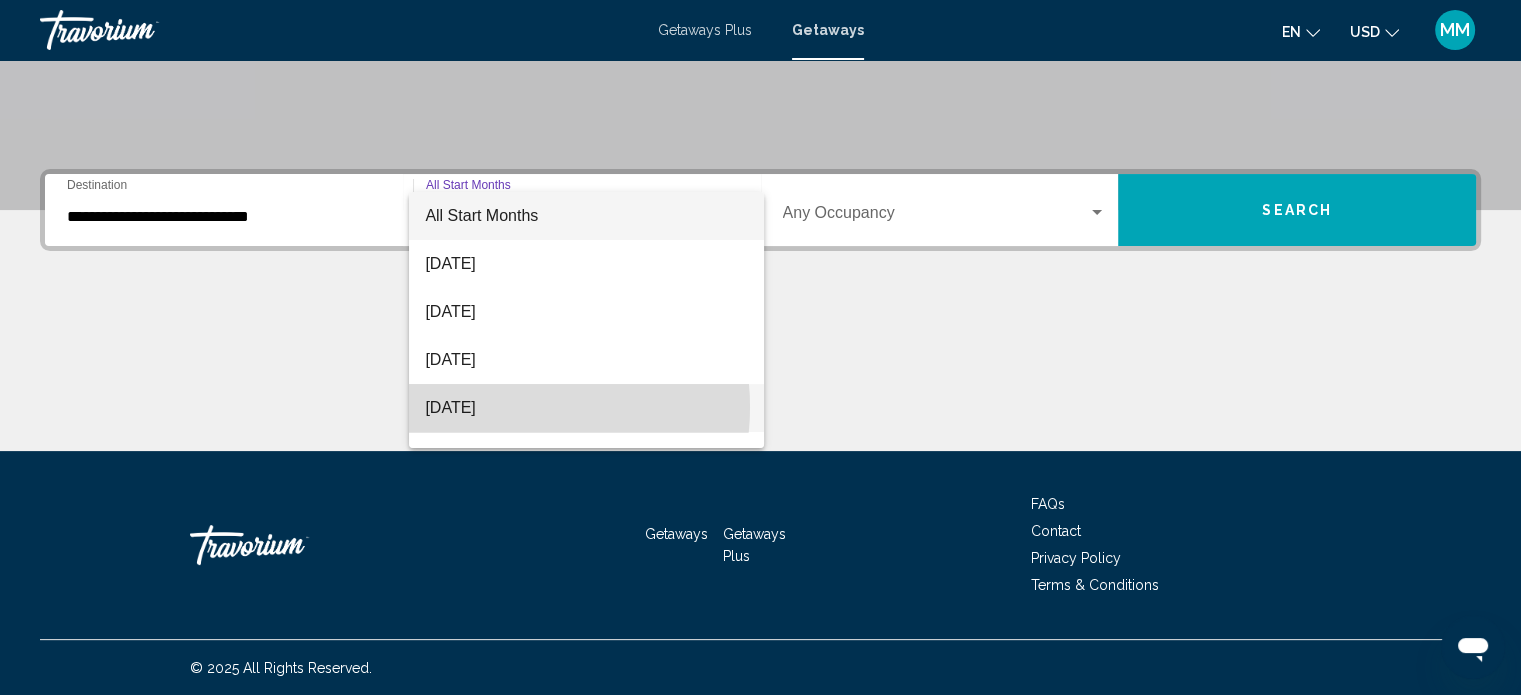 click on "[DATE]" at bounding box center [586, 408] 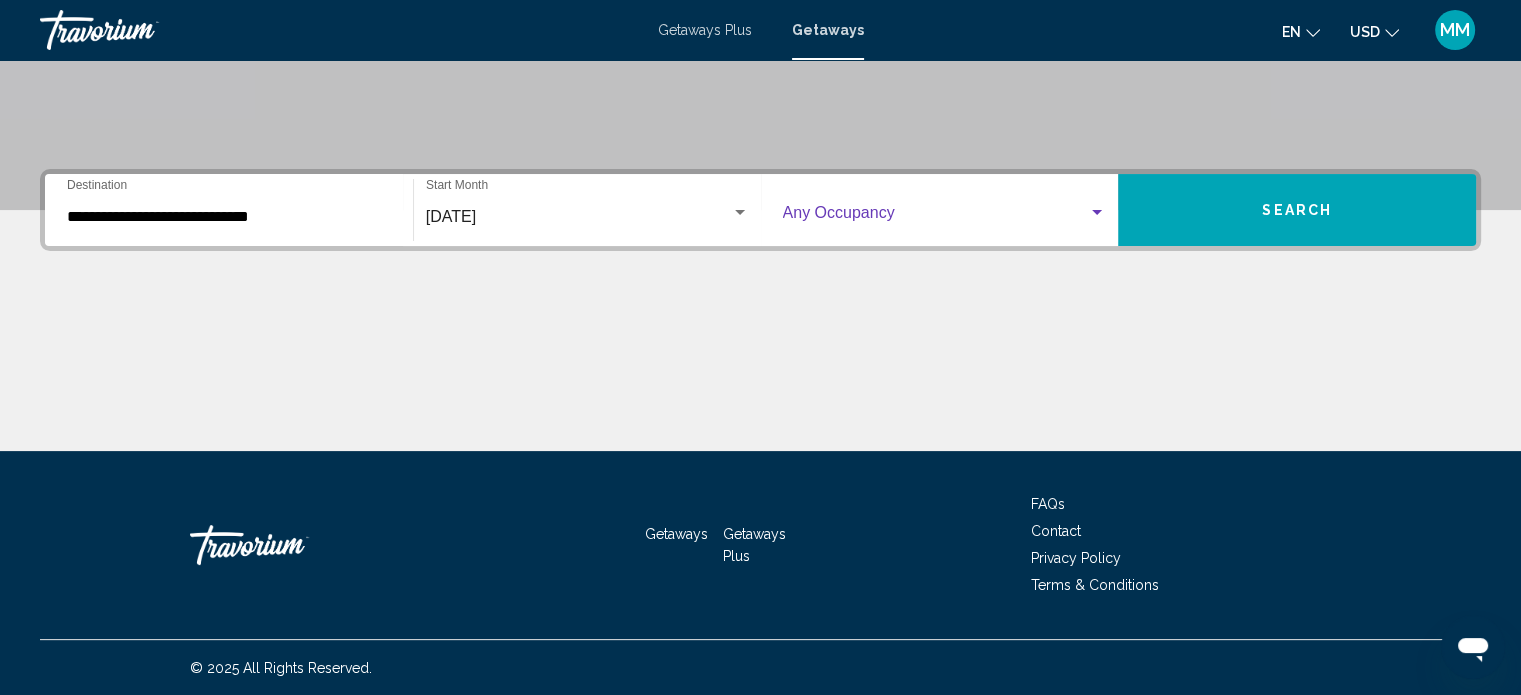 click at bounding box center [936, 217] 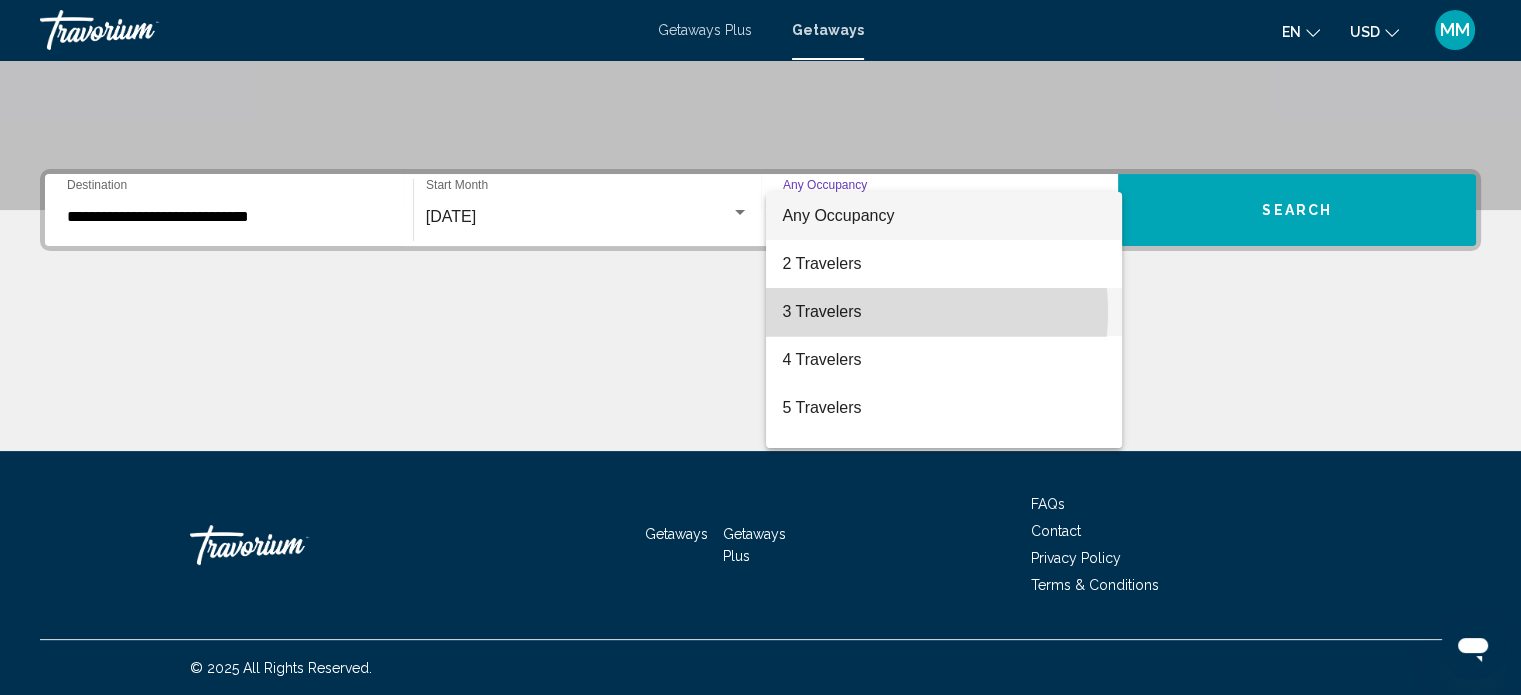click on "3 Travelers" at bounding box center [944, 312] 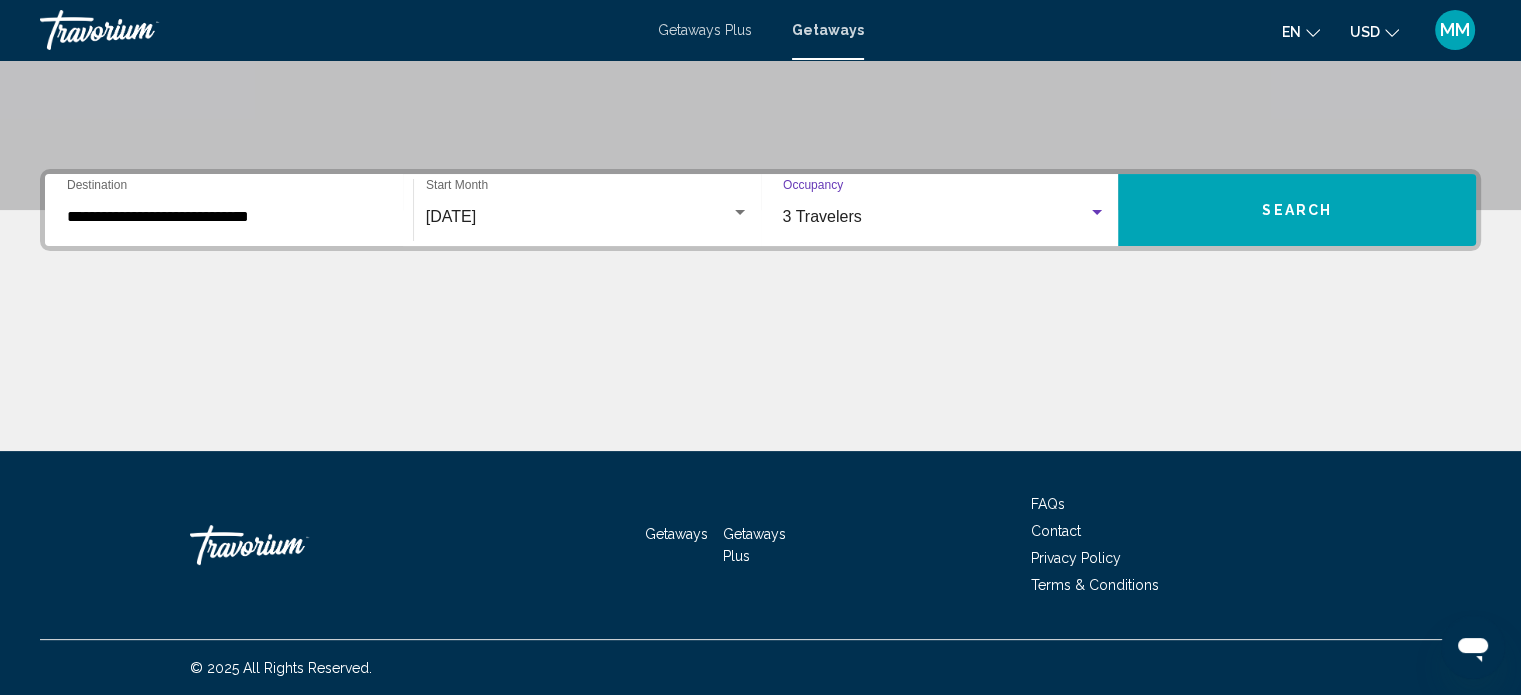 click on "Search" at bounding box center [1297, 211] 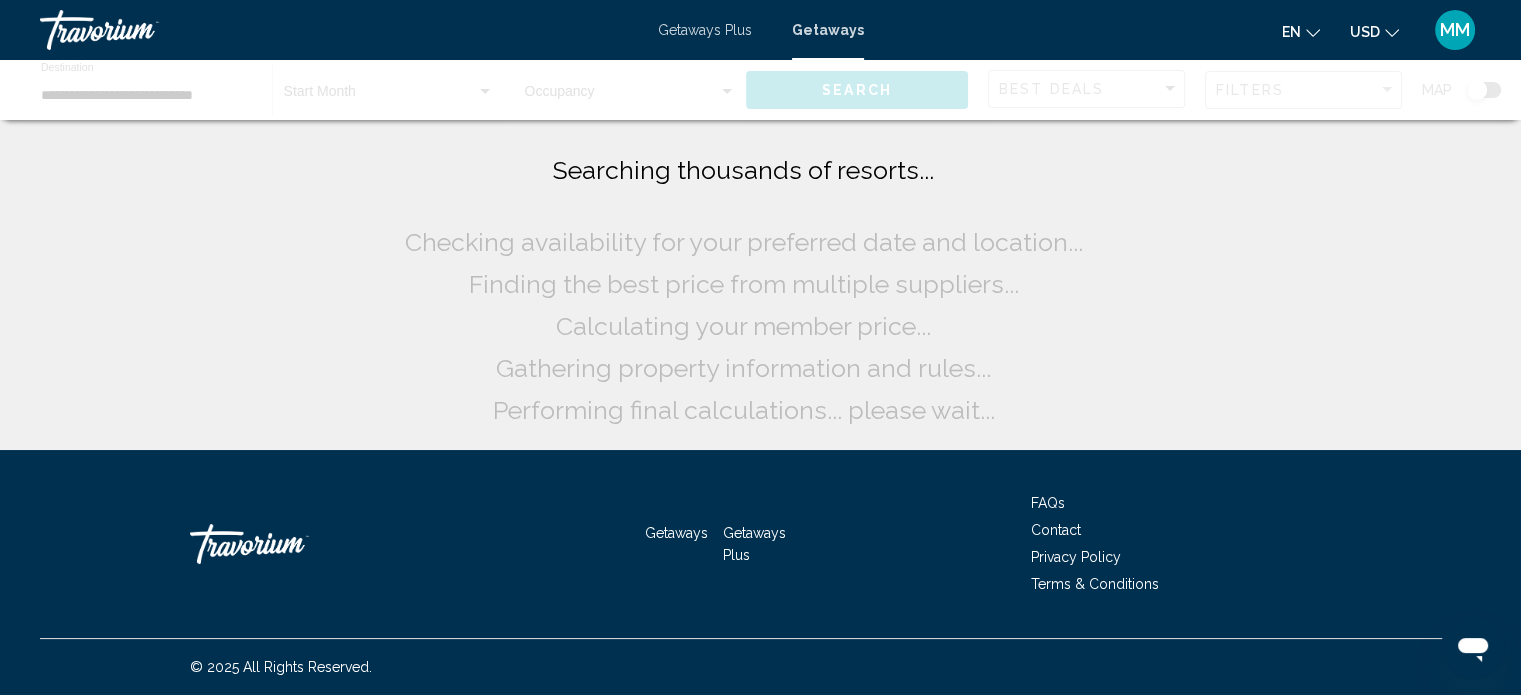 scroll, scrollTop: 0, scrollLeft: 0, axis: both 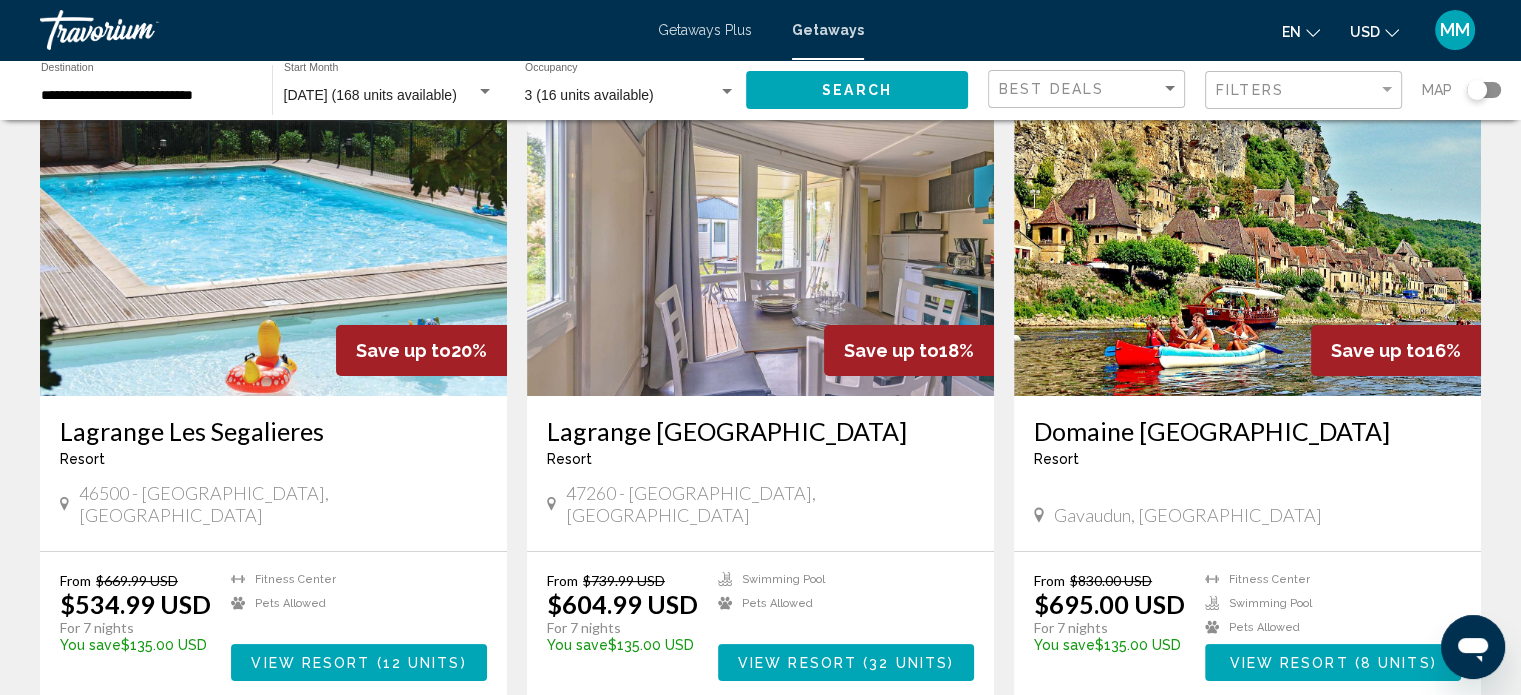 click at bounding box center (273, 236) 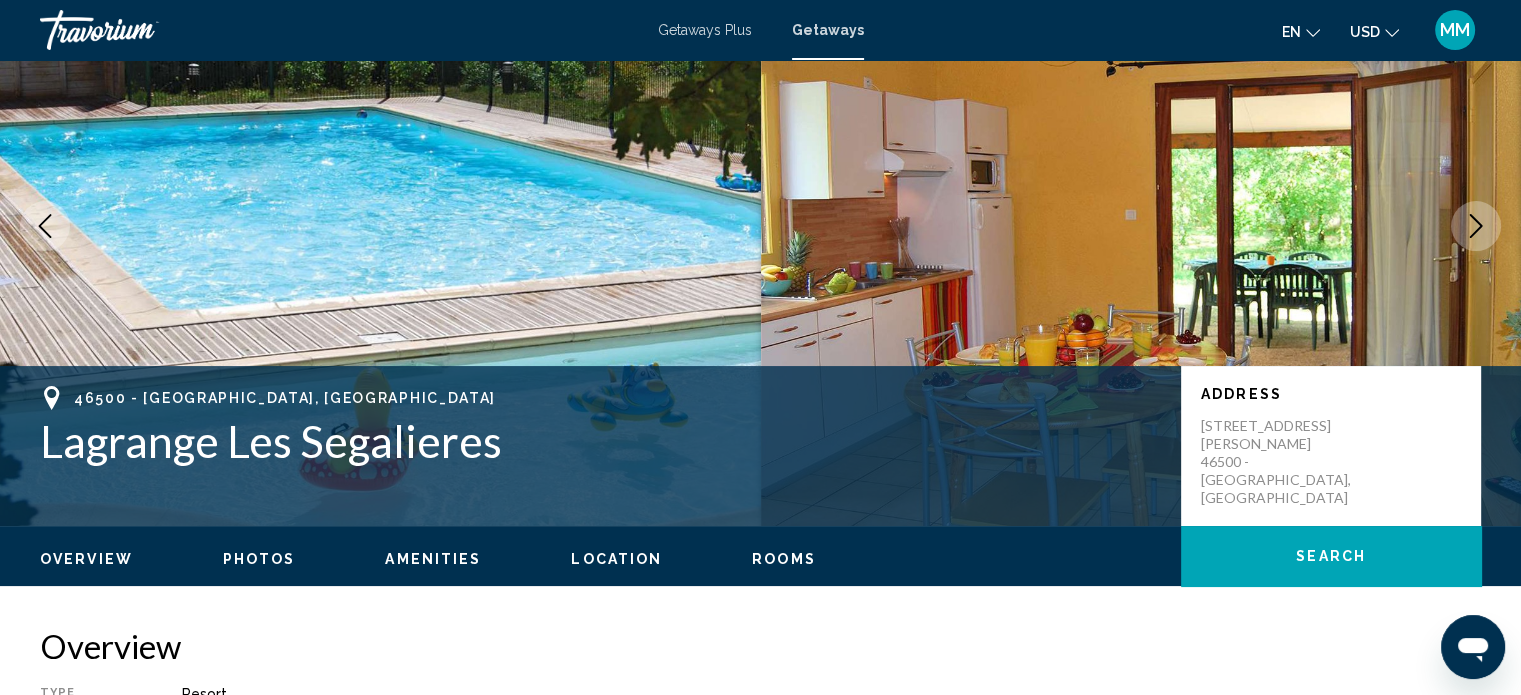 scroll, scrollTop: 12, scrollLeft: 0, axis: vertical 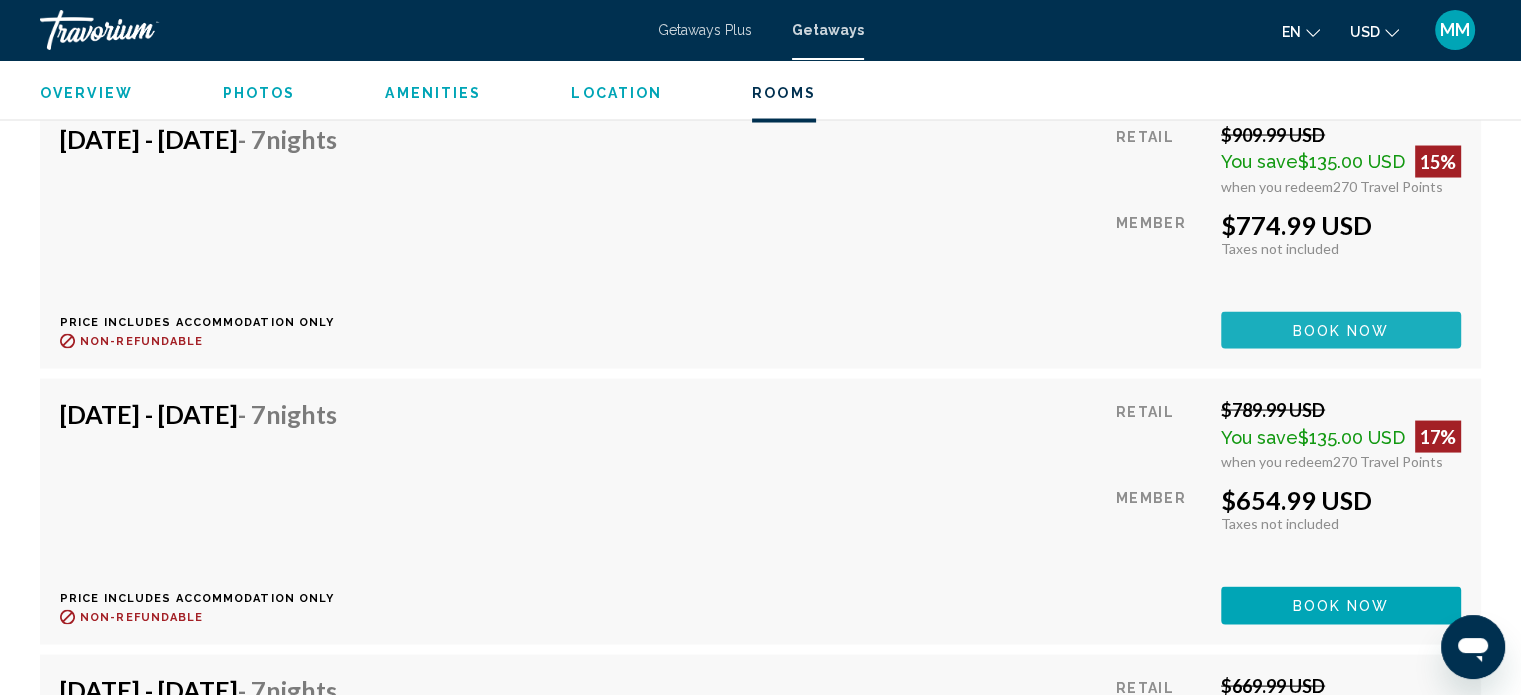 click on "Book now" at bounding box center [1341, 331] 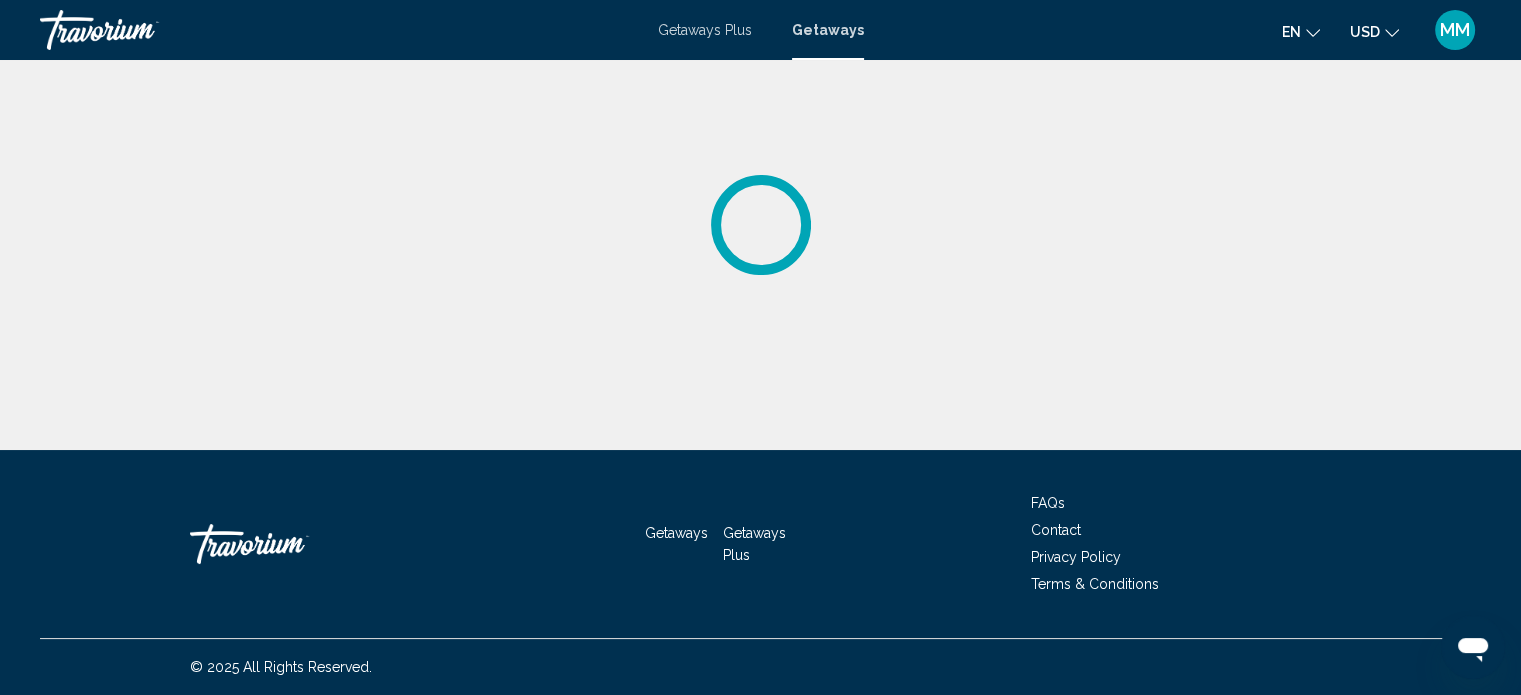 scroll, scrollTop: 0, scrollLeft: 0, axis: both 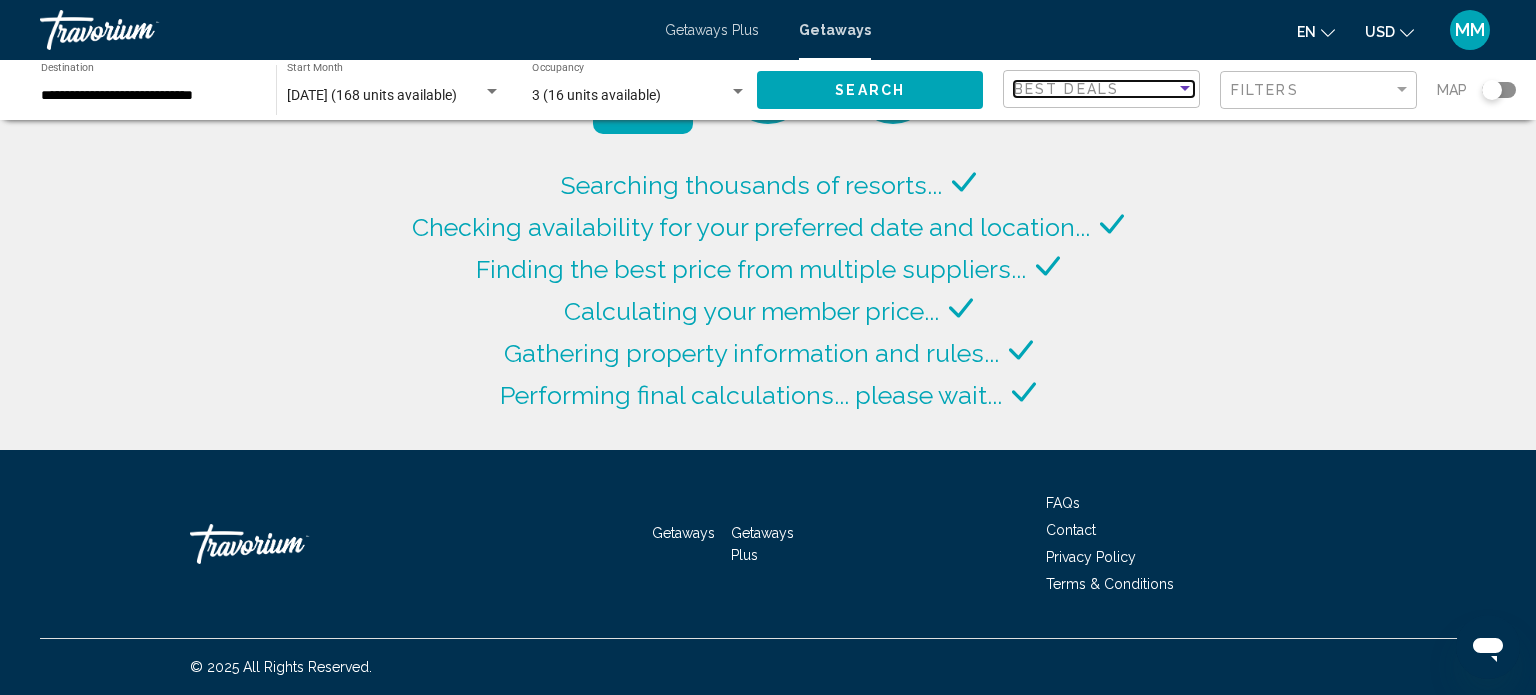 click on "Best Deals" at bounding box center [1095, 89] 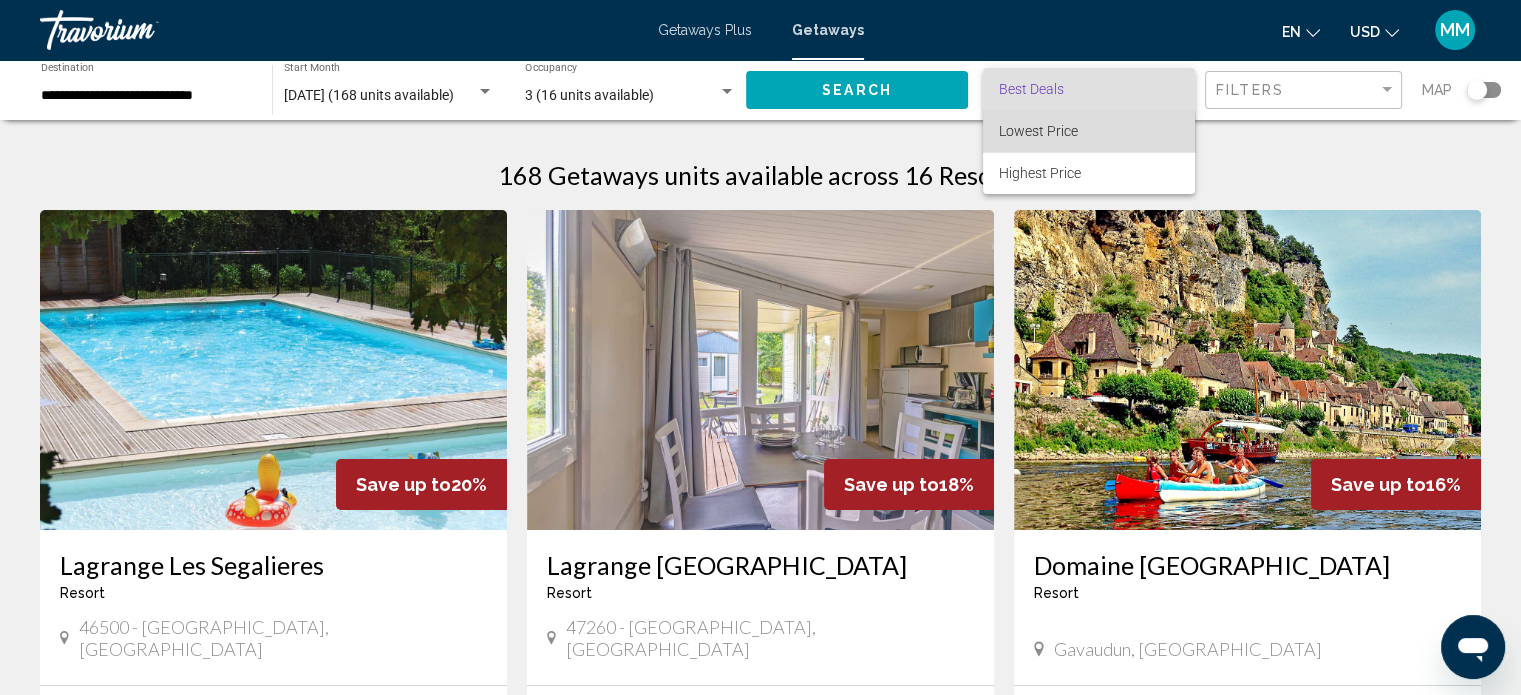 click on "Lowest Price" at bounding box center (1038, 131) 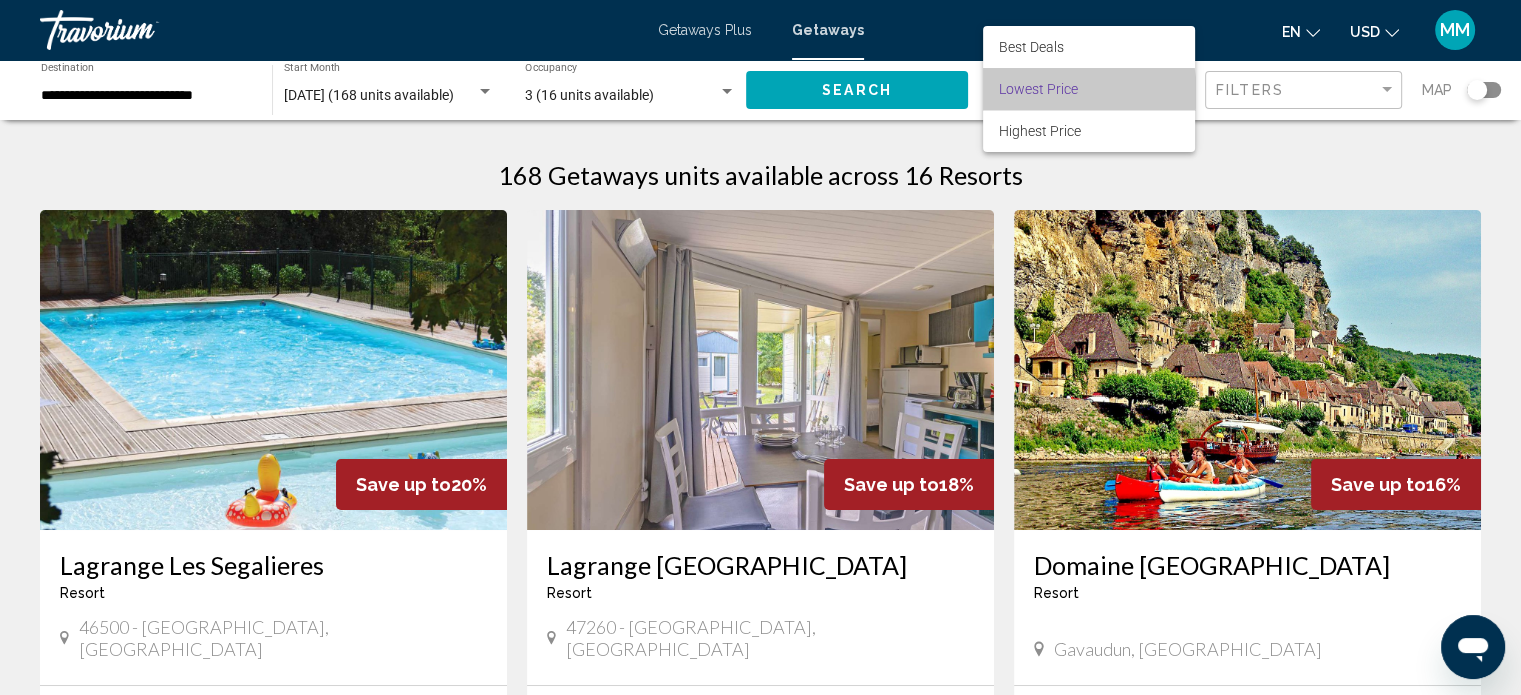 click on "Lowest Price" at bounding box center (1038, 89) 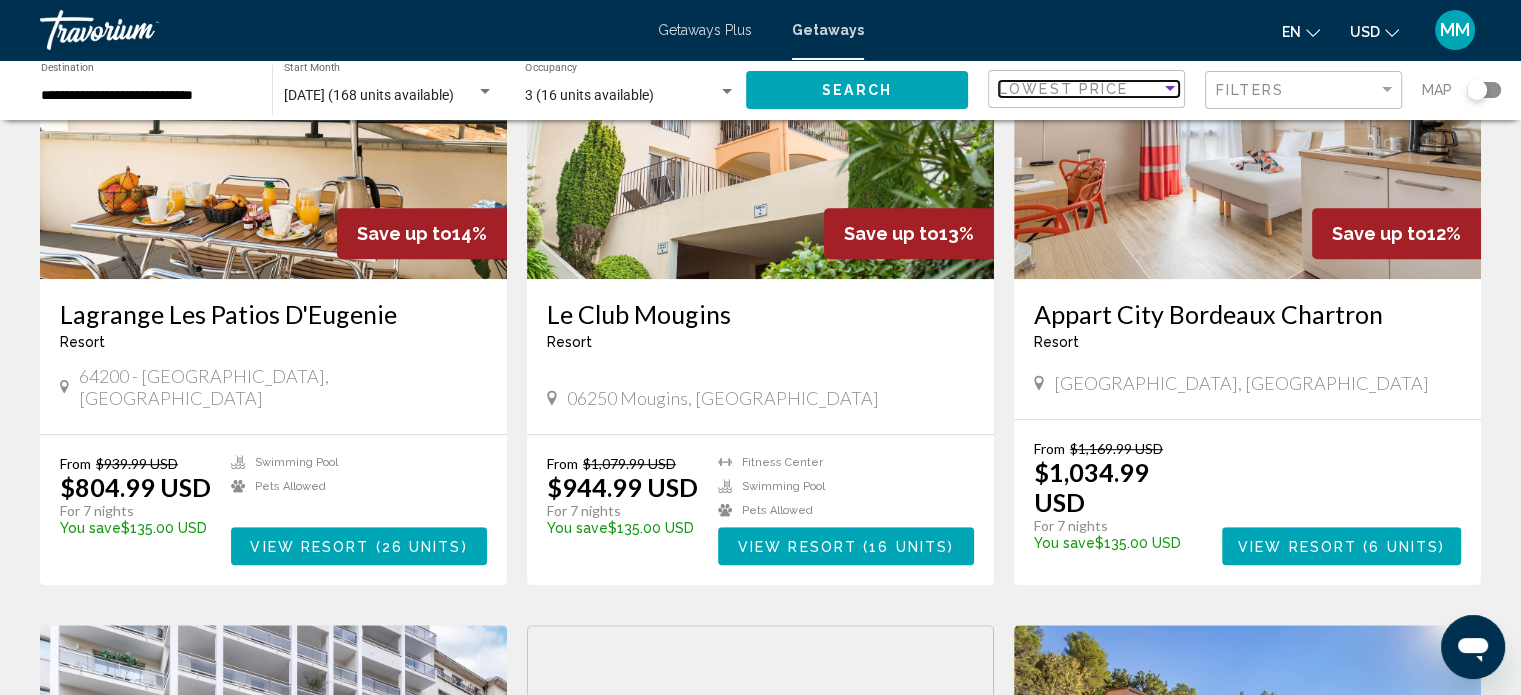 scroll, scrollTop: 923, scrollLeft: 0, axis: vertical 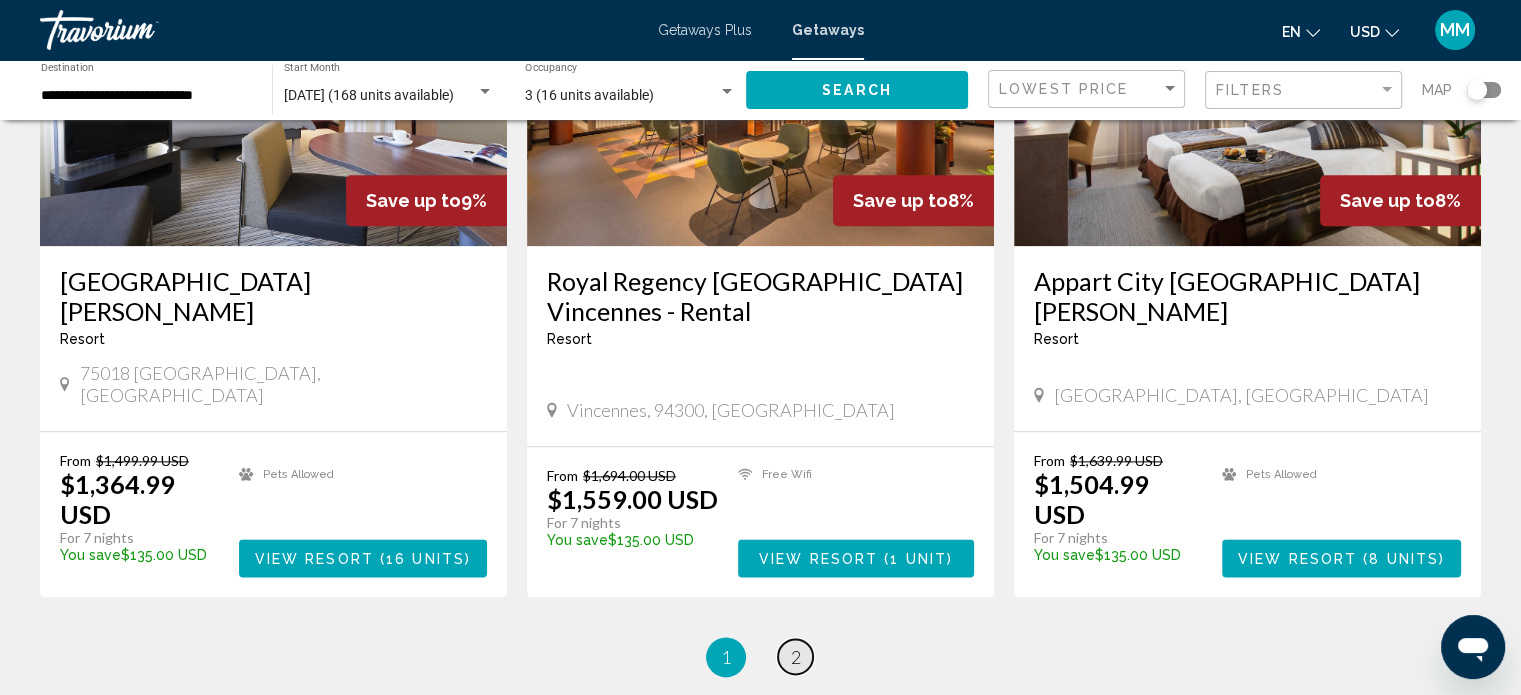 click on "2" at bounding box center (796, 657) 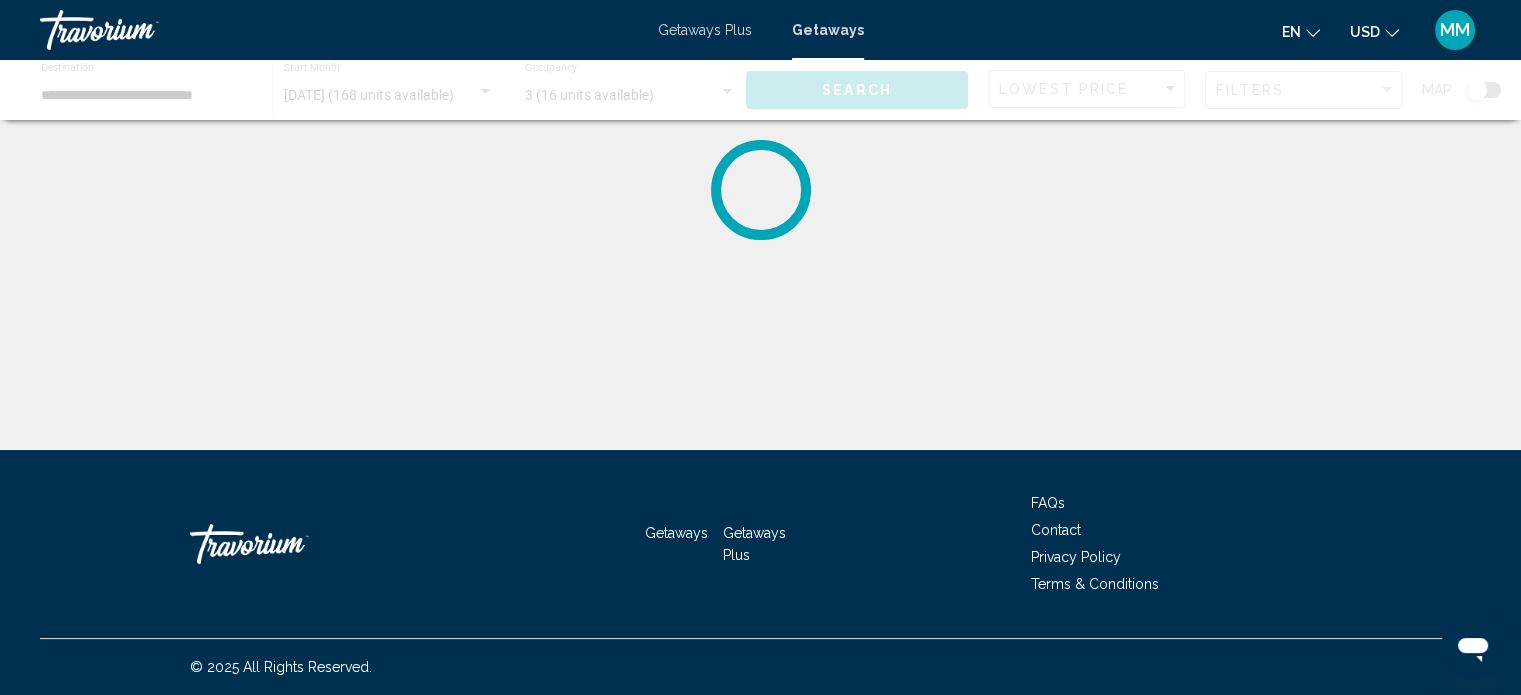 scroll, scrollTop: 0, scrollLeft: 0, axis: both 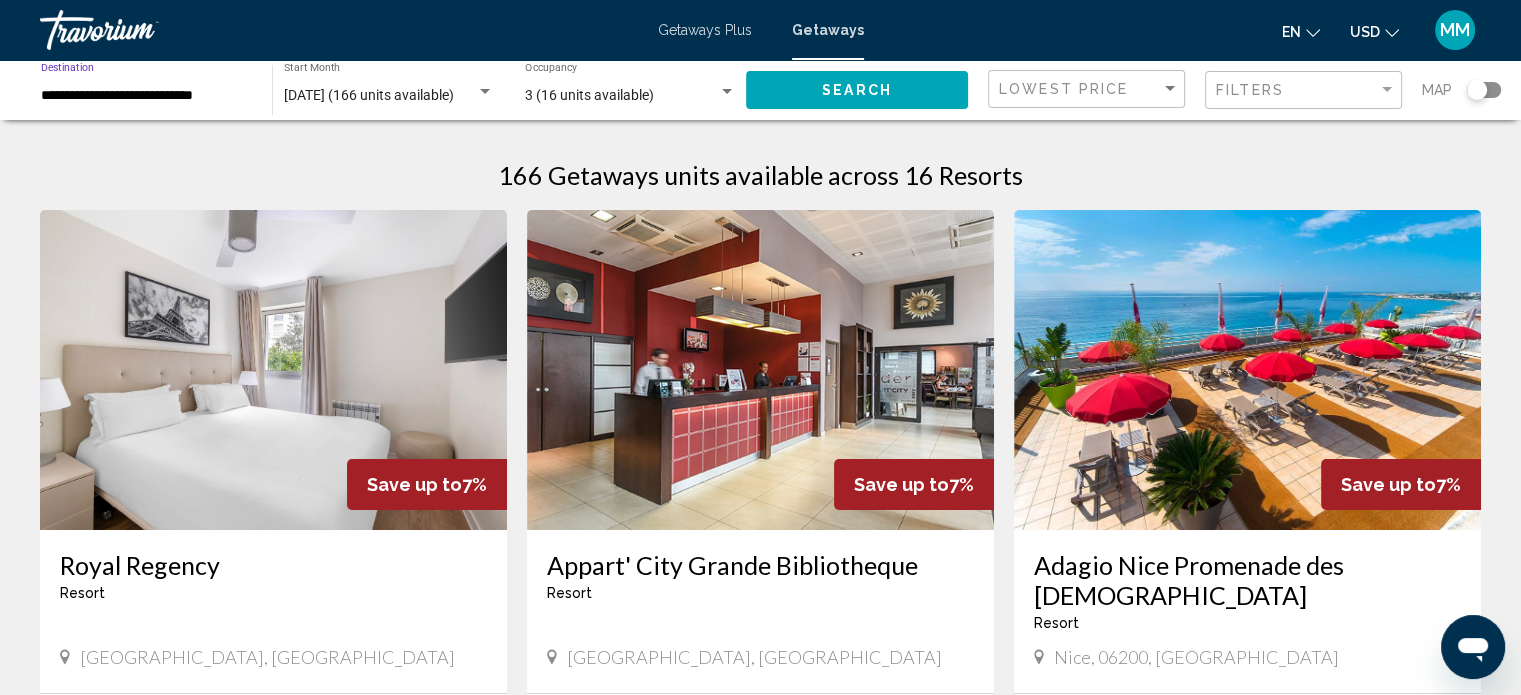 click on "**********" at bounding box center [146, 96] 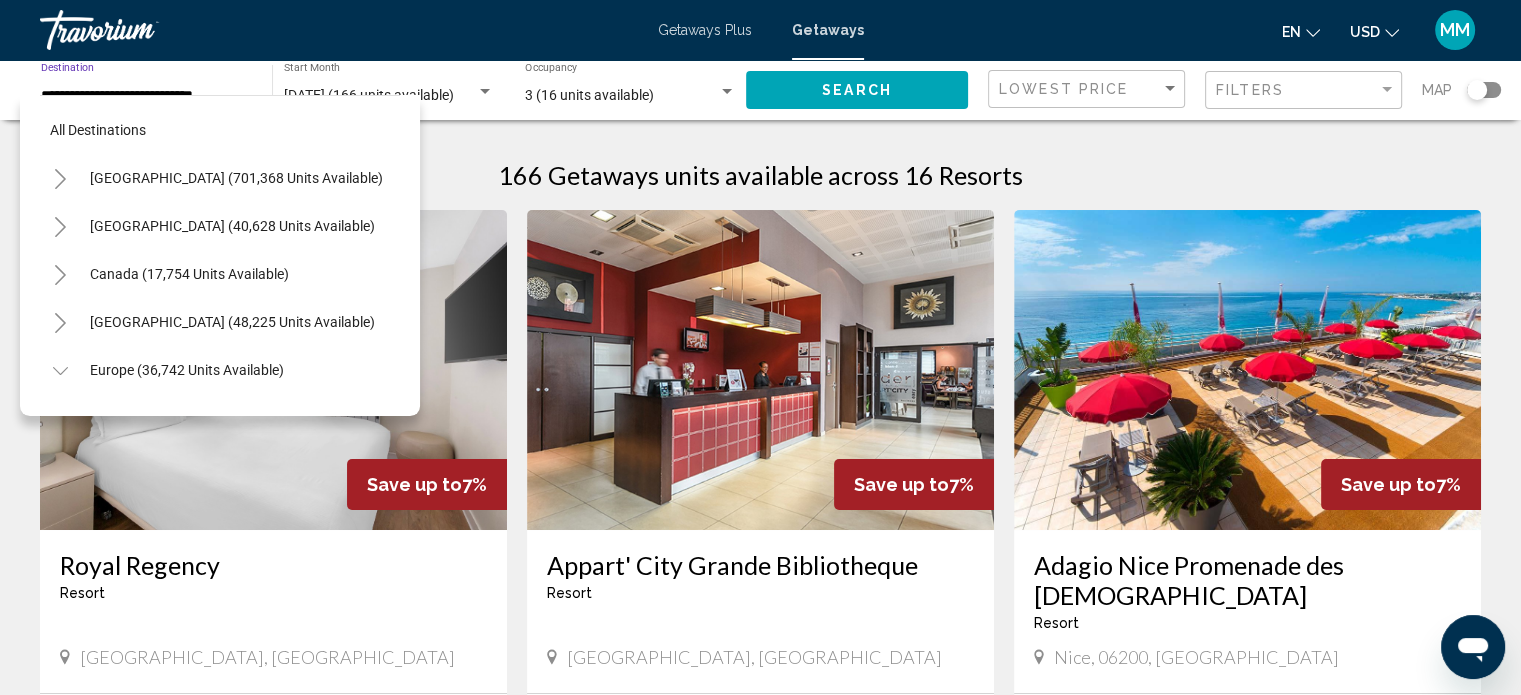scroll, scrollTop: 462, scrollLeft: 0, axis: vertical 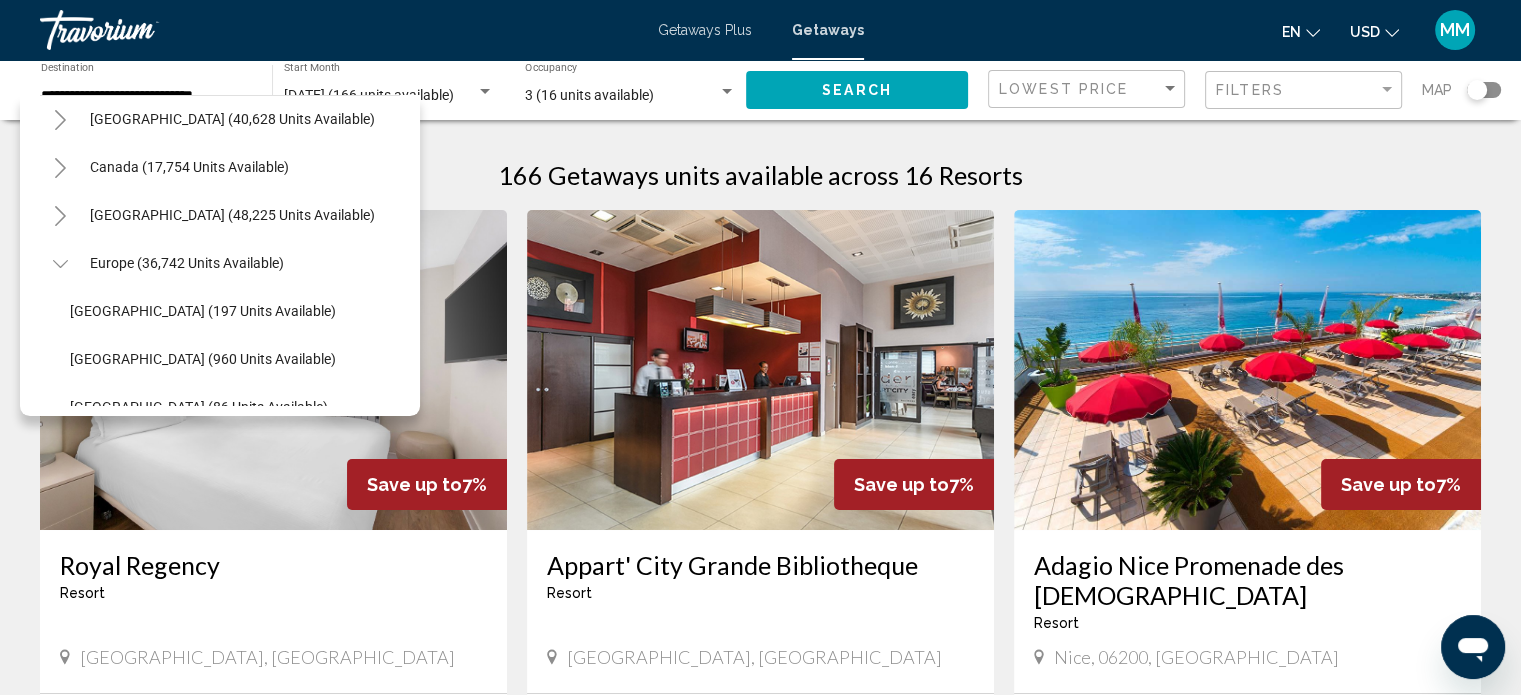click on "Canada (17,754 units available)" at bounding box center [220, 215] 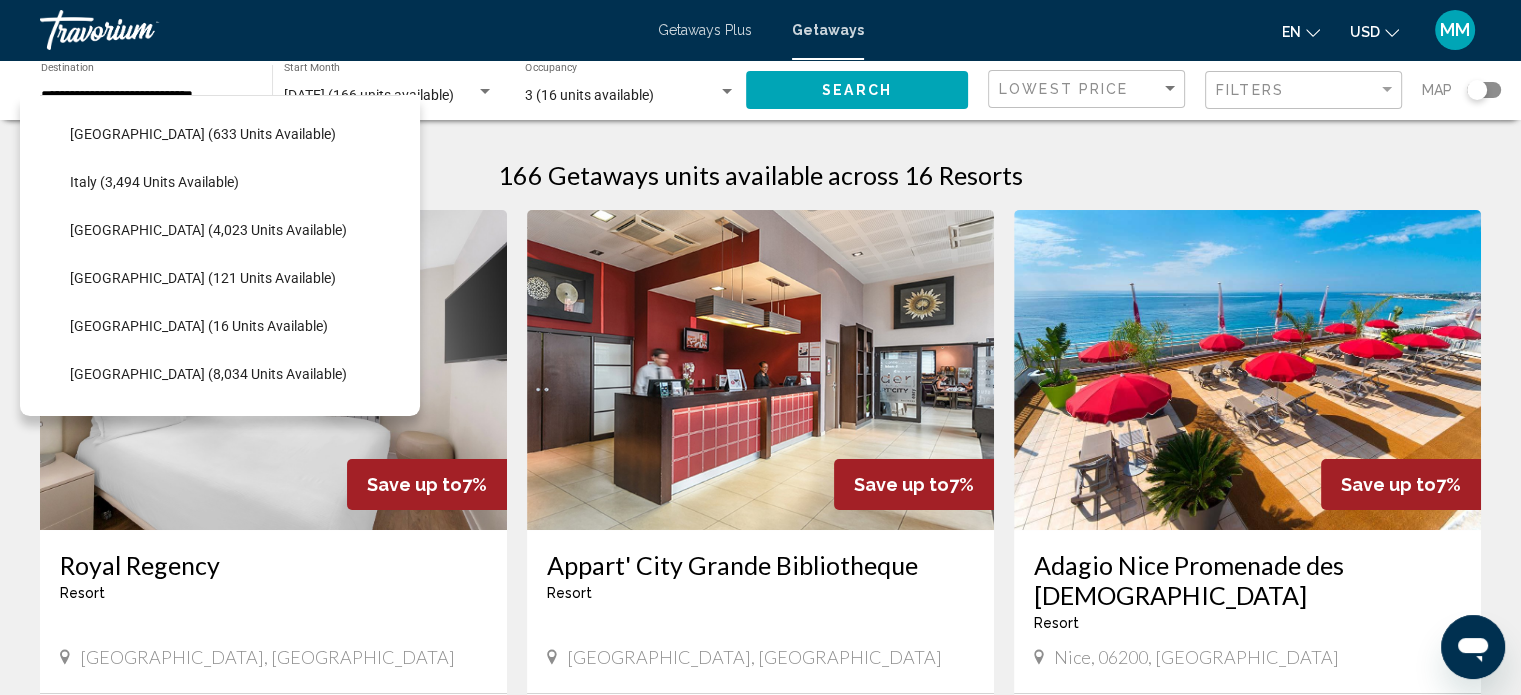 scroll, scrollTop: 737, scrollLeft: 0, axis: vertical 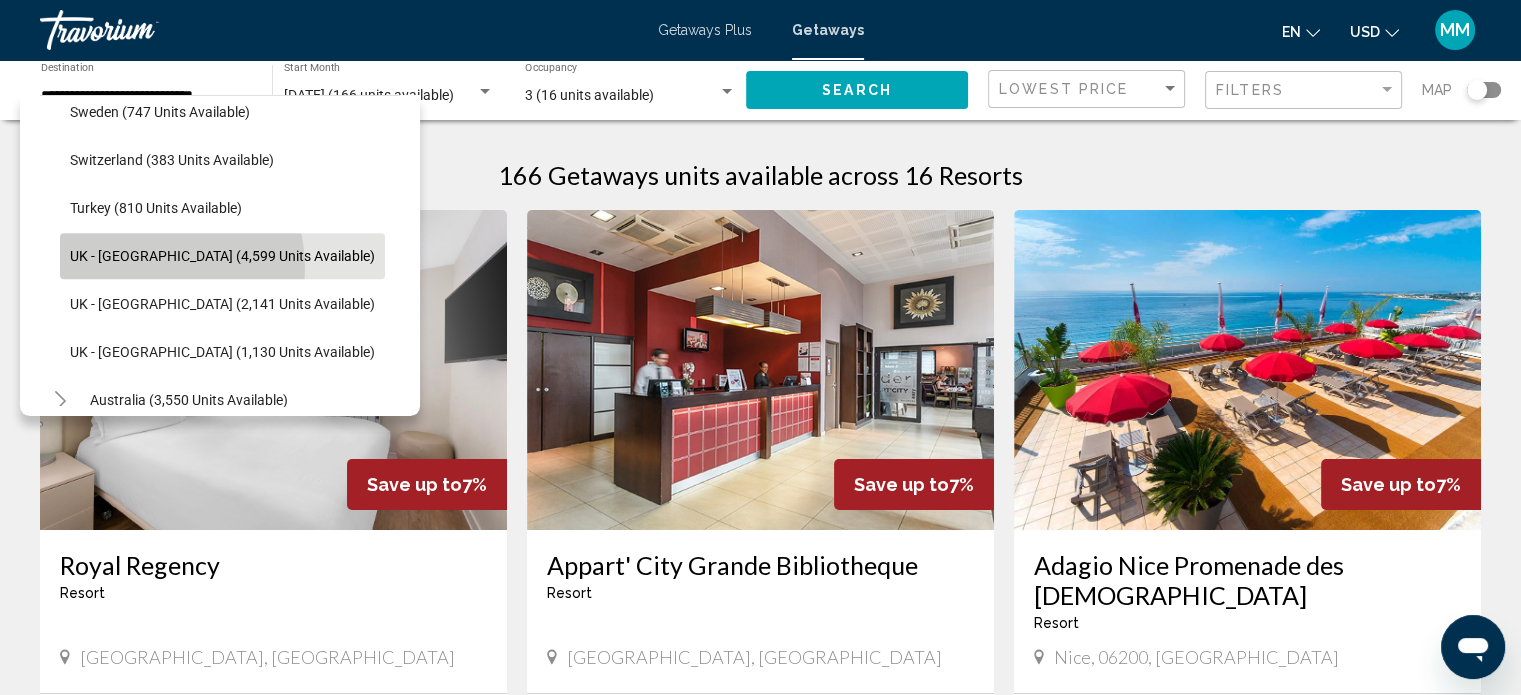 click on "UK - [GEOGRAPHIC_DATA] (4,599 units available)" 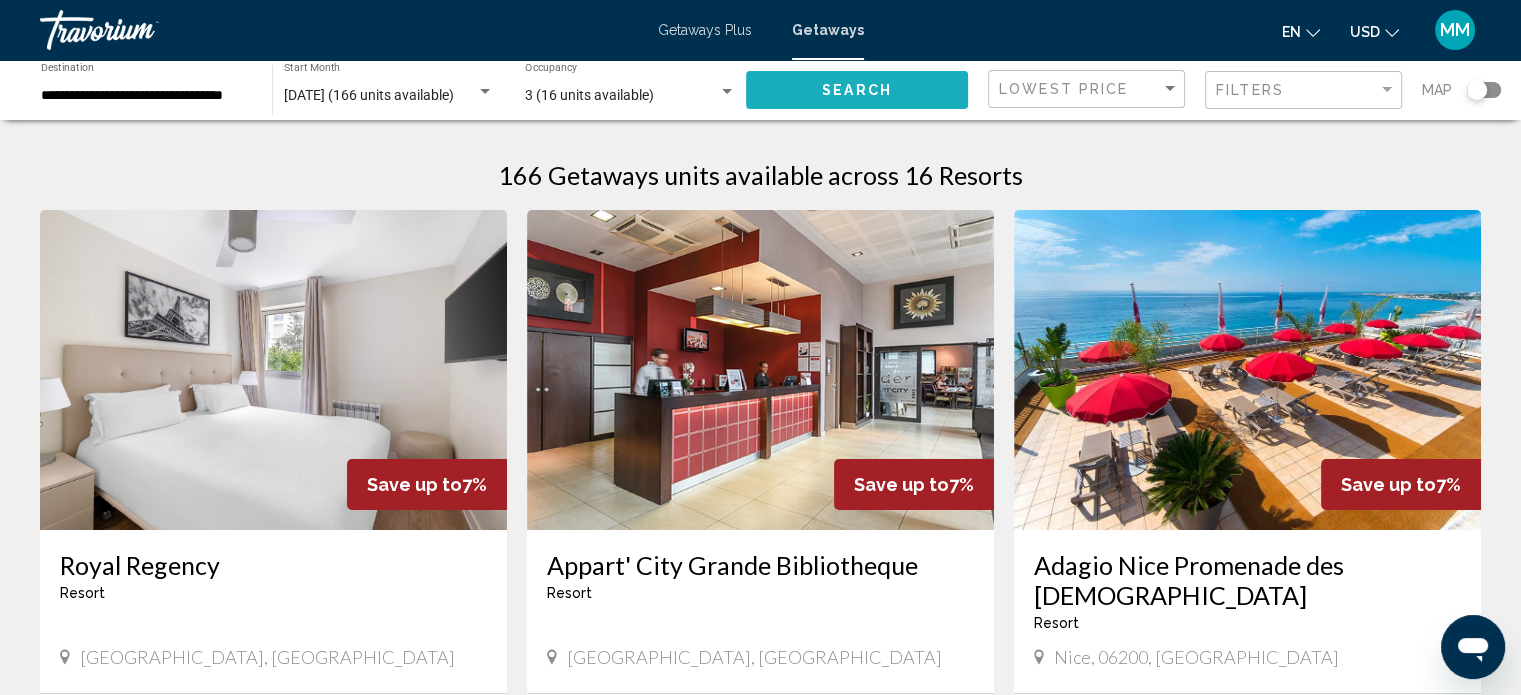 click on "Search" 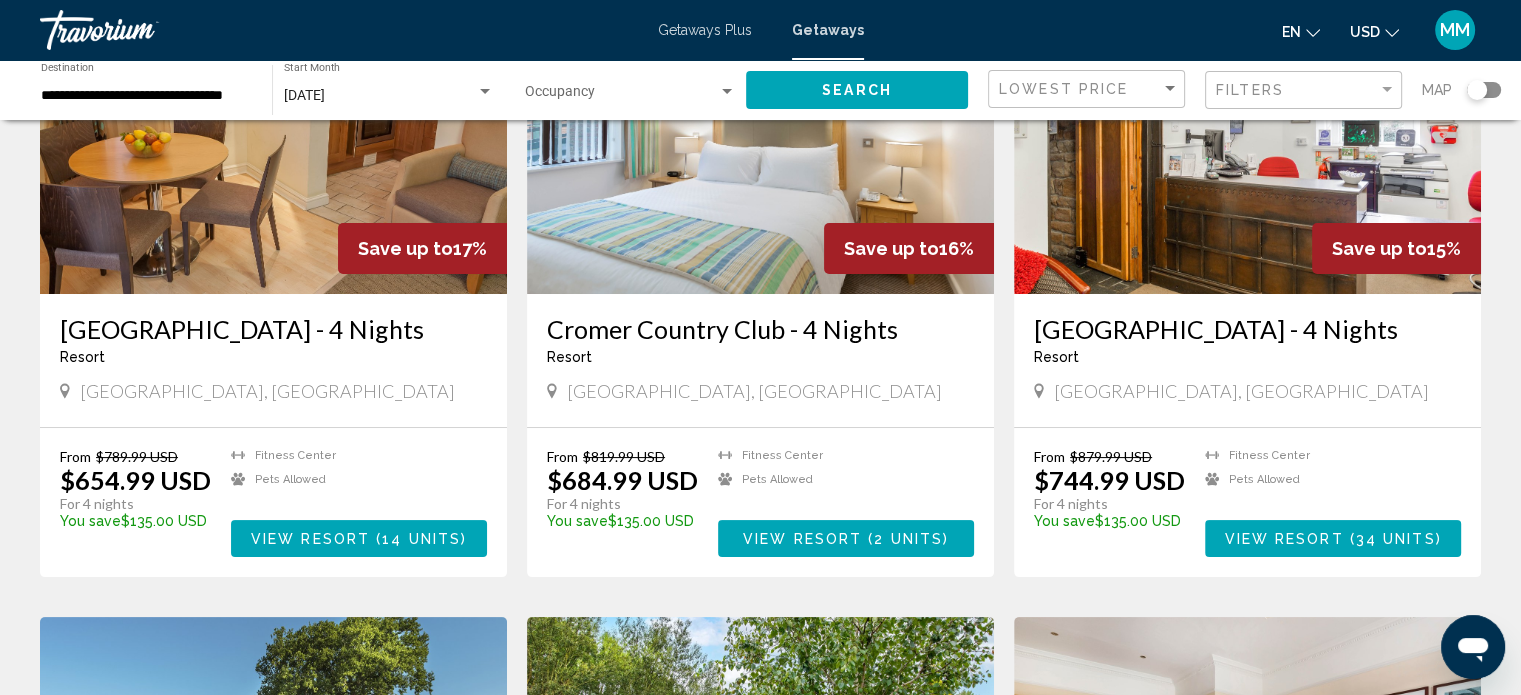 scroll, scrollTop: 251, scrollLeft: 0, axis: vertical 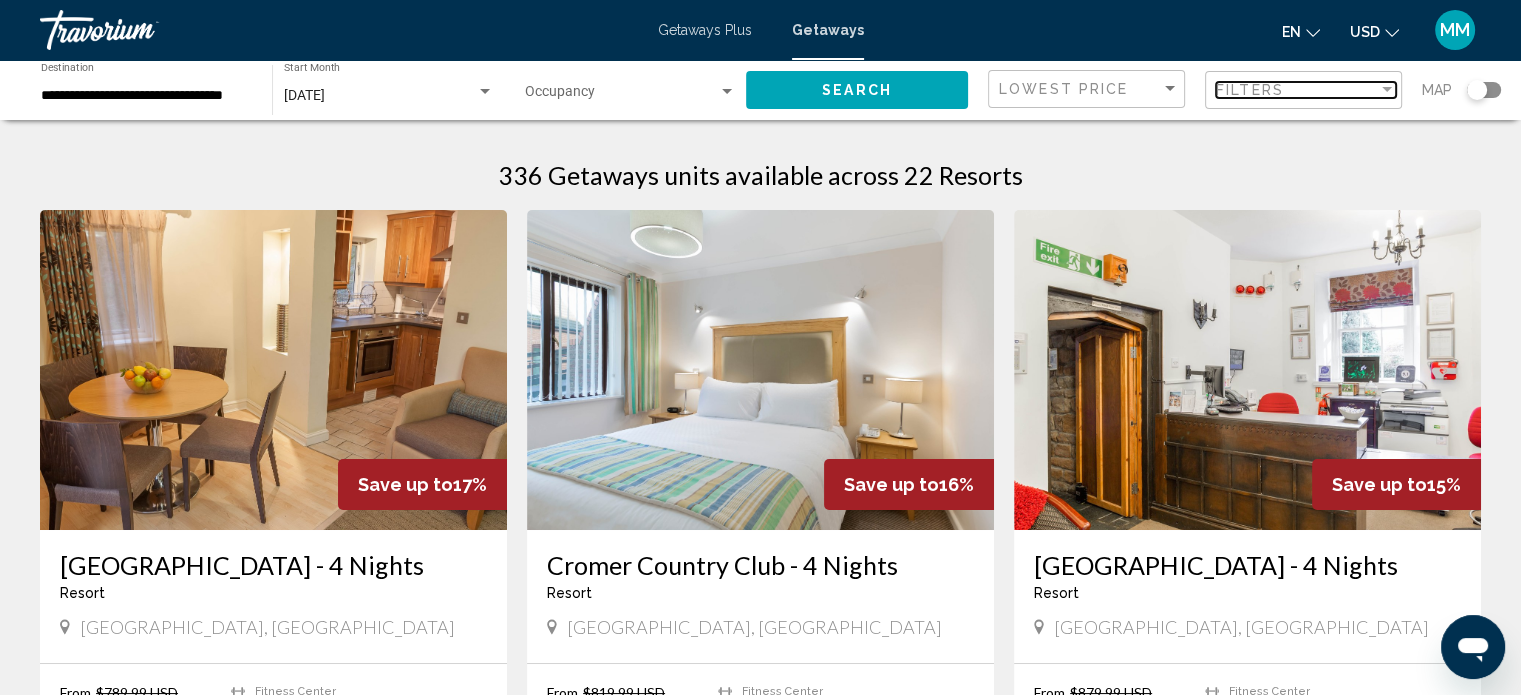click on "Filters" at bounding box center (1297, 90) 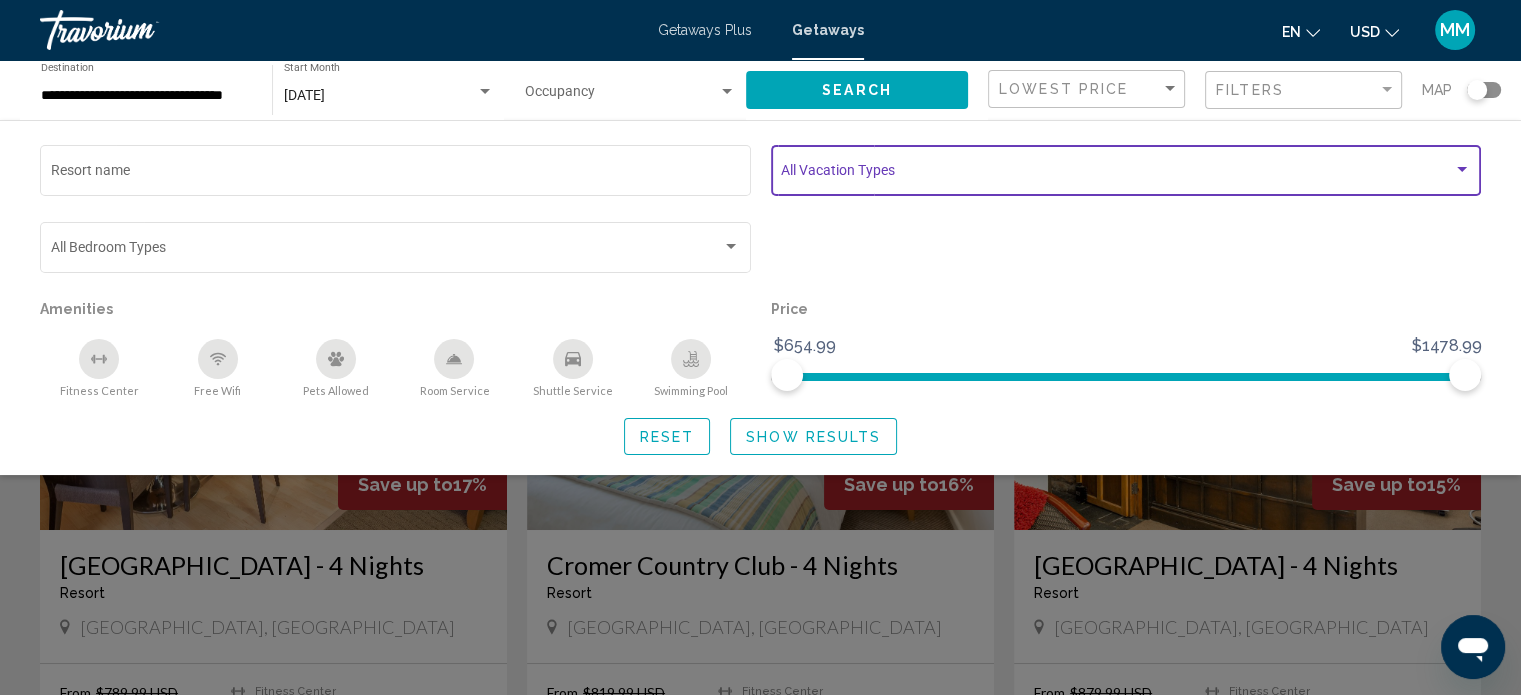 click at bounding box center [1117, 174] 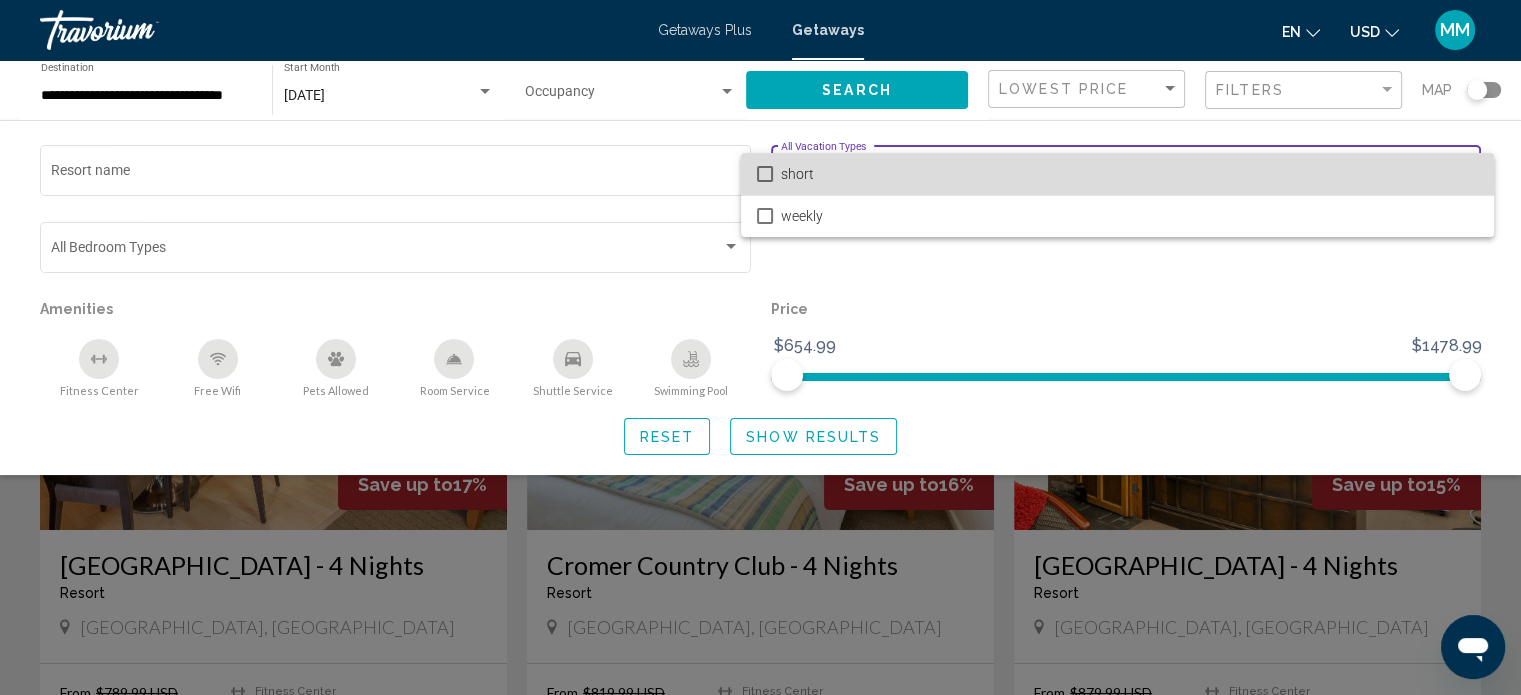 click on "short" at bounding box center [1129, 174] 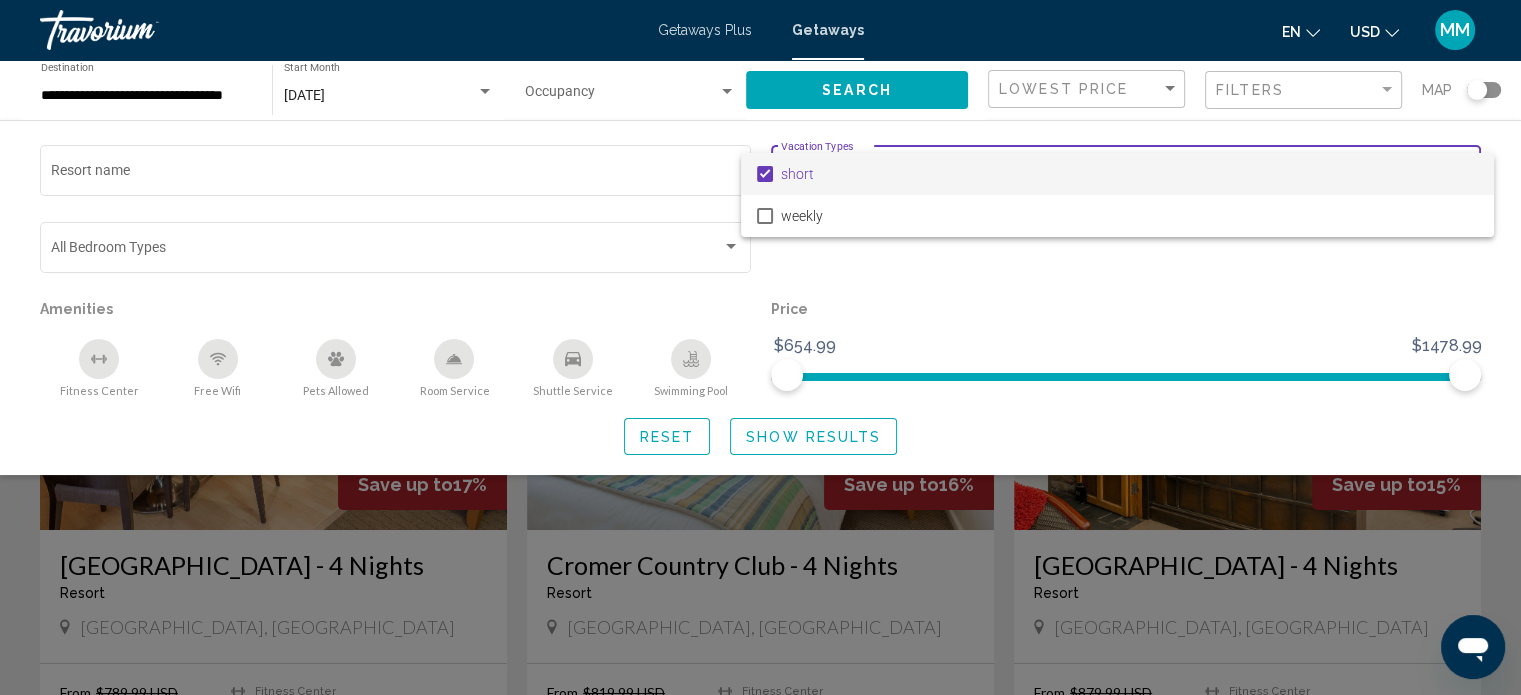 click at bounding box center (760, 347) 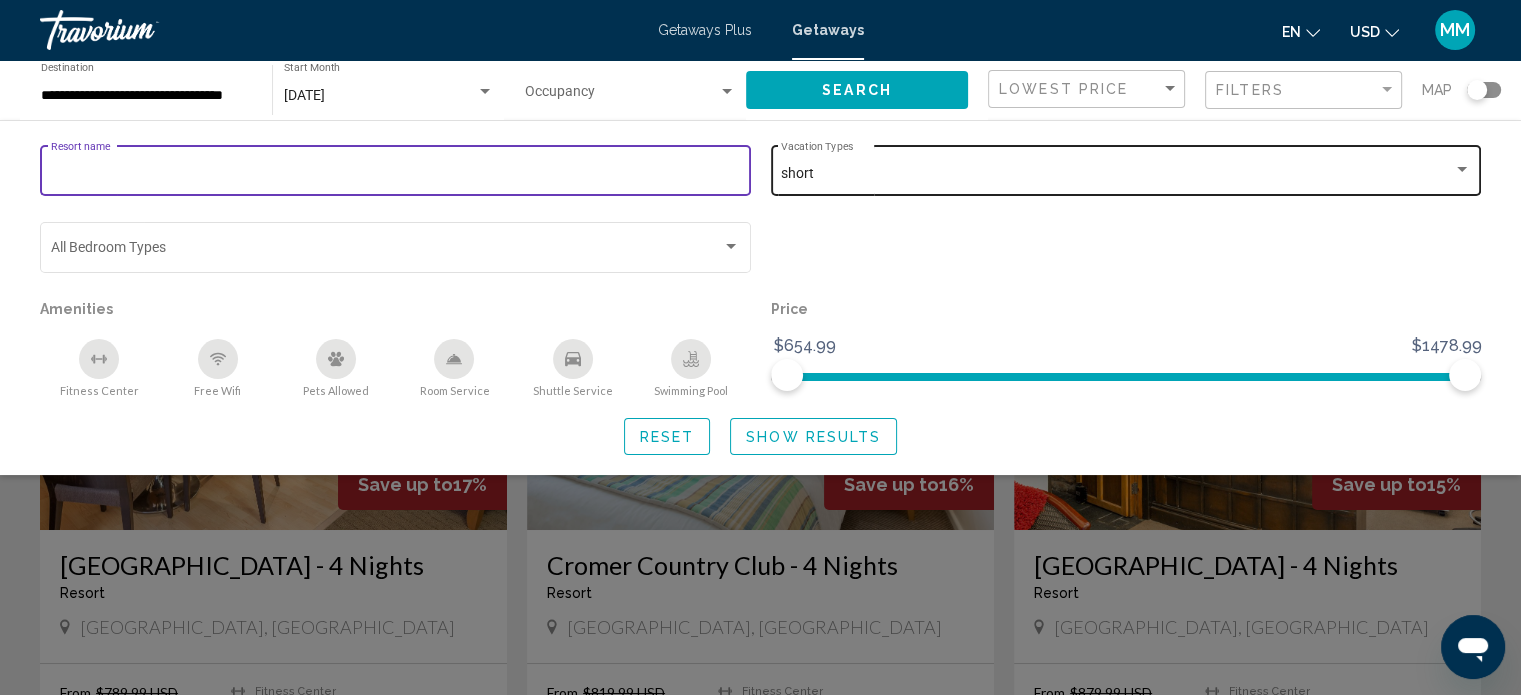 click on "Resort name" at bounding box center (396, 174) 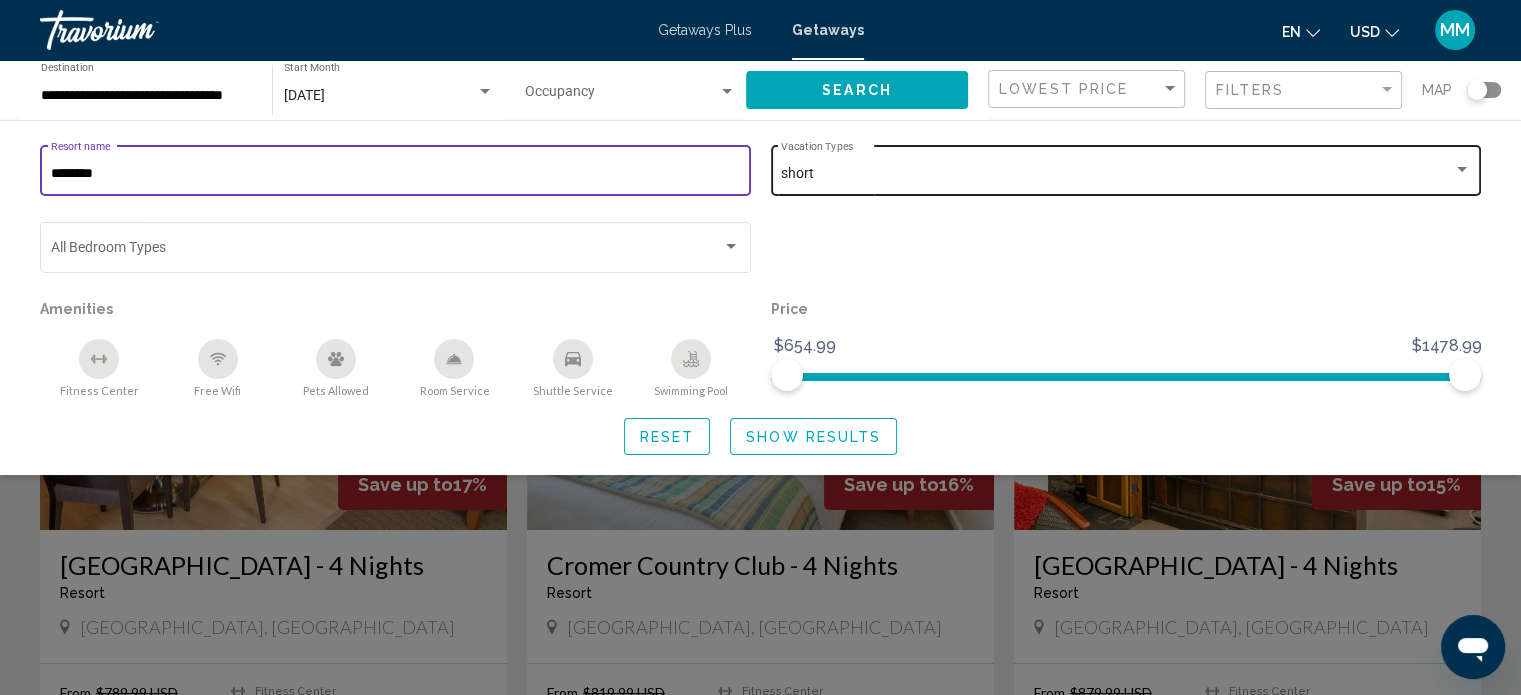 type on "********" 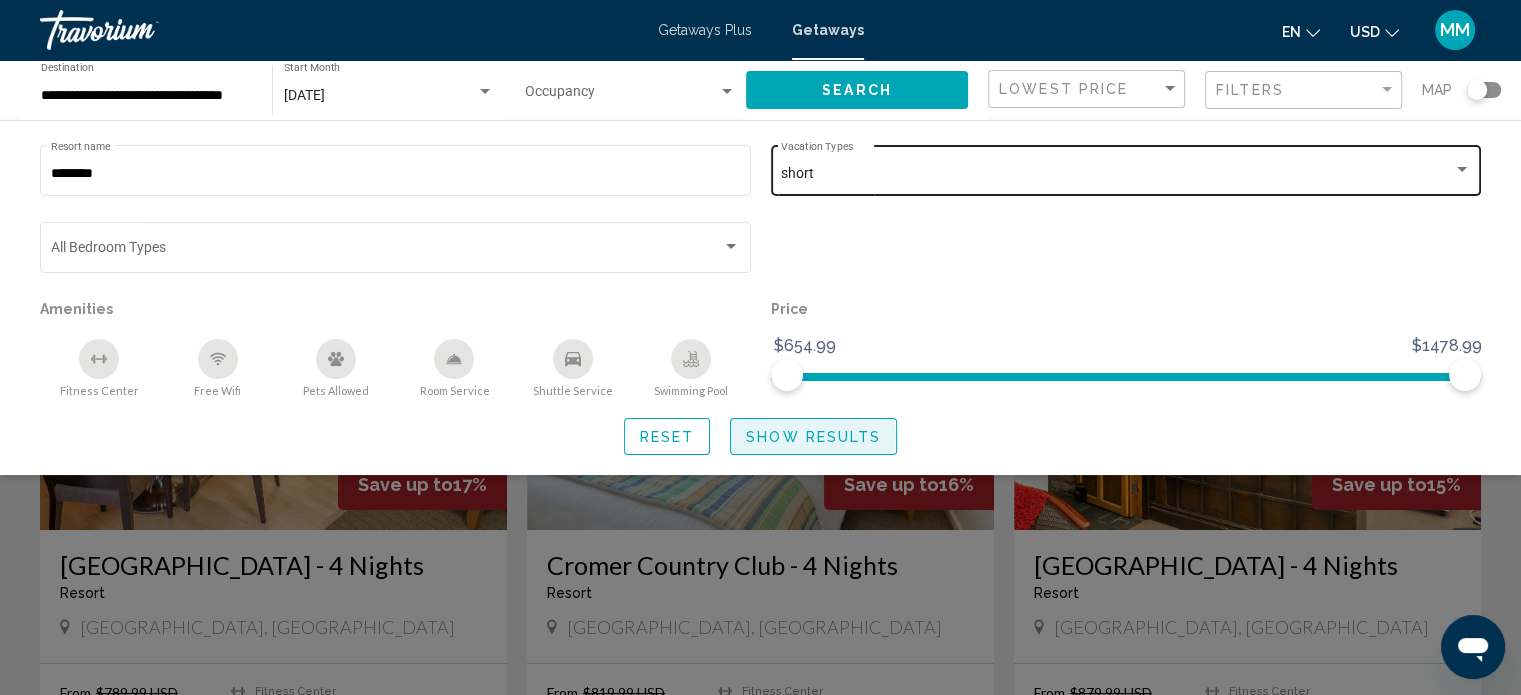 click on "Show Results" 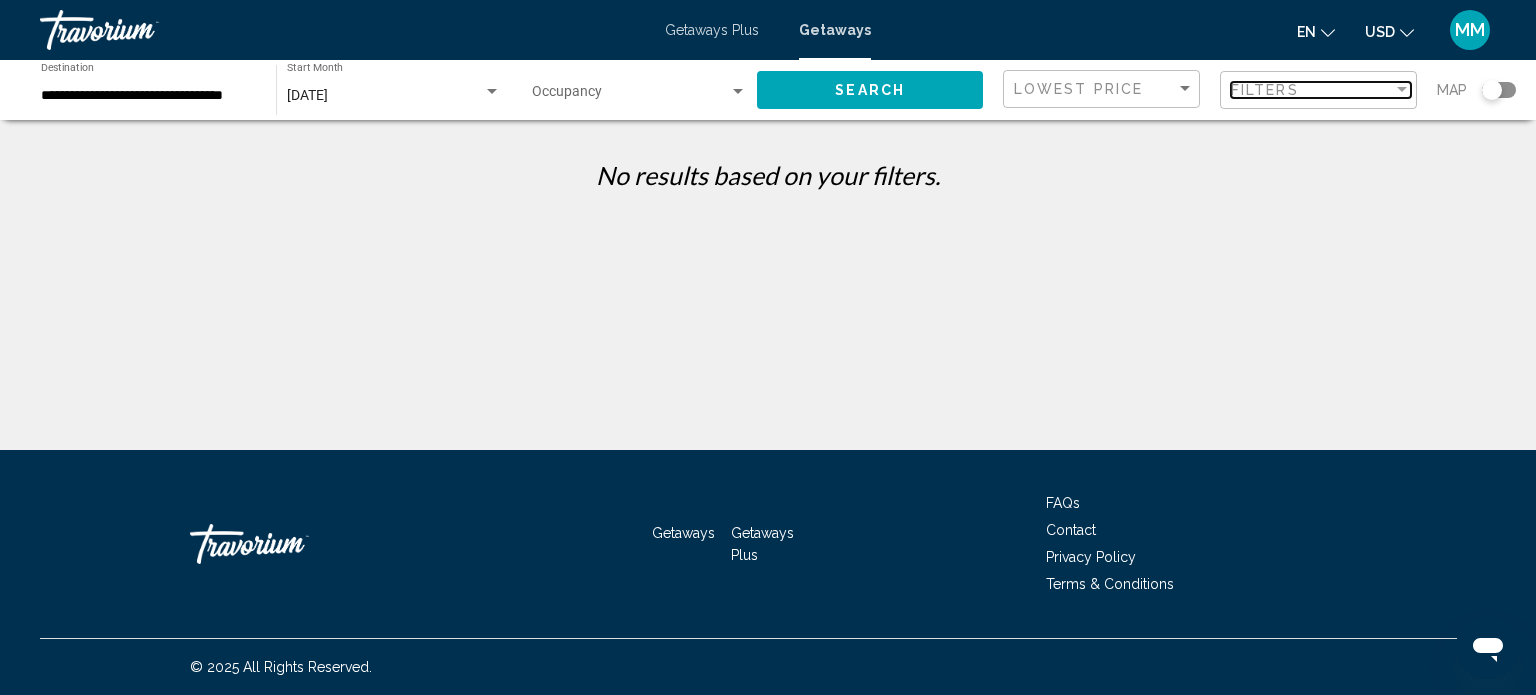 click on "Filters" at bounding box center [1312, 90] 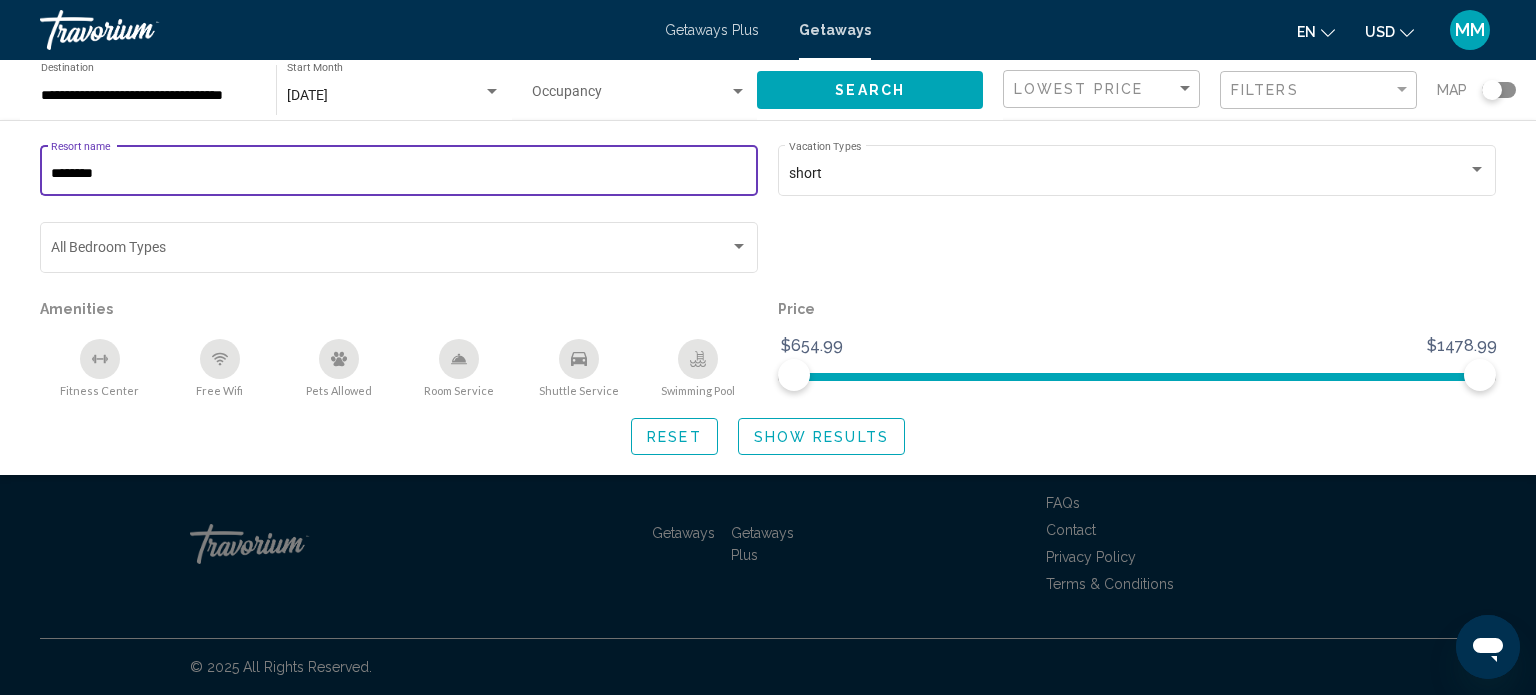 click on "********" at bounding box center [399, 174] 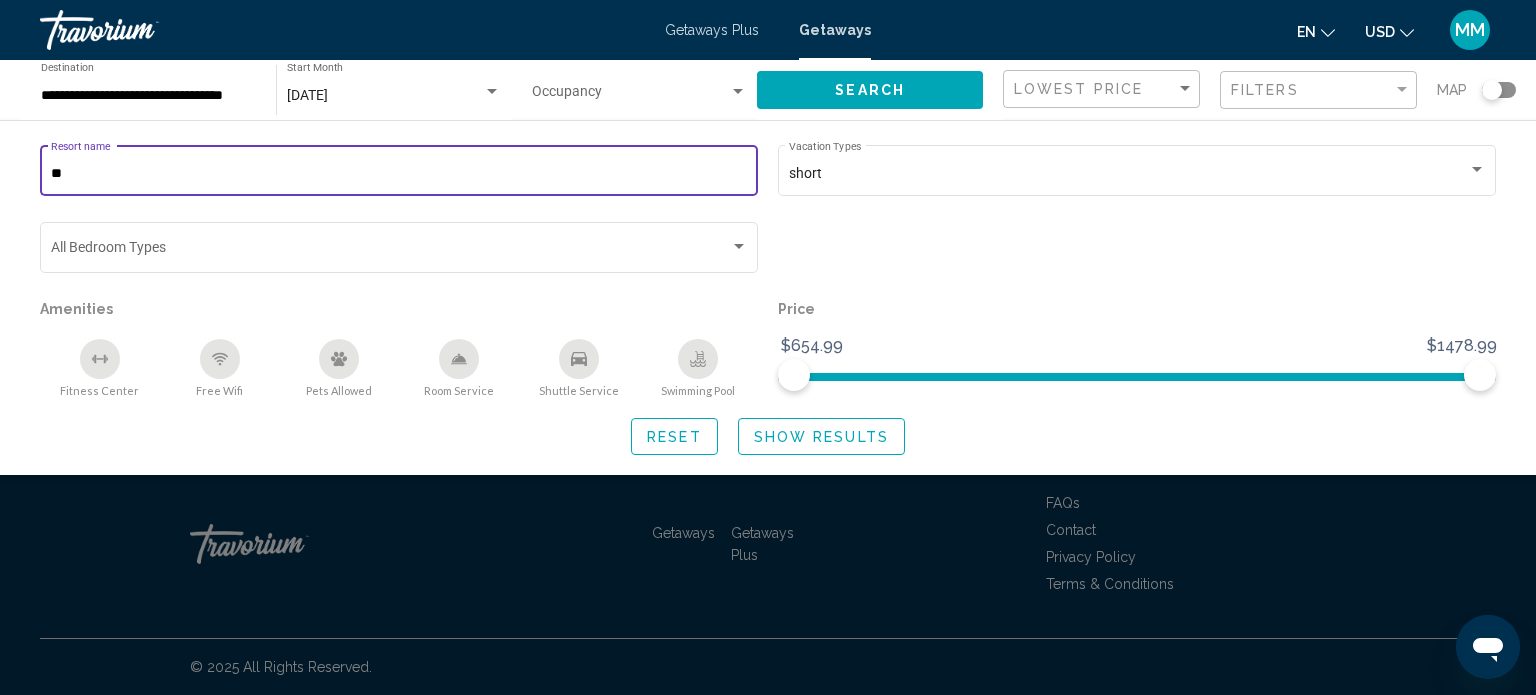 type on "*" 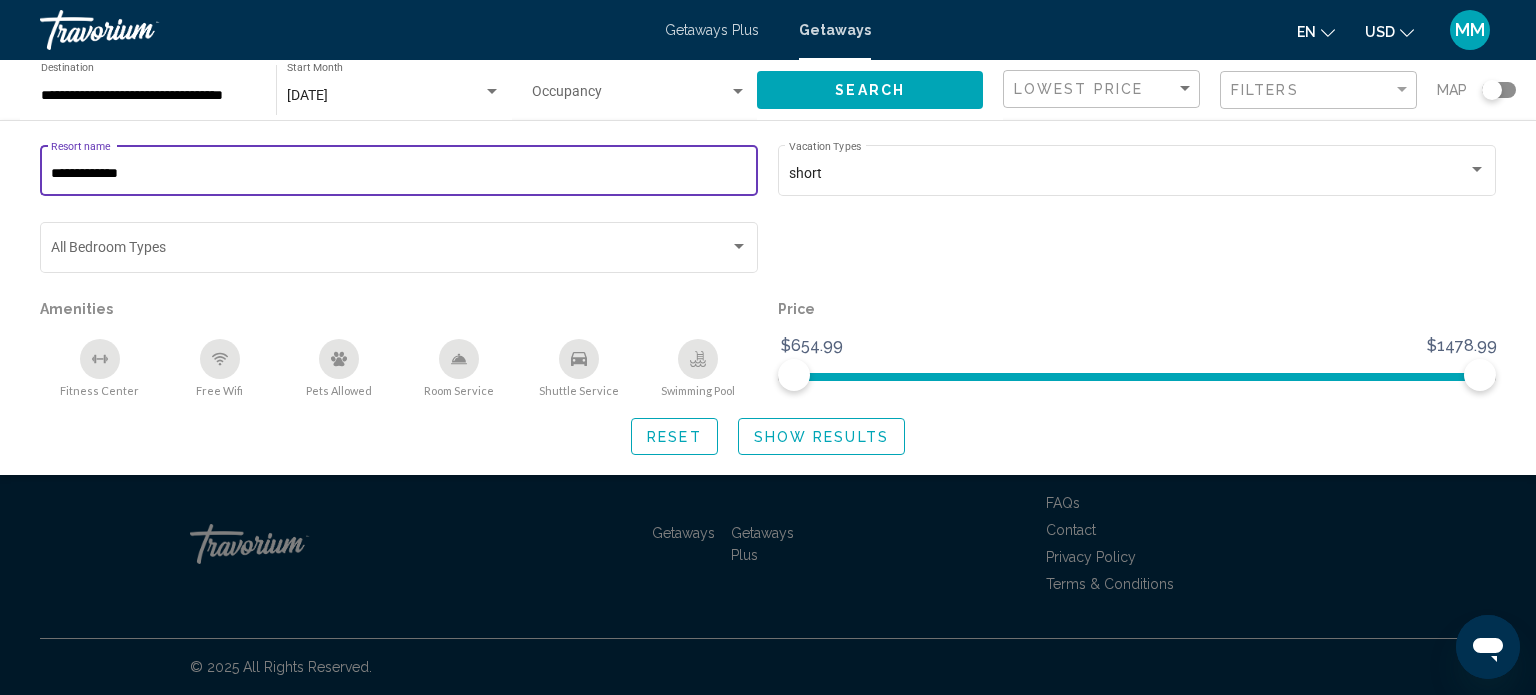 click on "**********" at bounding box center (399, 174) 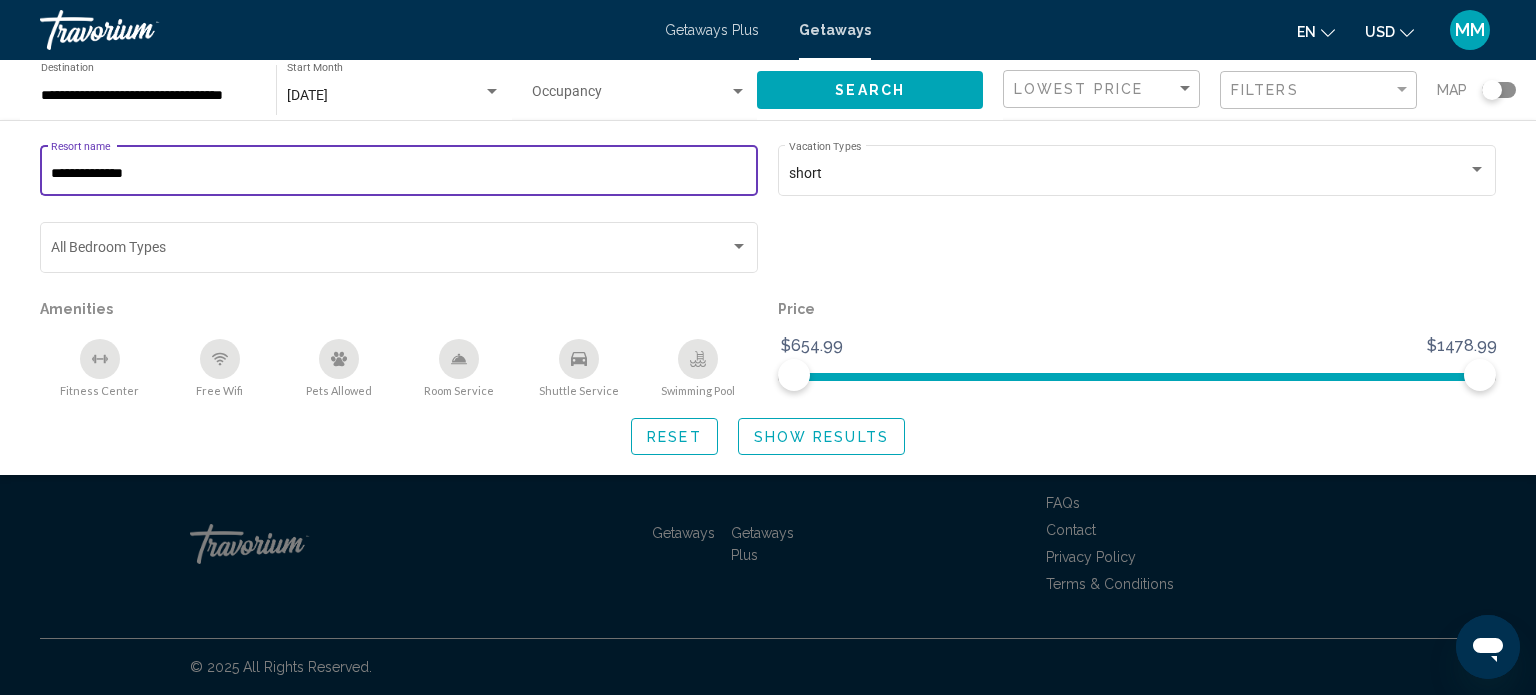 type on "**********" 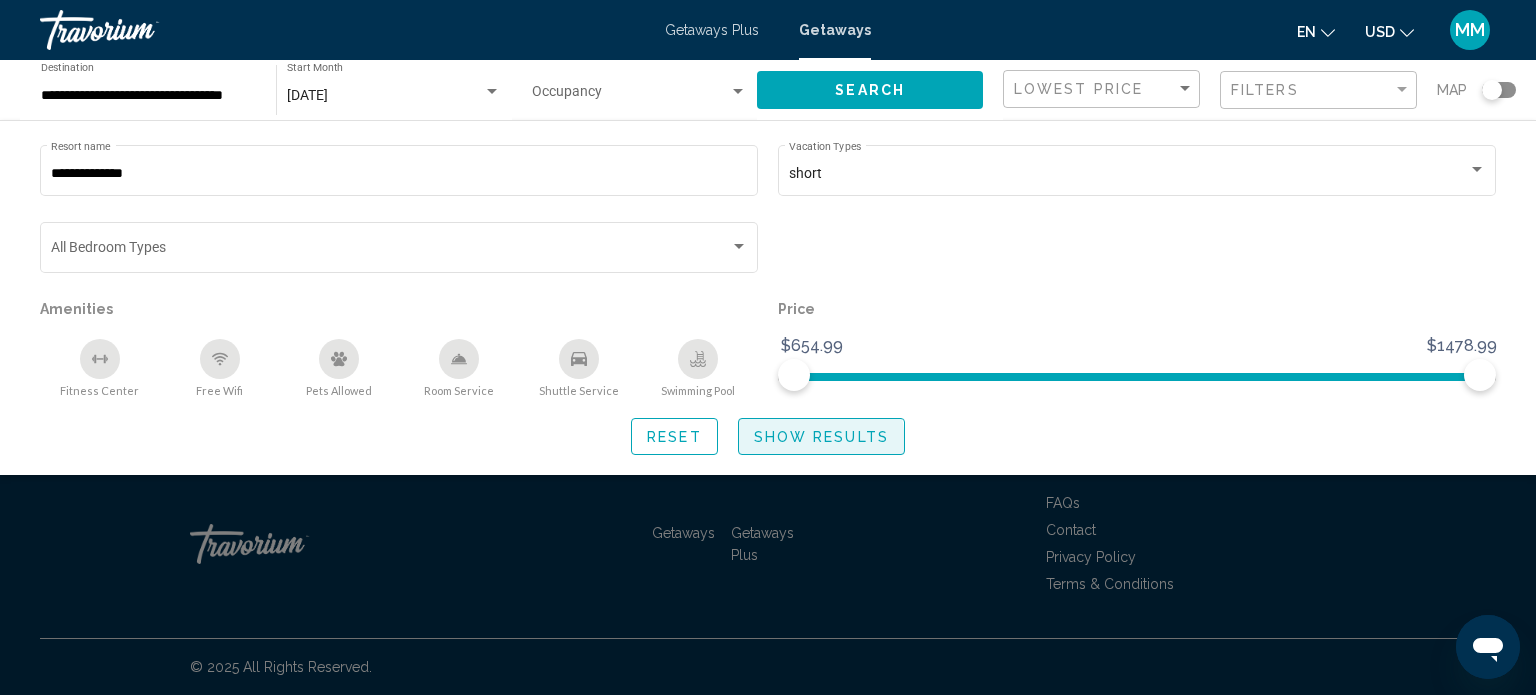 click on "Show Results" 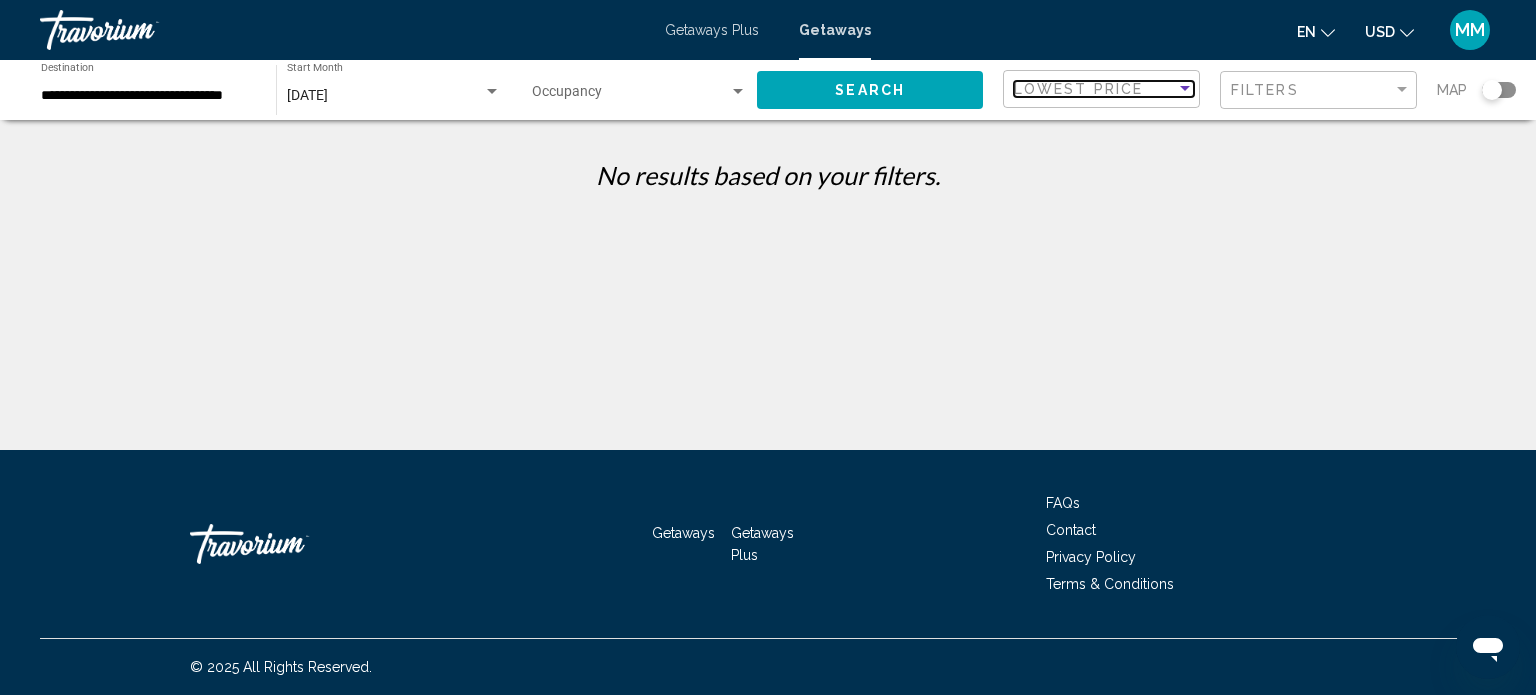 click on "Lowest Price" at bounding box center [1078, 89] 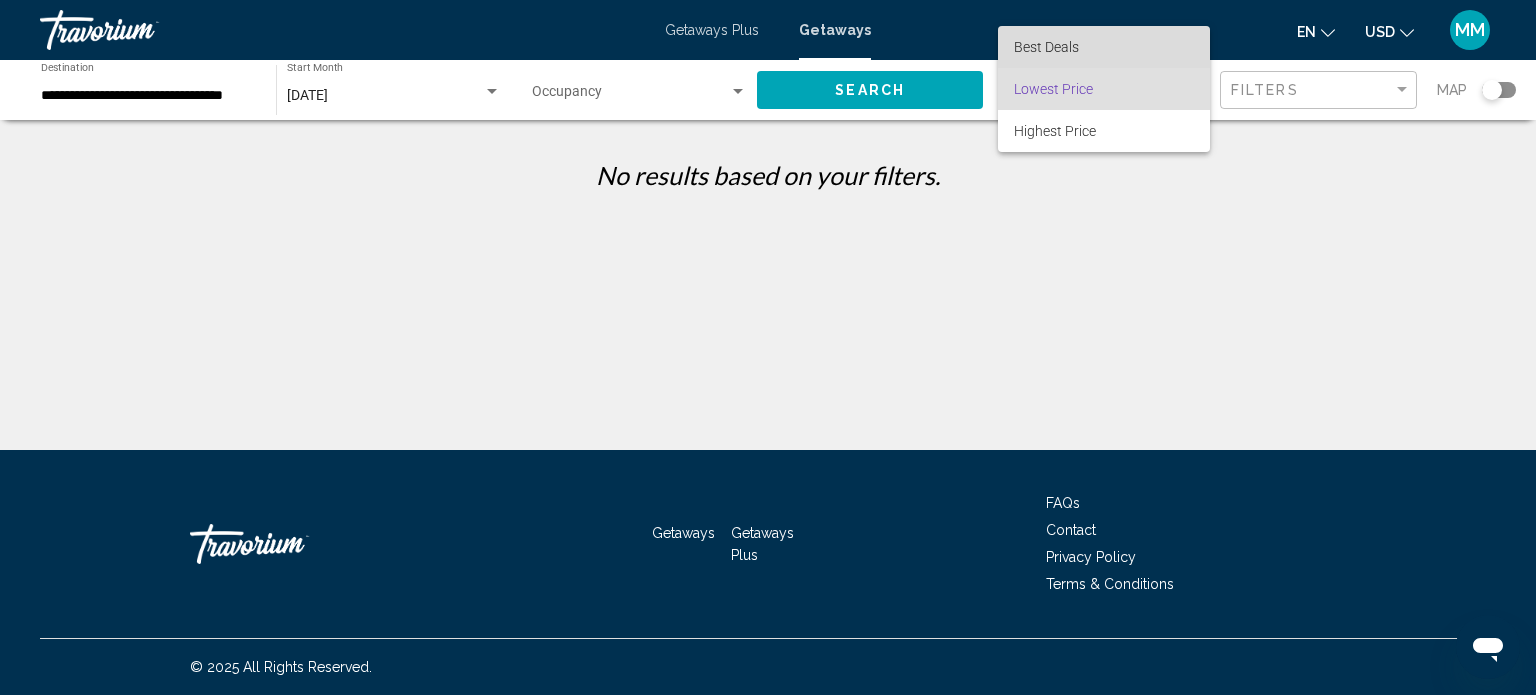 click on "Best Deals" at bounding box center [1046, 47] 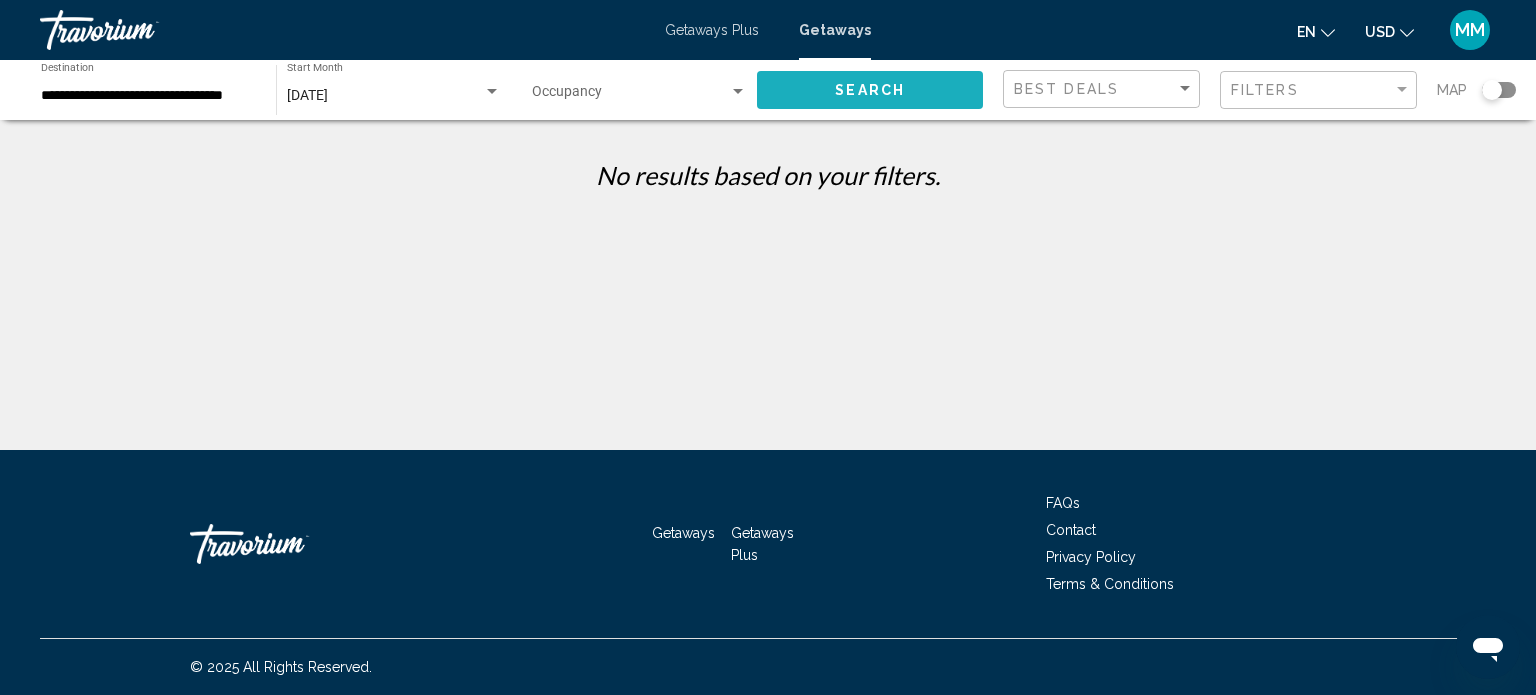 click on "Search" 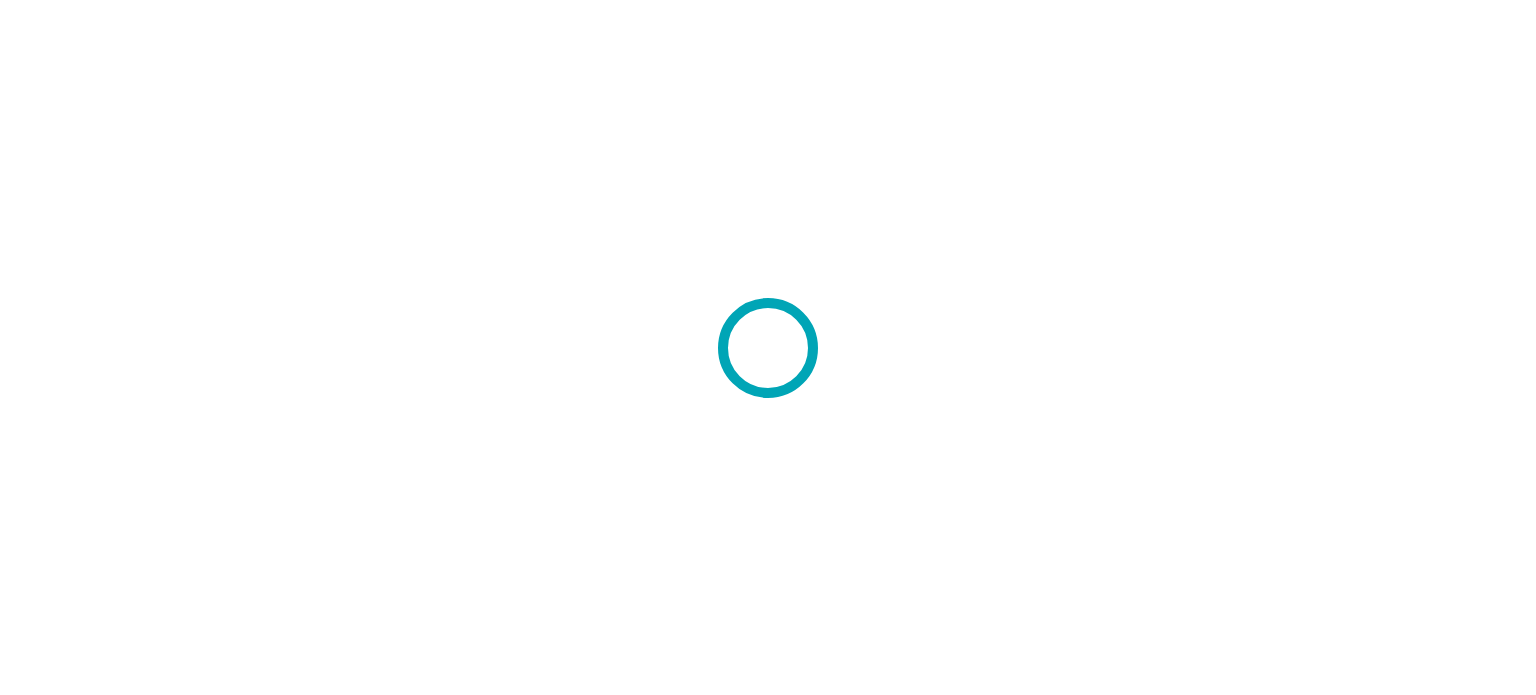 scroll, scrollTop: 0, scrollLeft: 0, axis: both 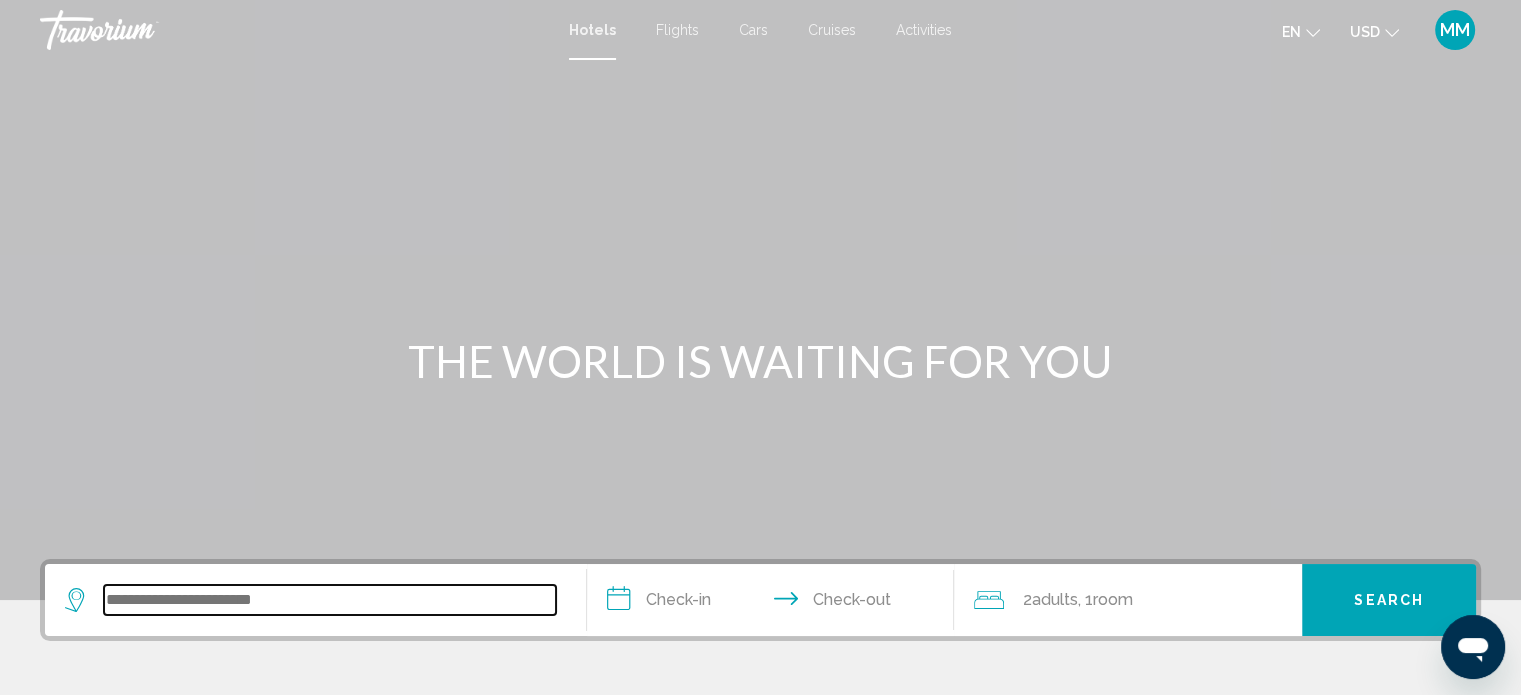 click at bounding box center (330, 600) 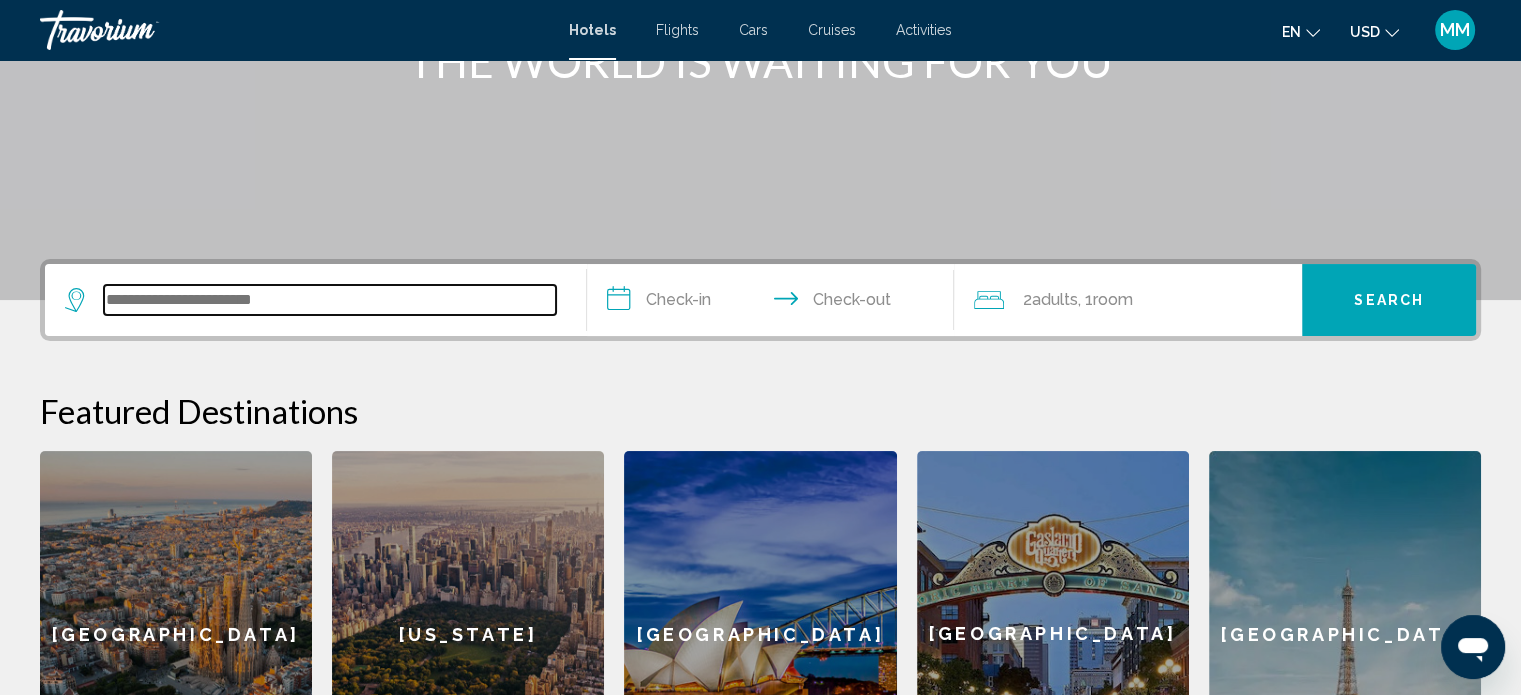 scroll, scrollTop: 493, scrollLeft: 0, axis: vertical 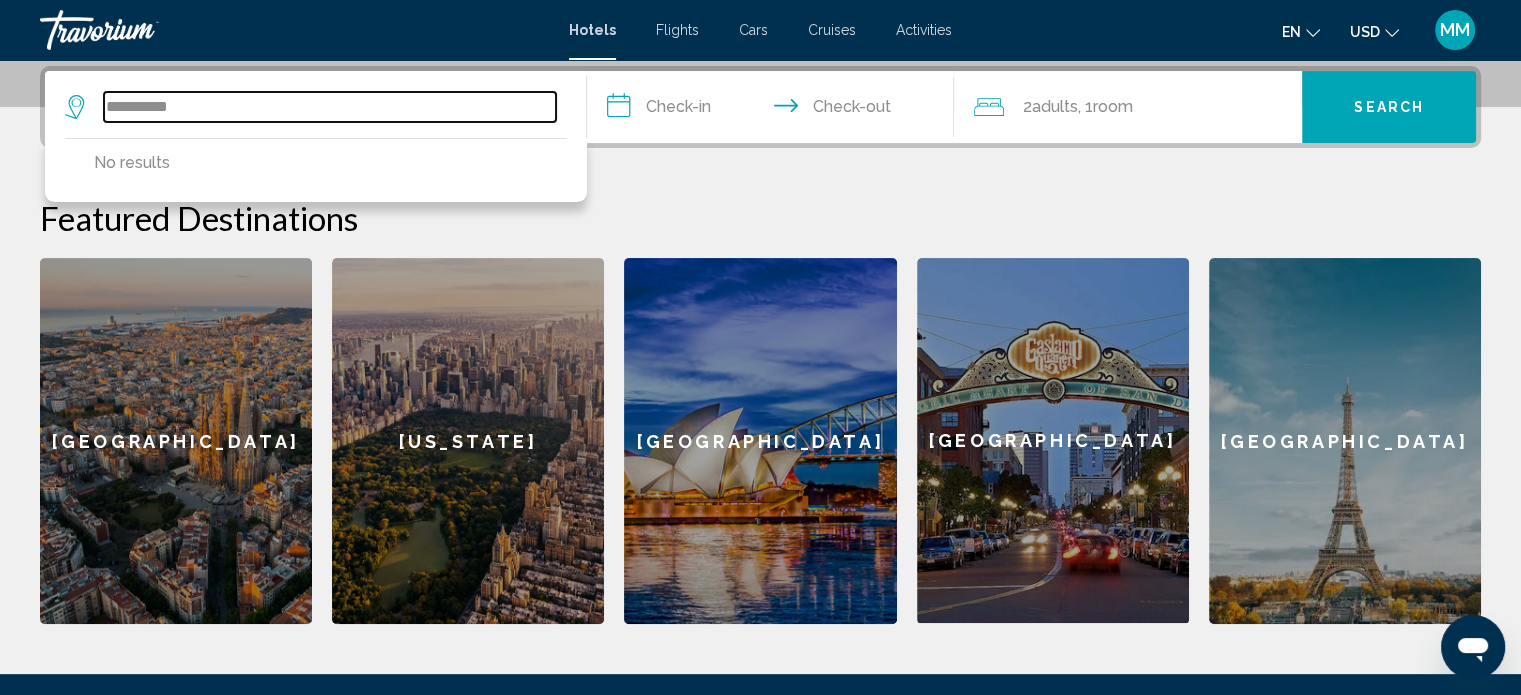 type on "*********" 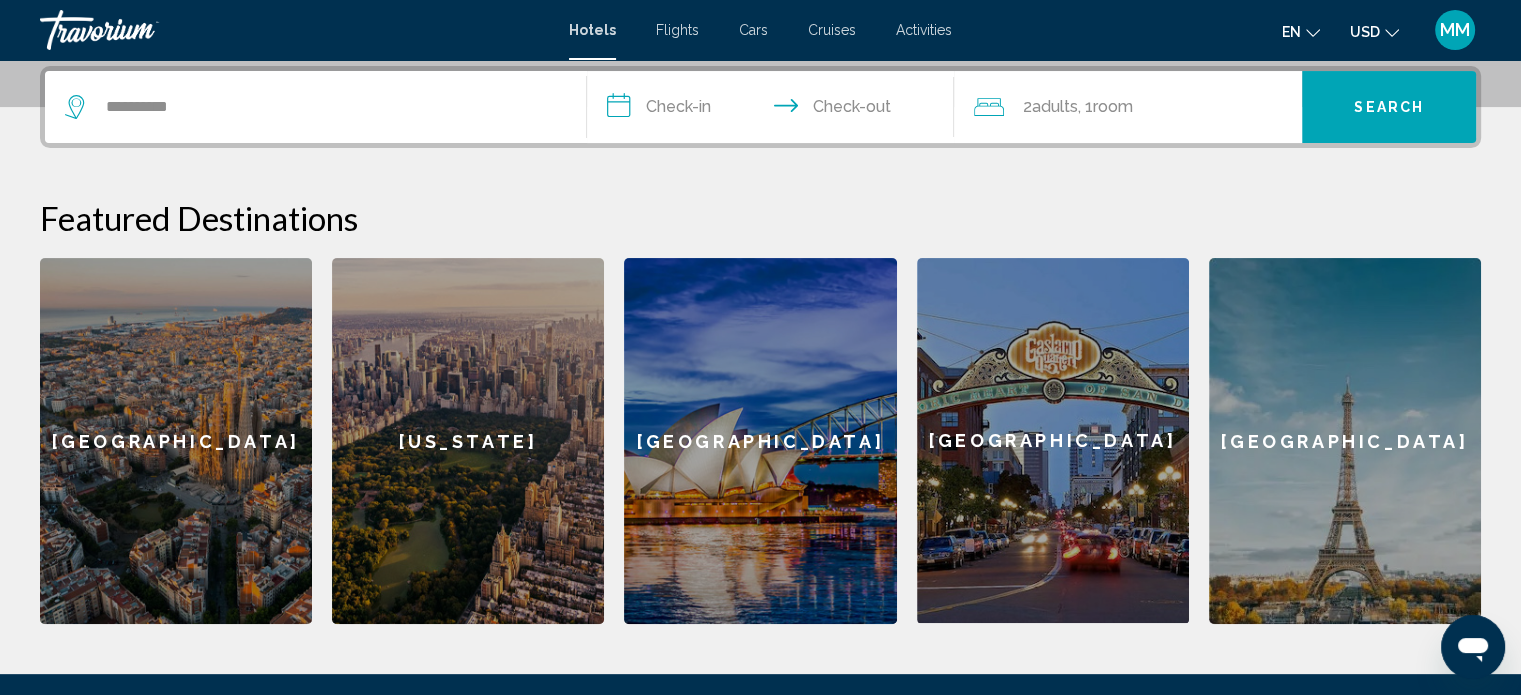 click on "**********" at bounding box center [775, 110] 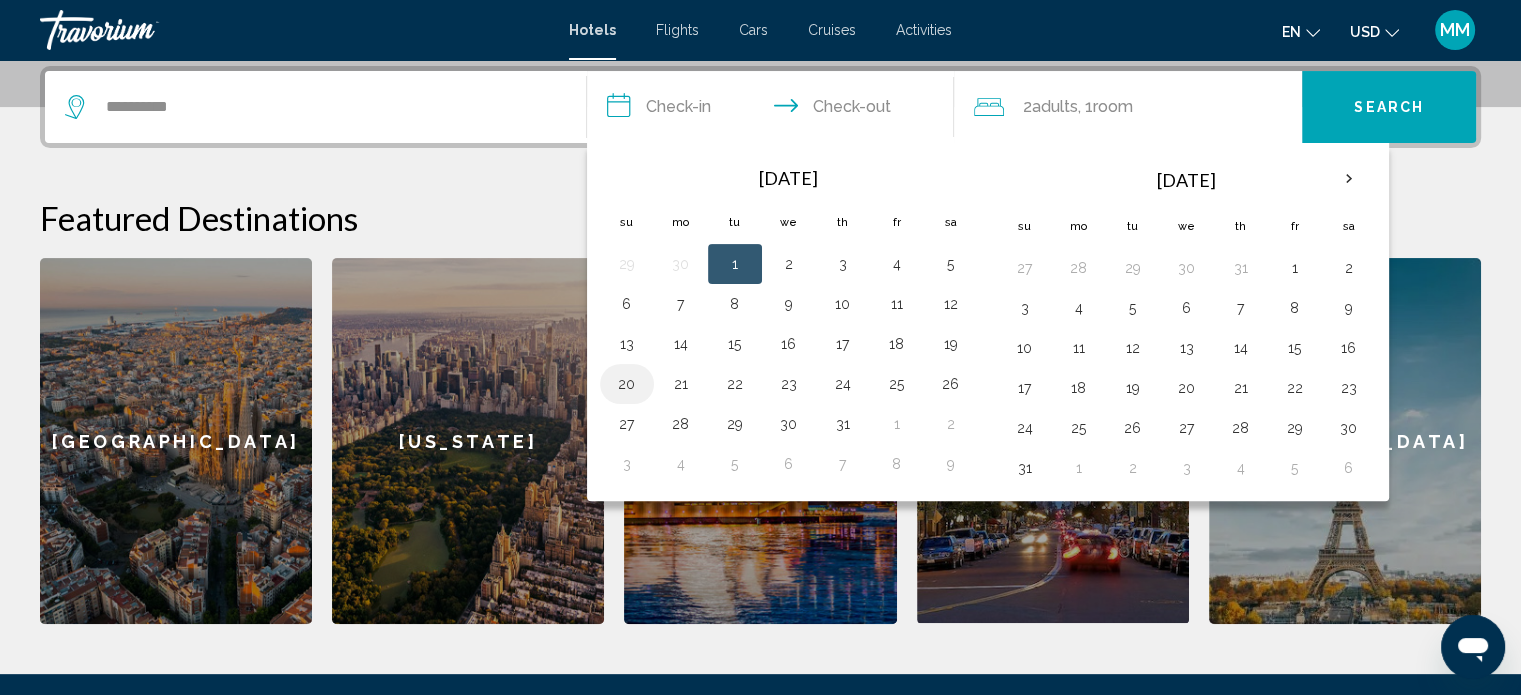 click on "20" at bounding box center [627, 384] 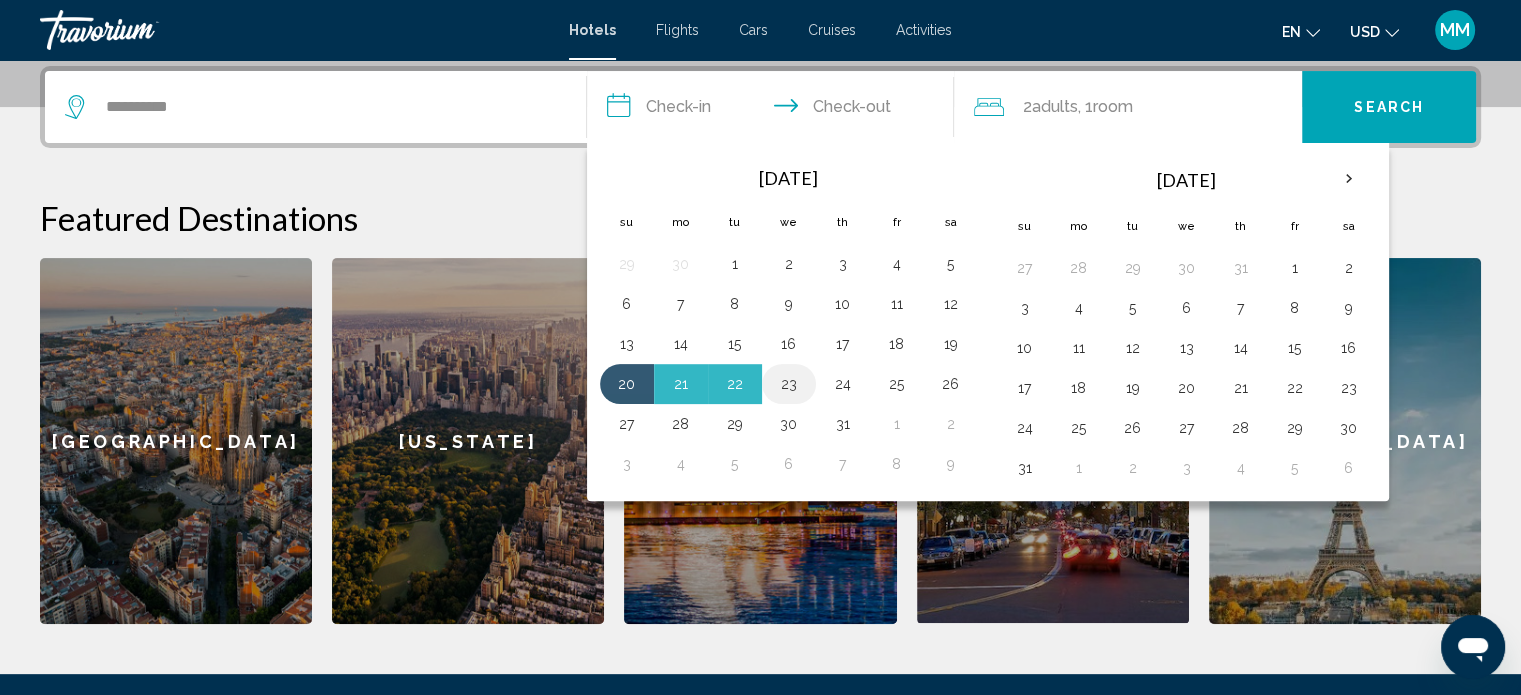 click on "23" at bounding box center [789, 384] 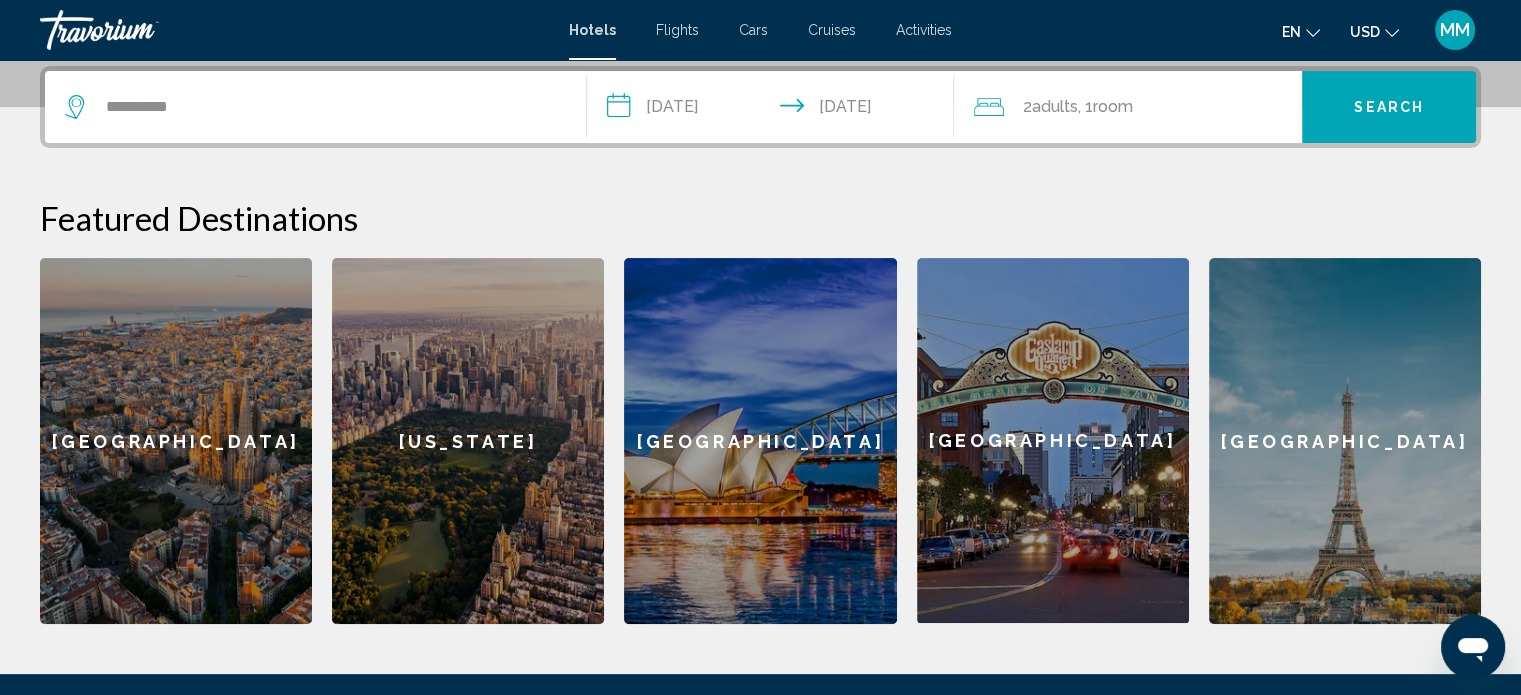 click on "Room" 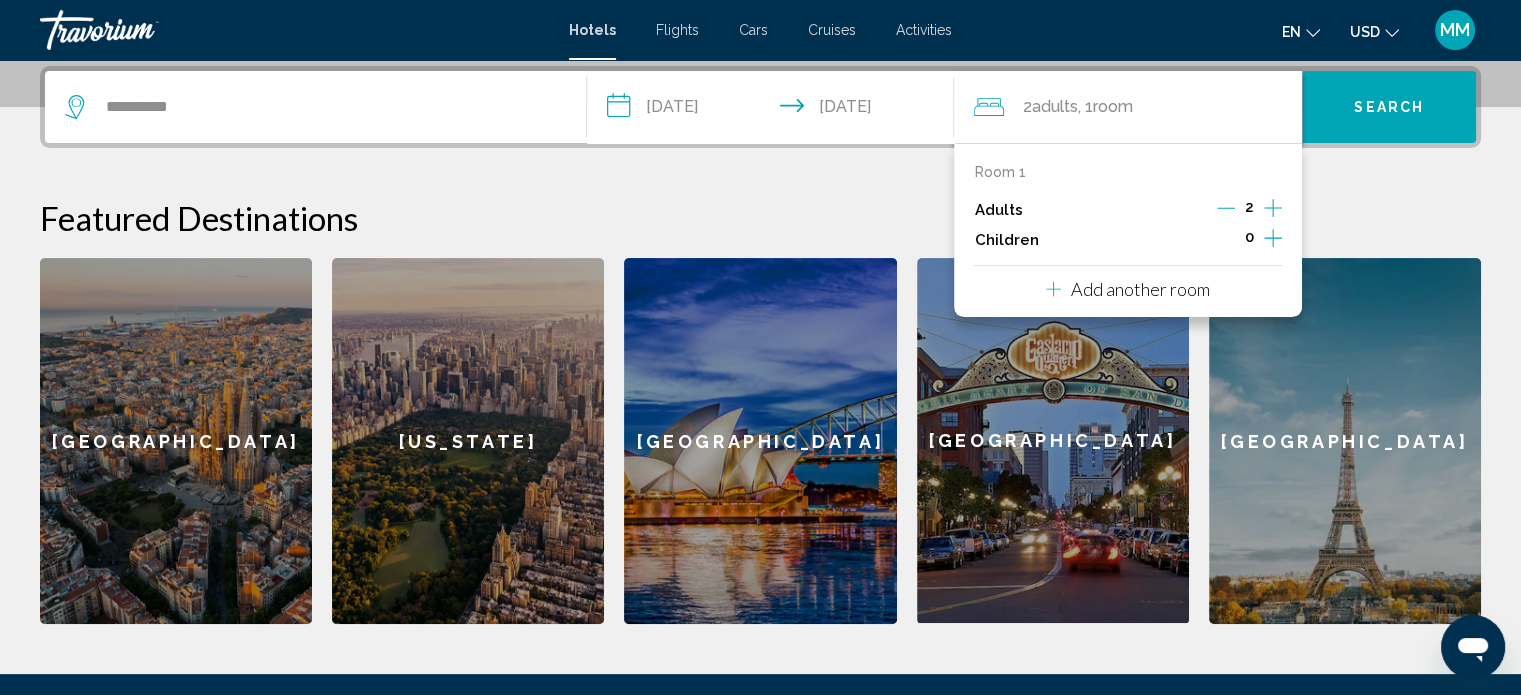 click 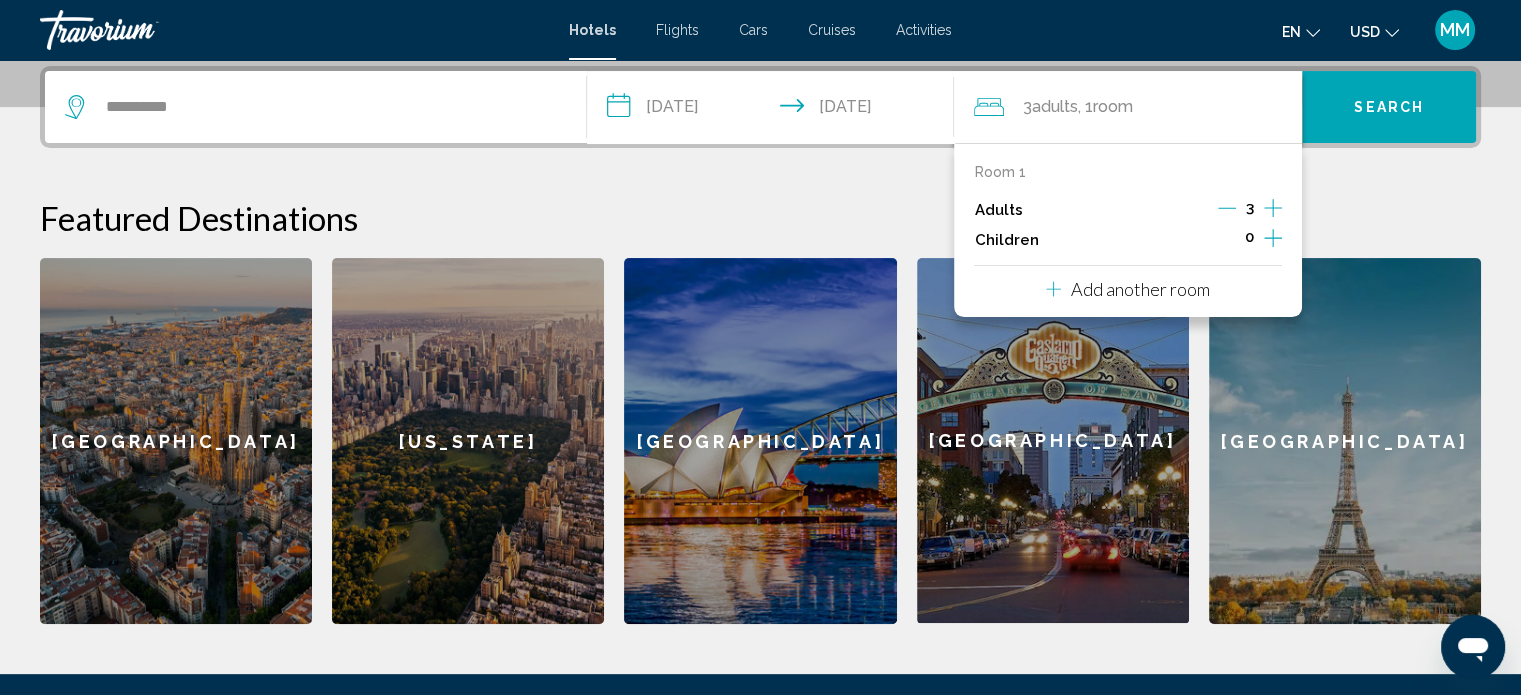 click 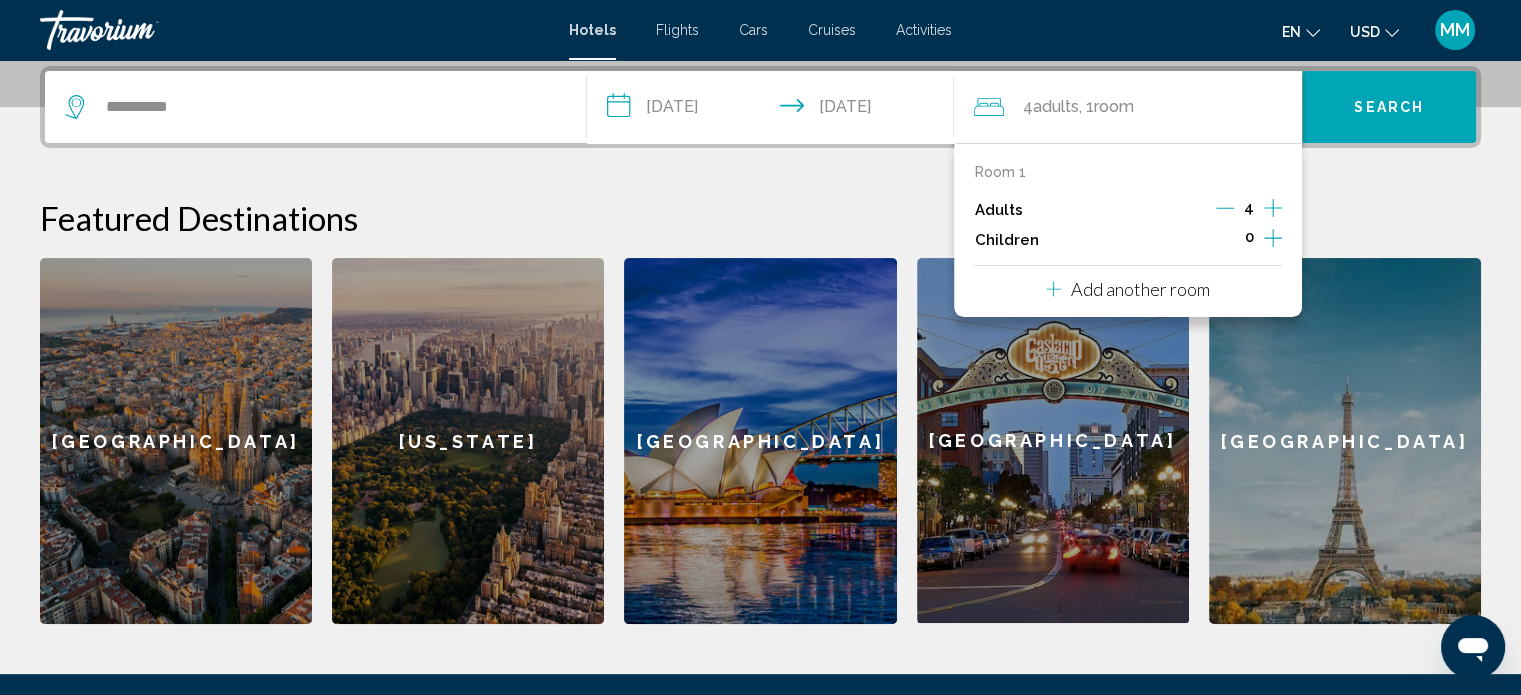click on "Featured Destinations" at bounding box center (760, 218) 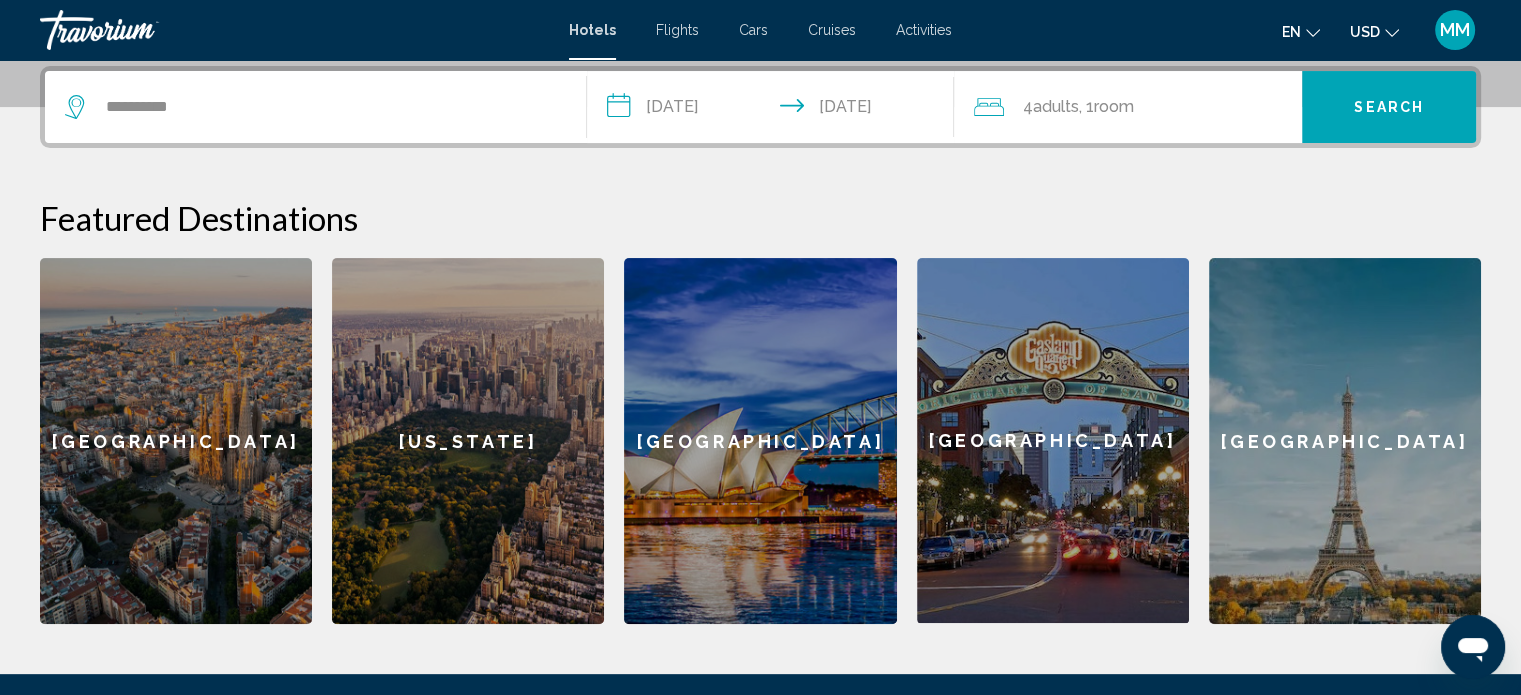 click on "Search" at bounding box center [1389, 108] 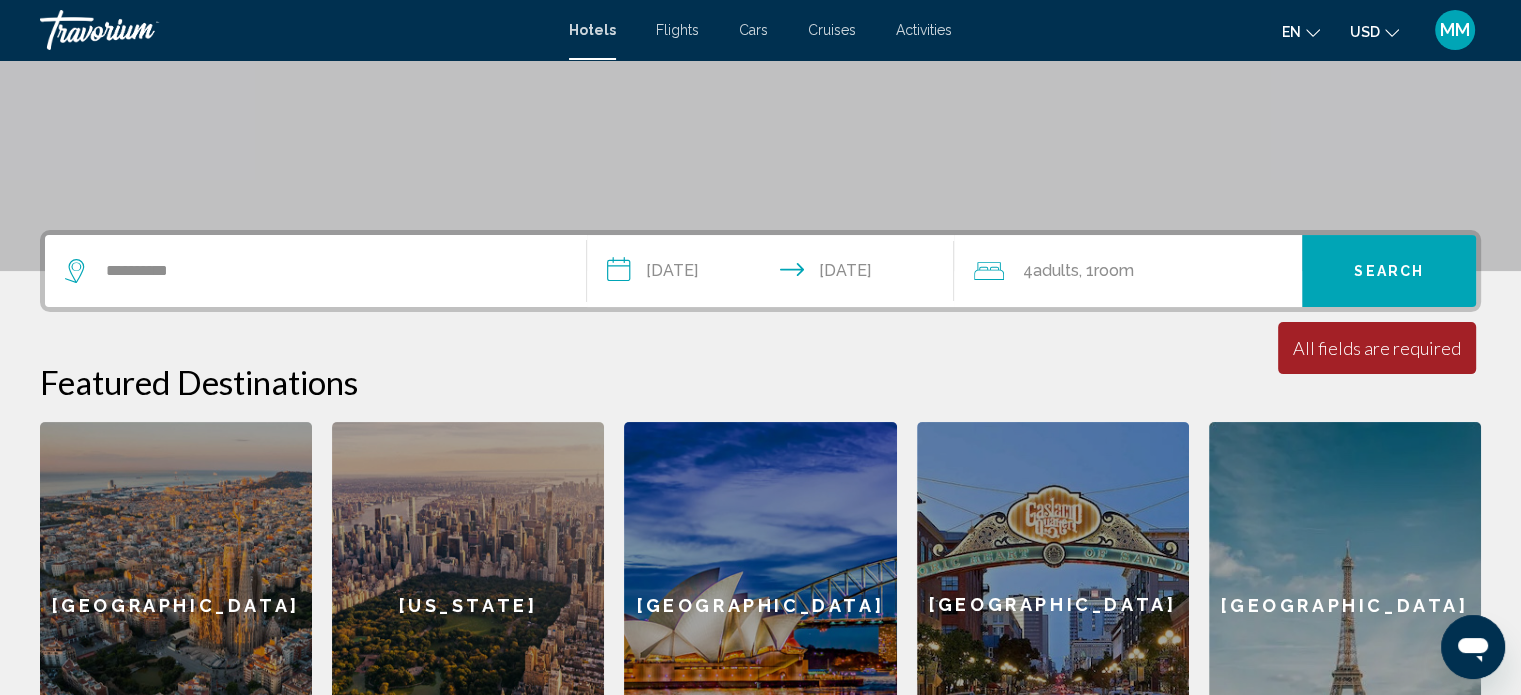 scroll, scrollTop: 312, scrollLeft: 0, axis: vertical 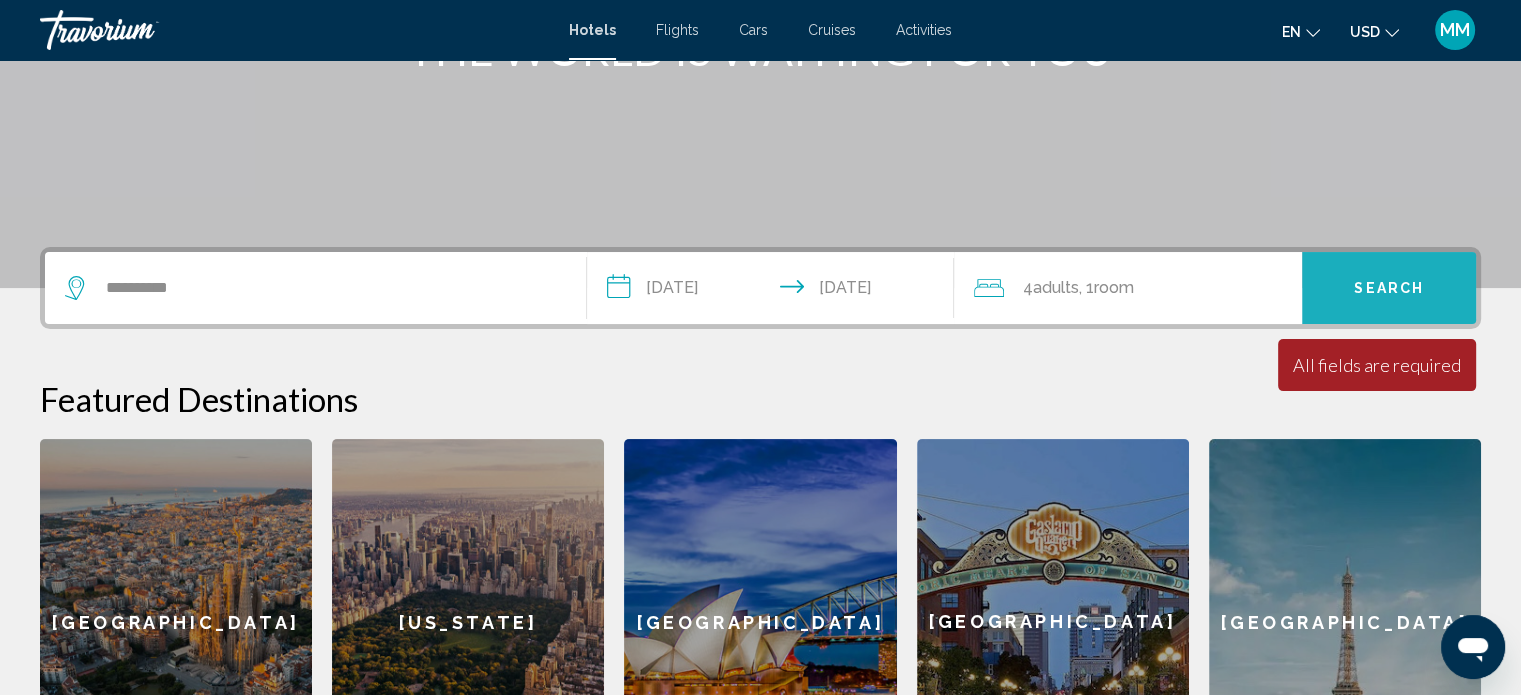 click on "Search" at bounding box center [1389, 288] 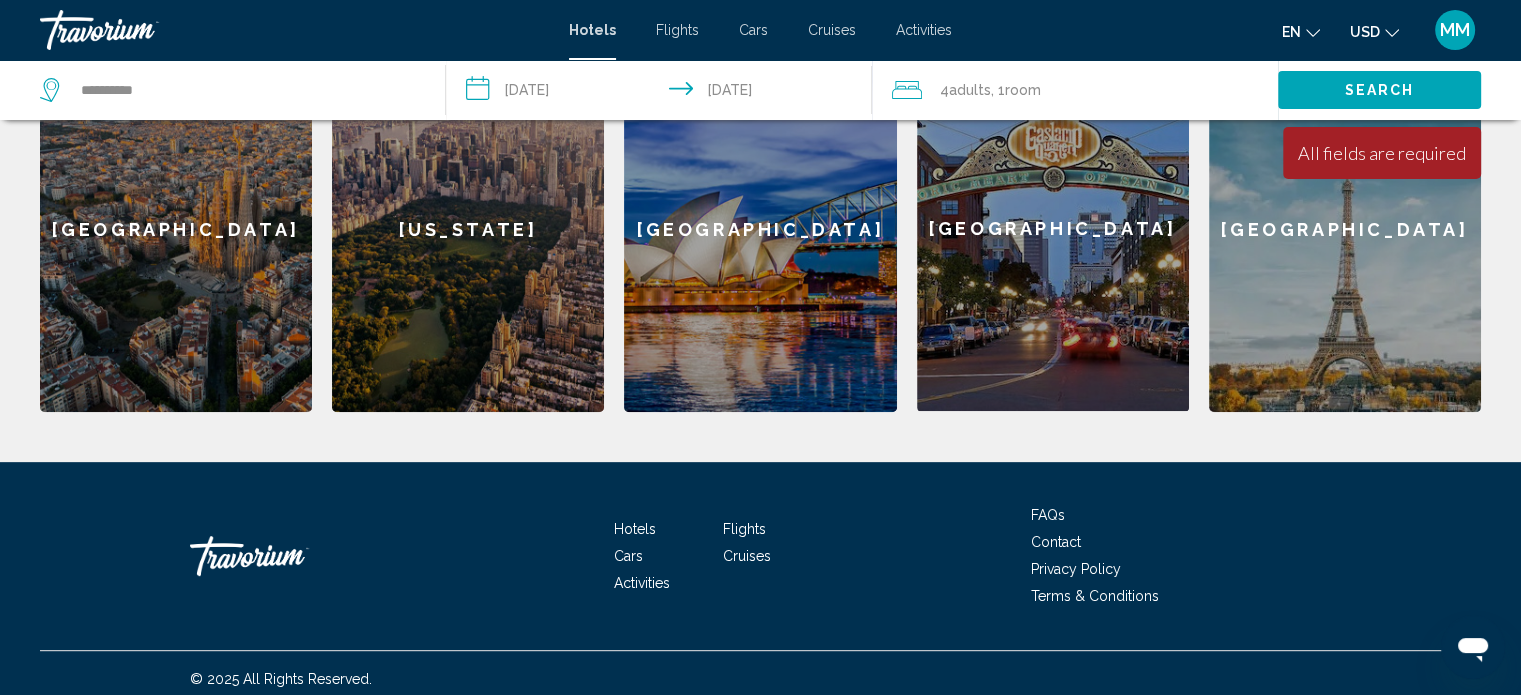 scroll, scrollTop: 716, scrollLeft: 0, axis: vertical 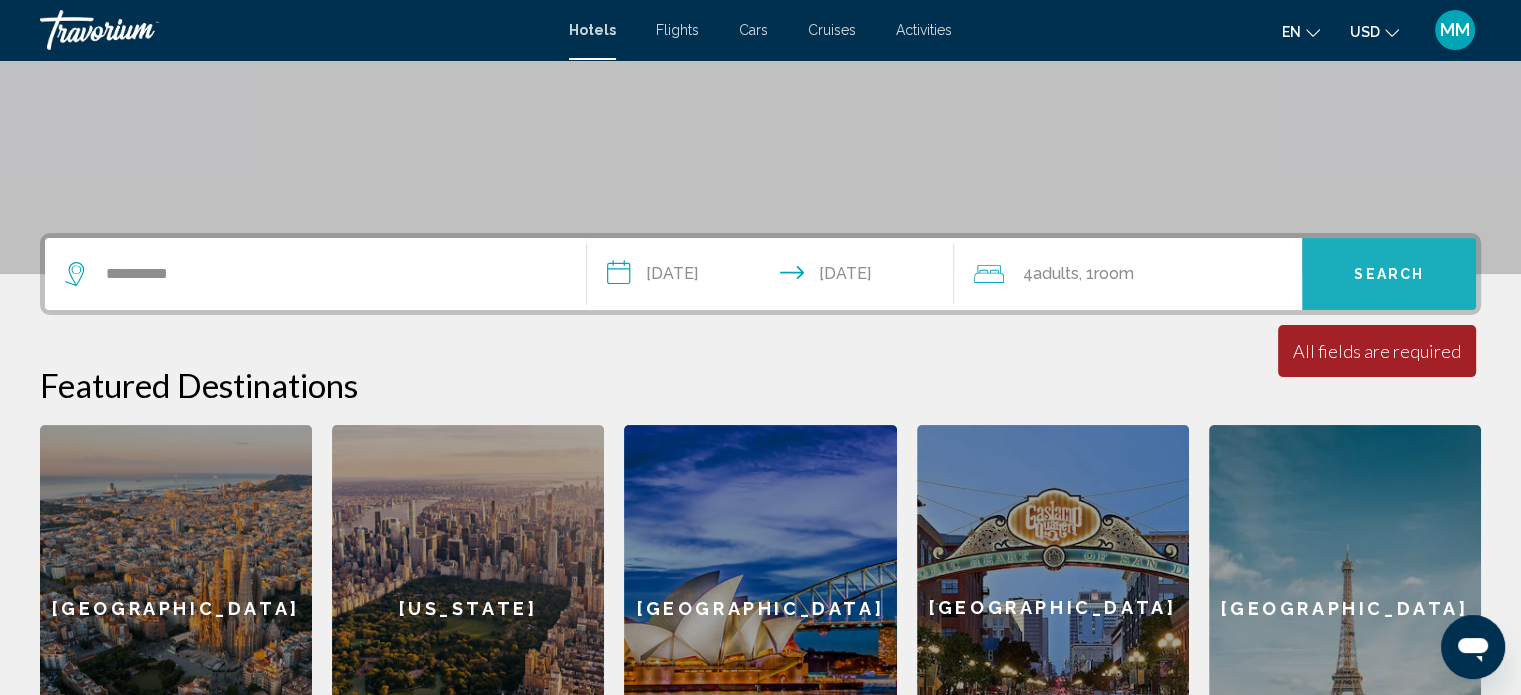 click on "Search" at bounding box center (1389, 274) 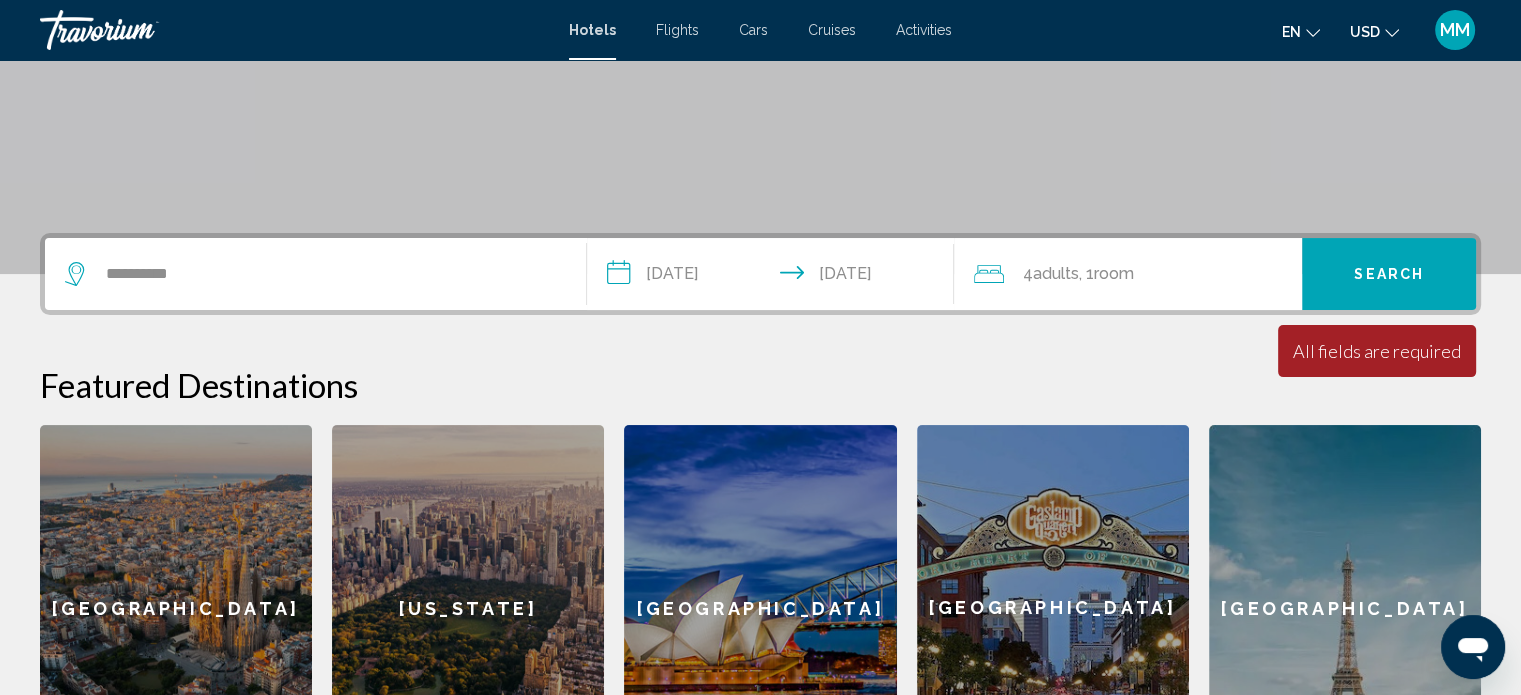 click on "All fields are required" at bounding box center (1377, 351) 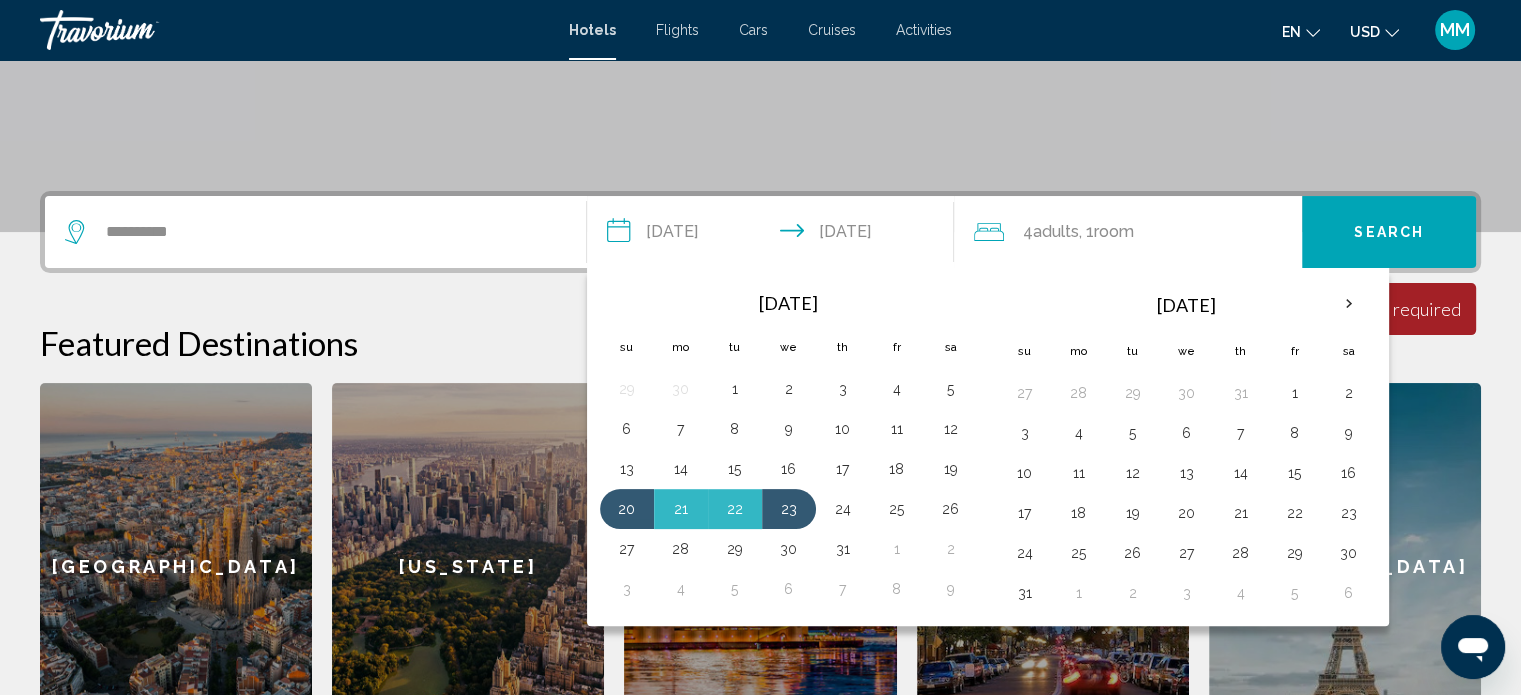 scroll, scrollTop: 493, scrollLeft: 0, axis: vertical 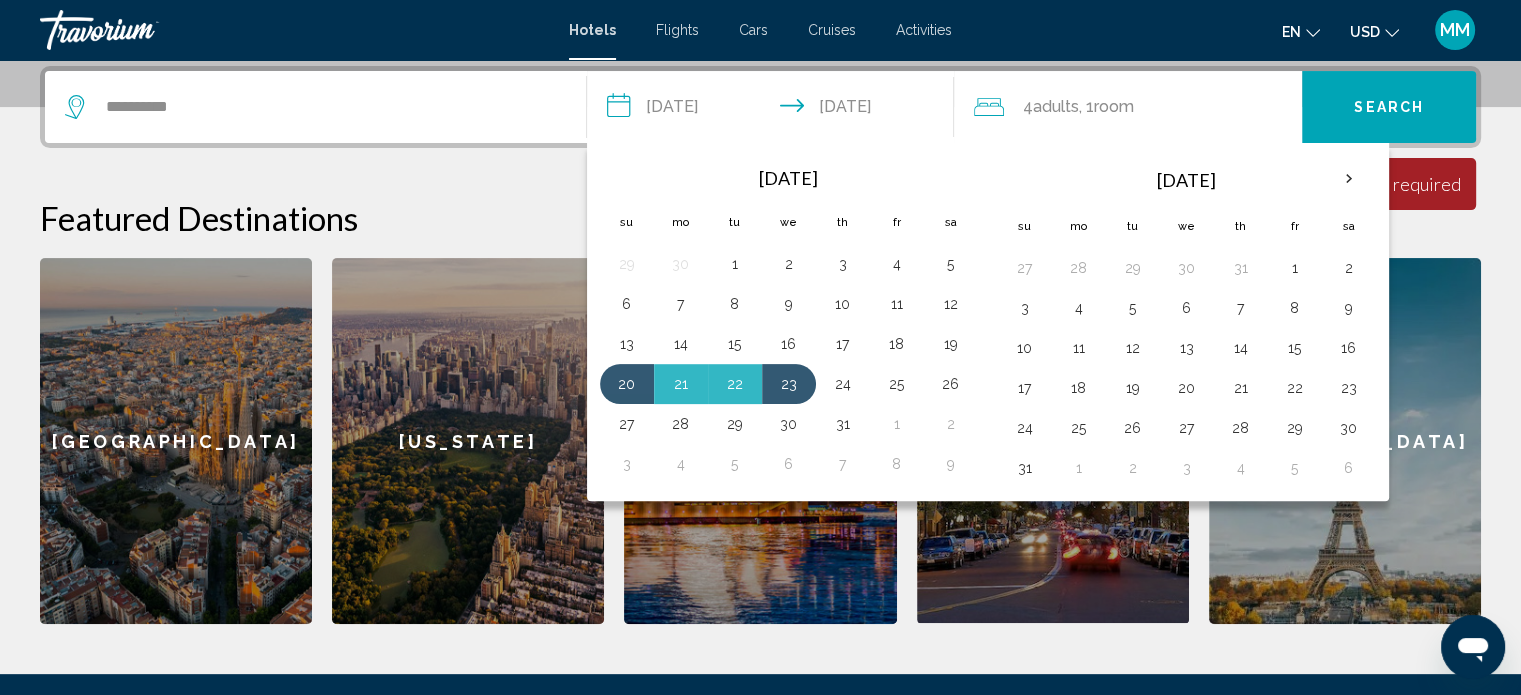click on "**********" at bounding box center (775, 110) 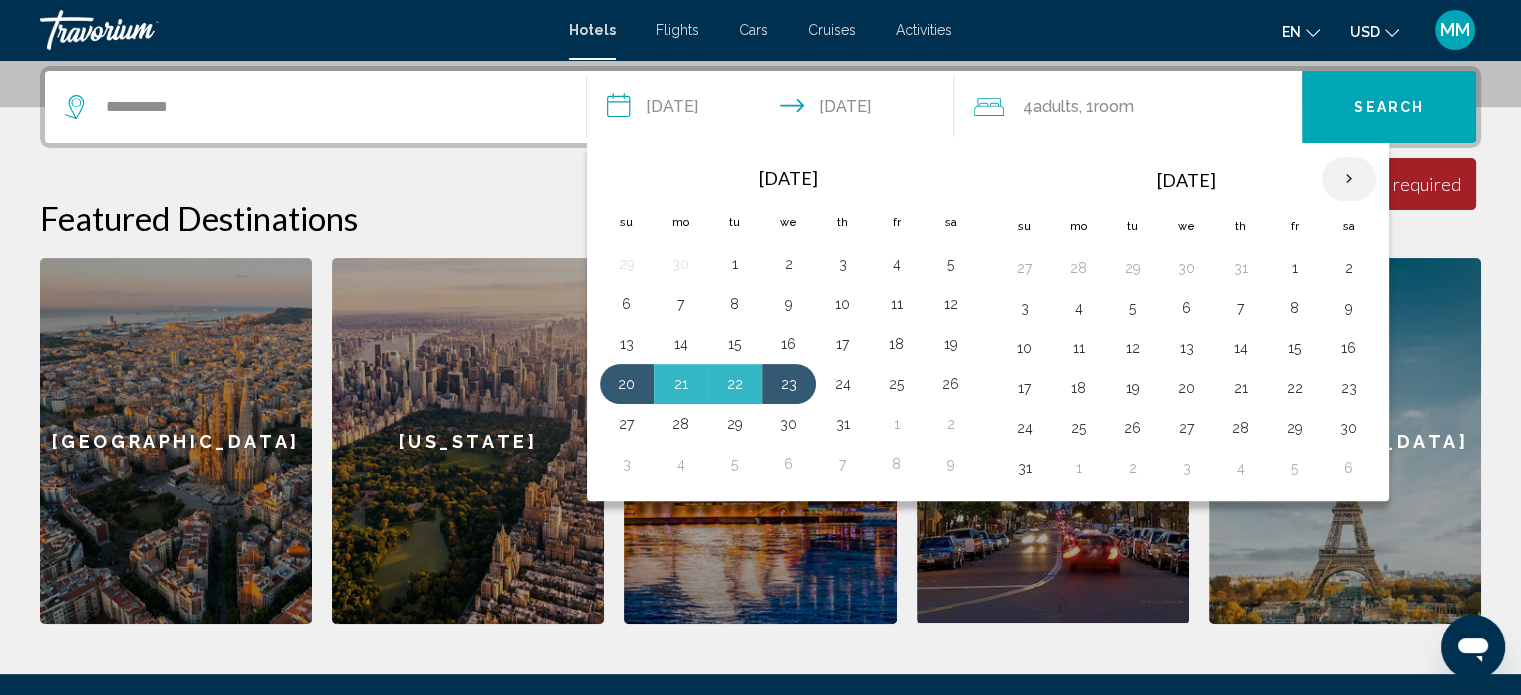 click at bounding box center (1349, 179) 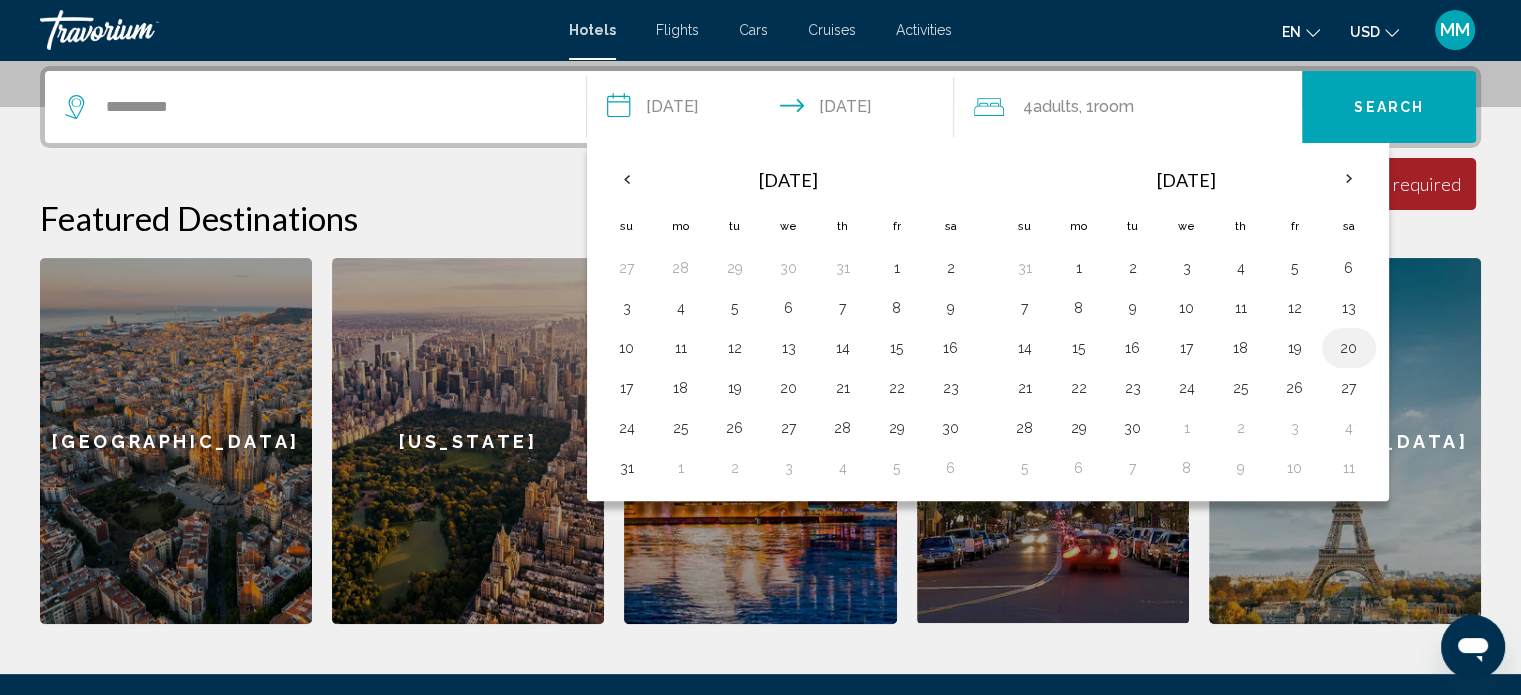 click on "20" at bounding box center [1349, 348] 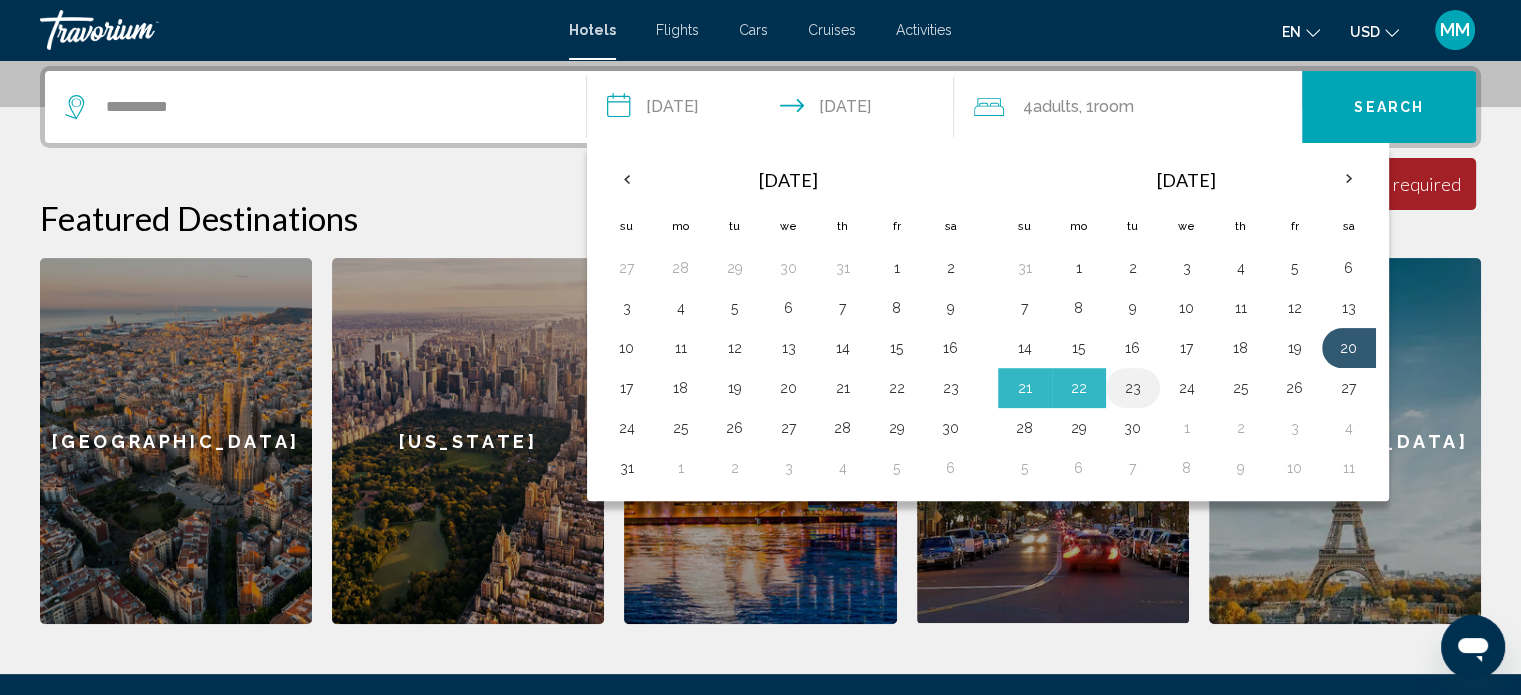 click on "23" at bounding box center (1133, 388) 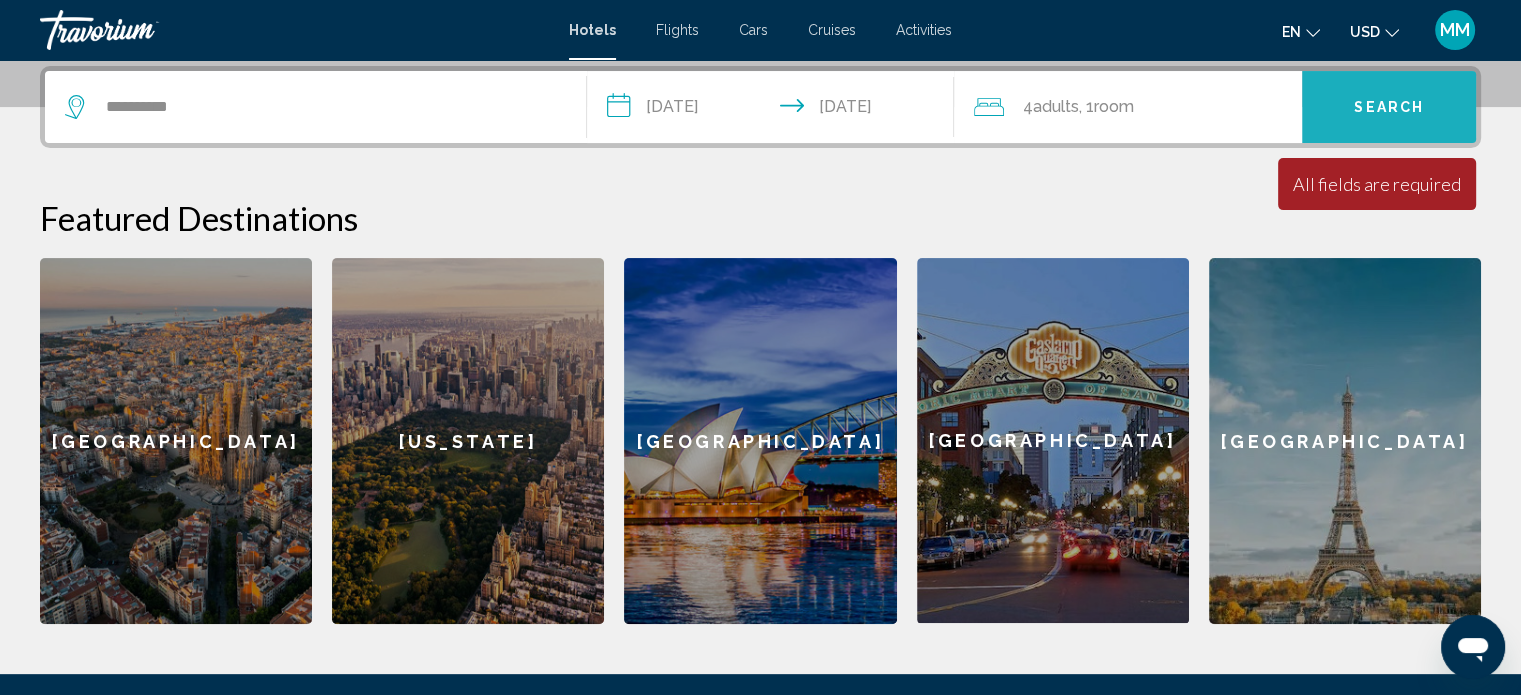 click on "Search" at bounding box center (1389, 108) 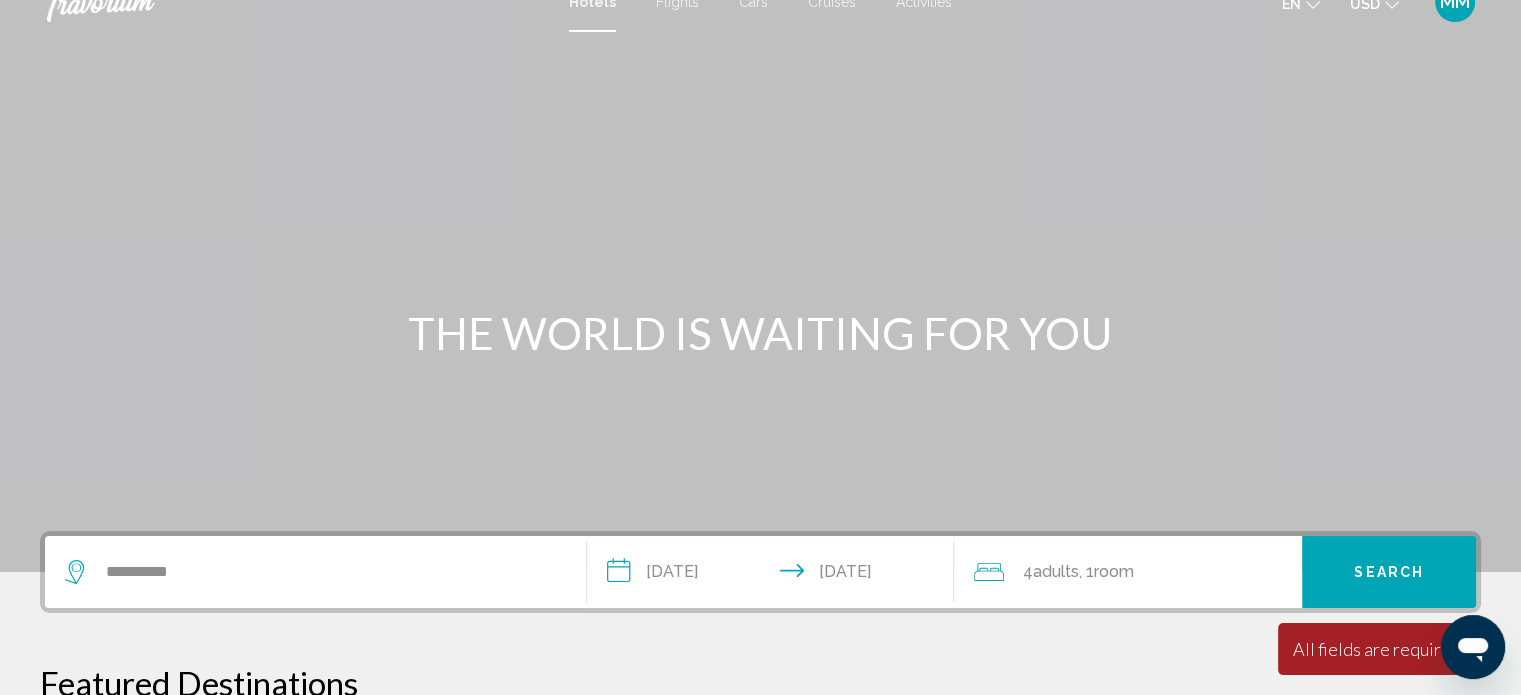 scroll, scrollTop: 0, scrollLeft: 0, axis: both 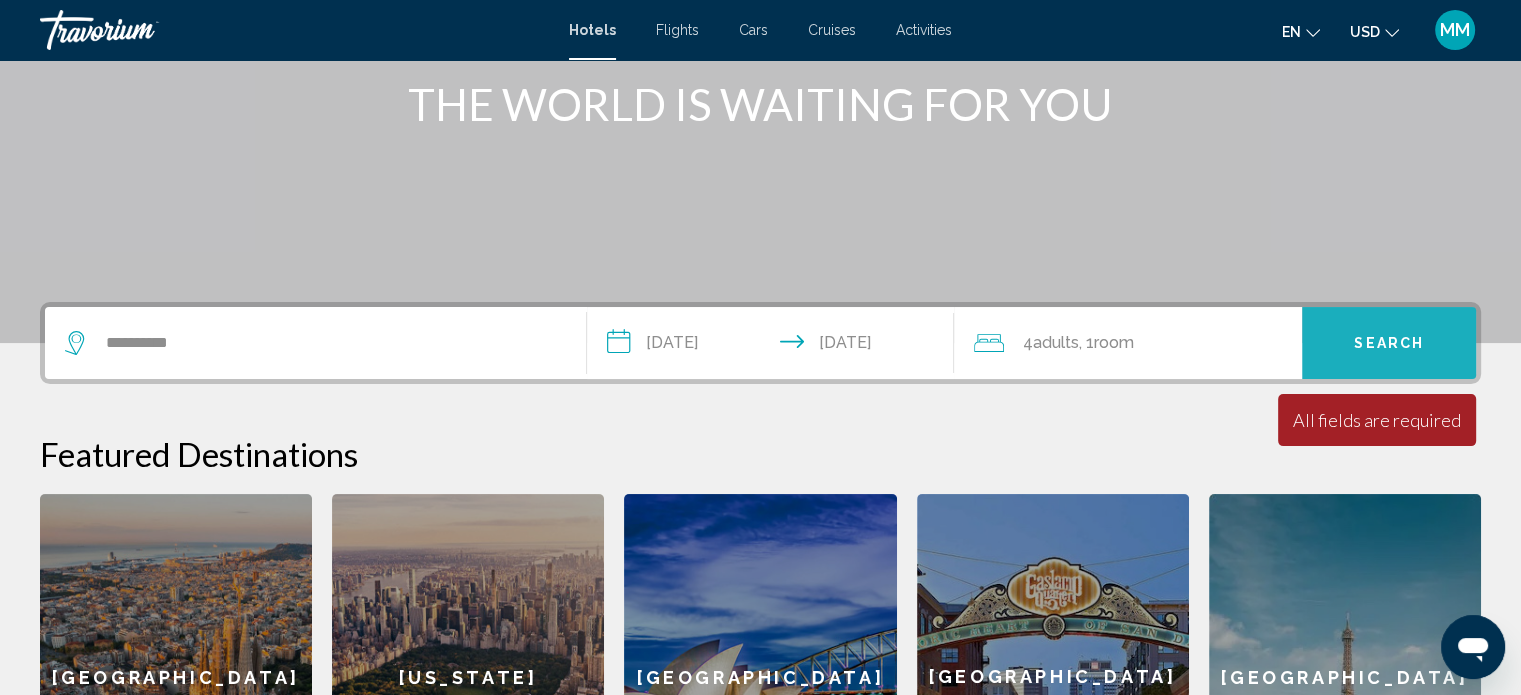 click on "Search" at bounding box center [1389, 344] 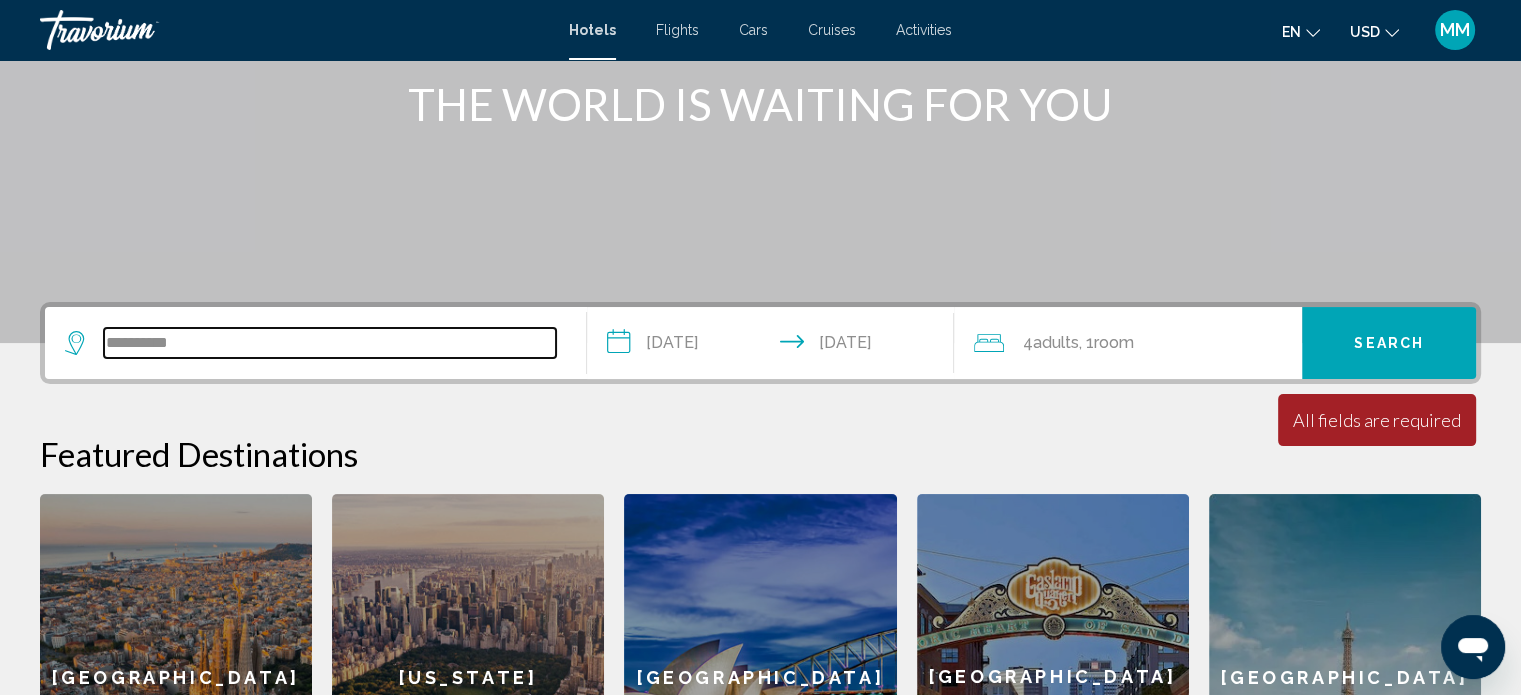 click on "*********" at bounding box center (330, 343) 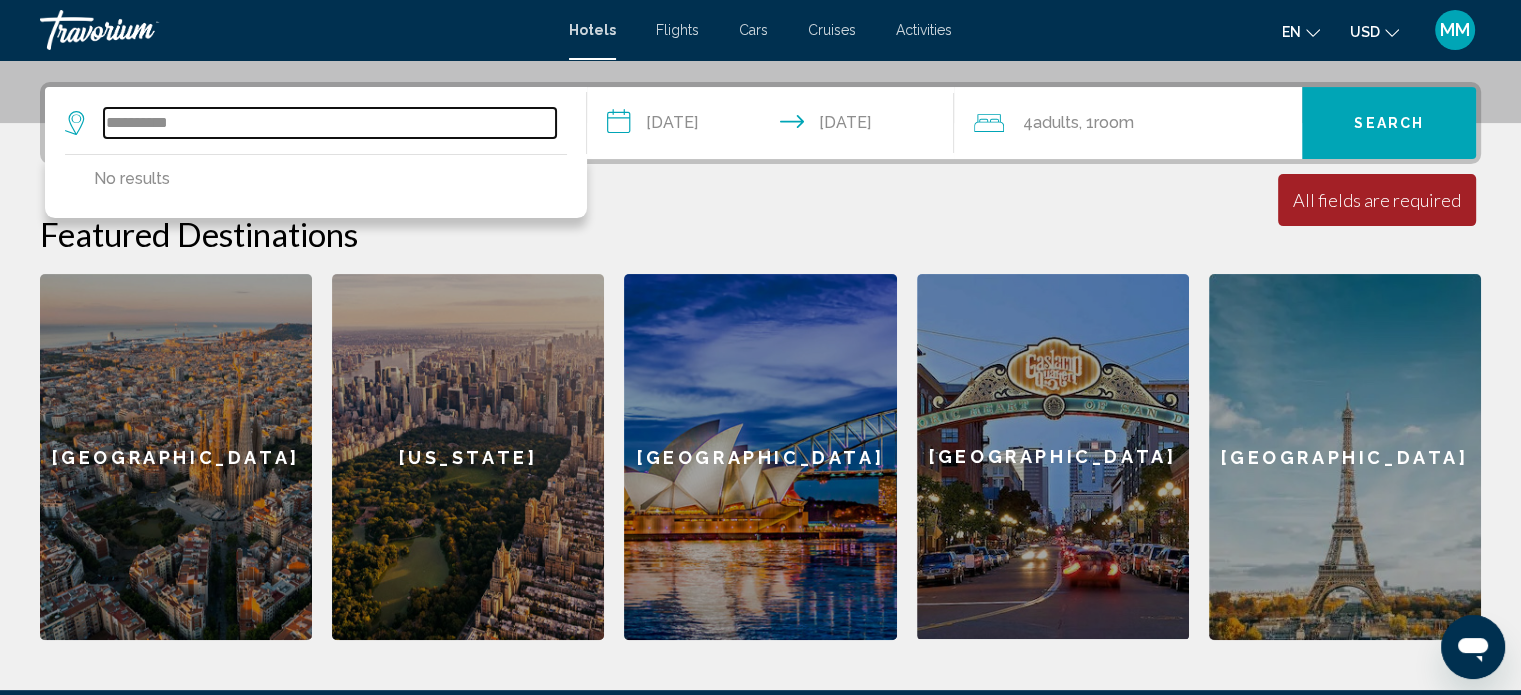 scroll, scrollTop: 493, scrollLeft: 0, axis: vertical 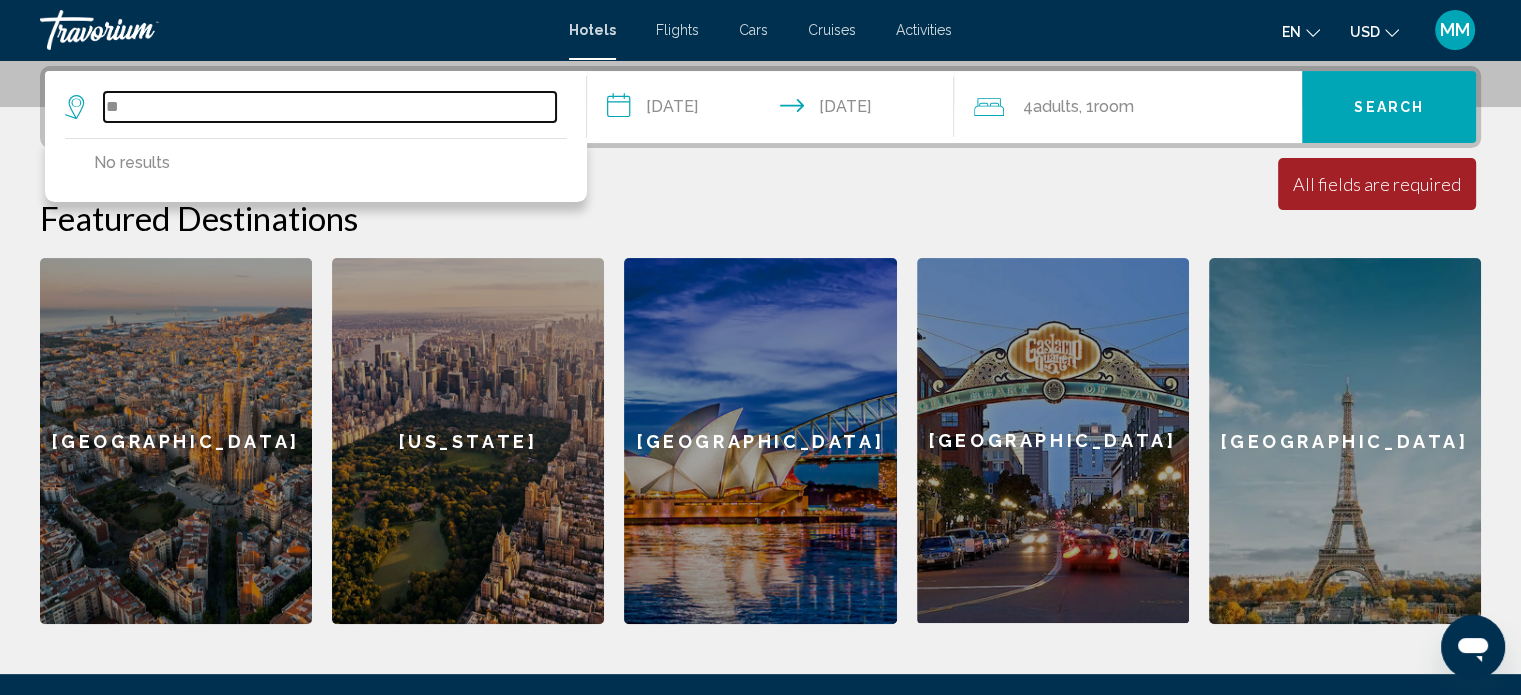 type on "*" 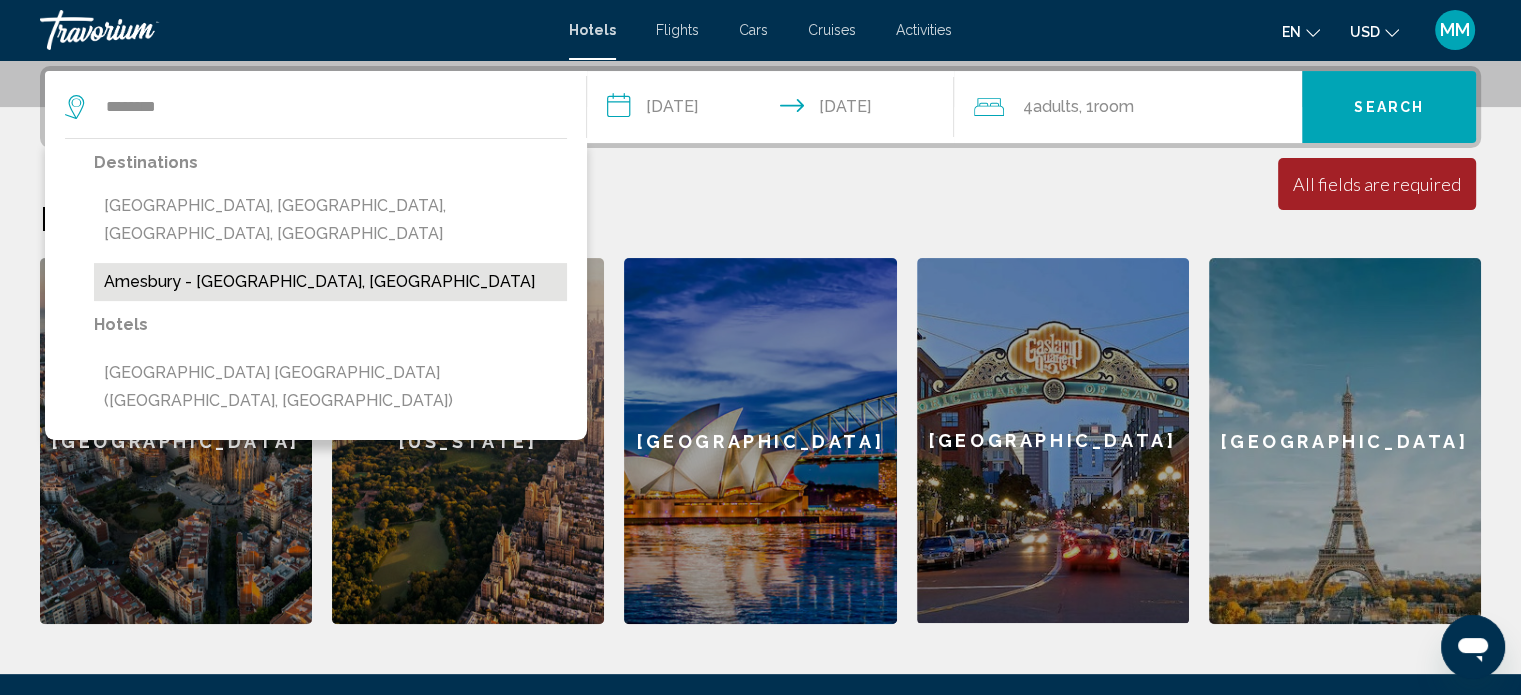 click on "Amesbury - Stonehenge, United Kingdom" at bounding box center (330, 282) 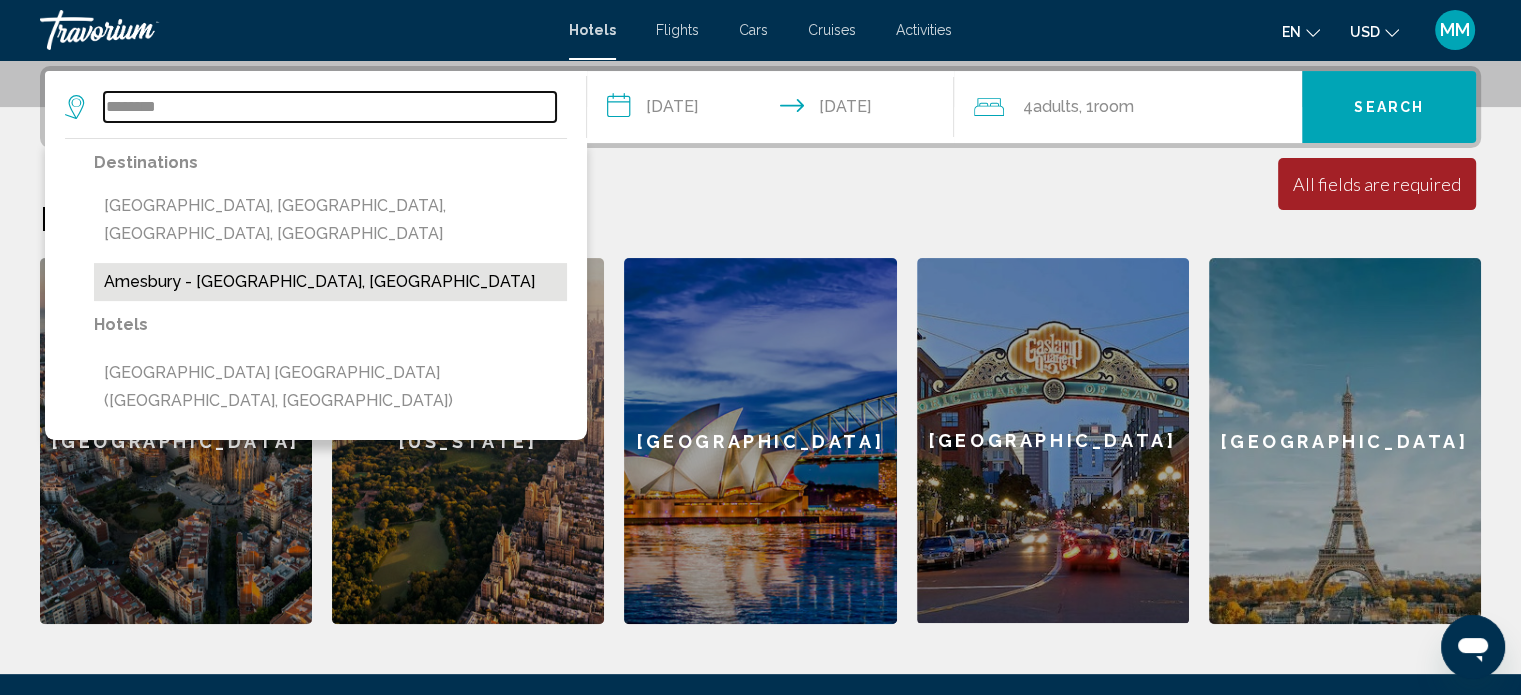 type on "**********" 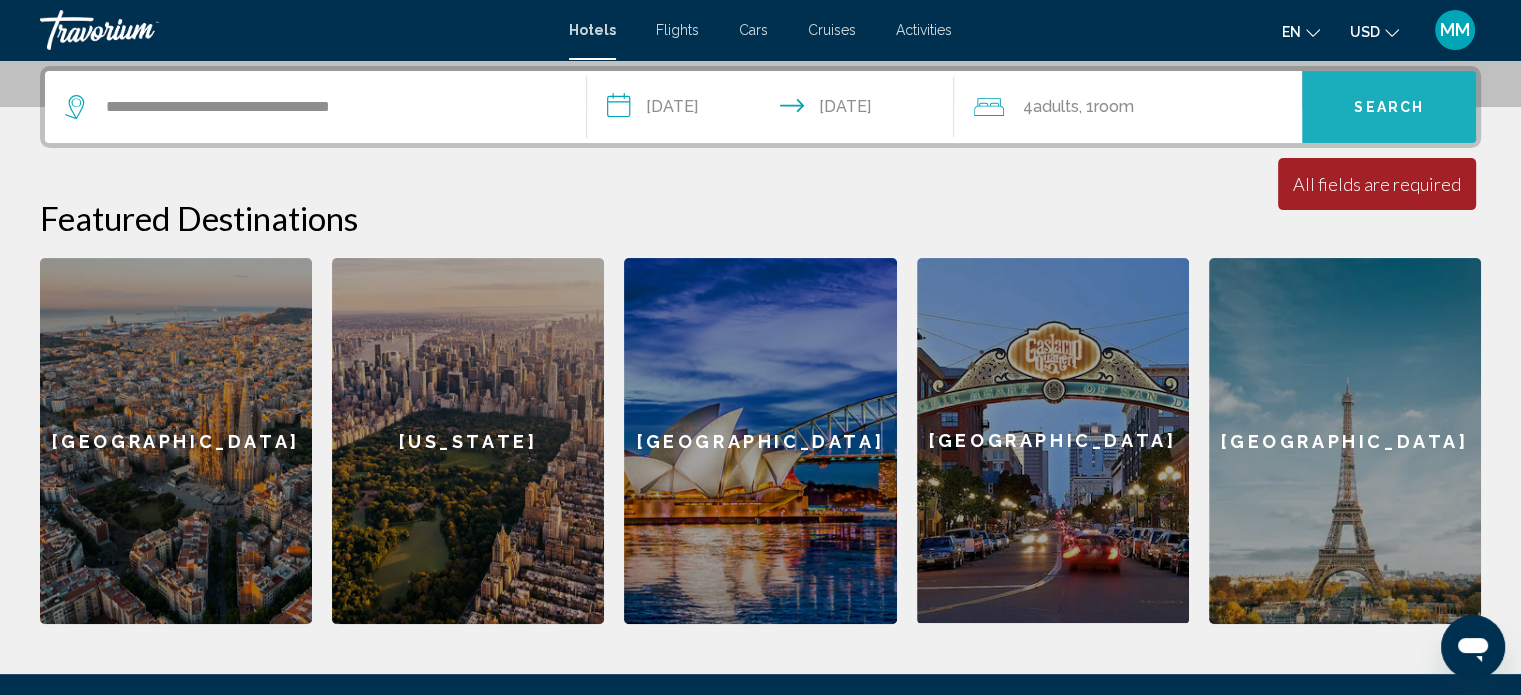 click on "Search" at bounding box center [1389, 108] 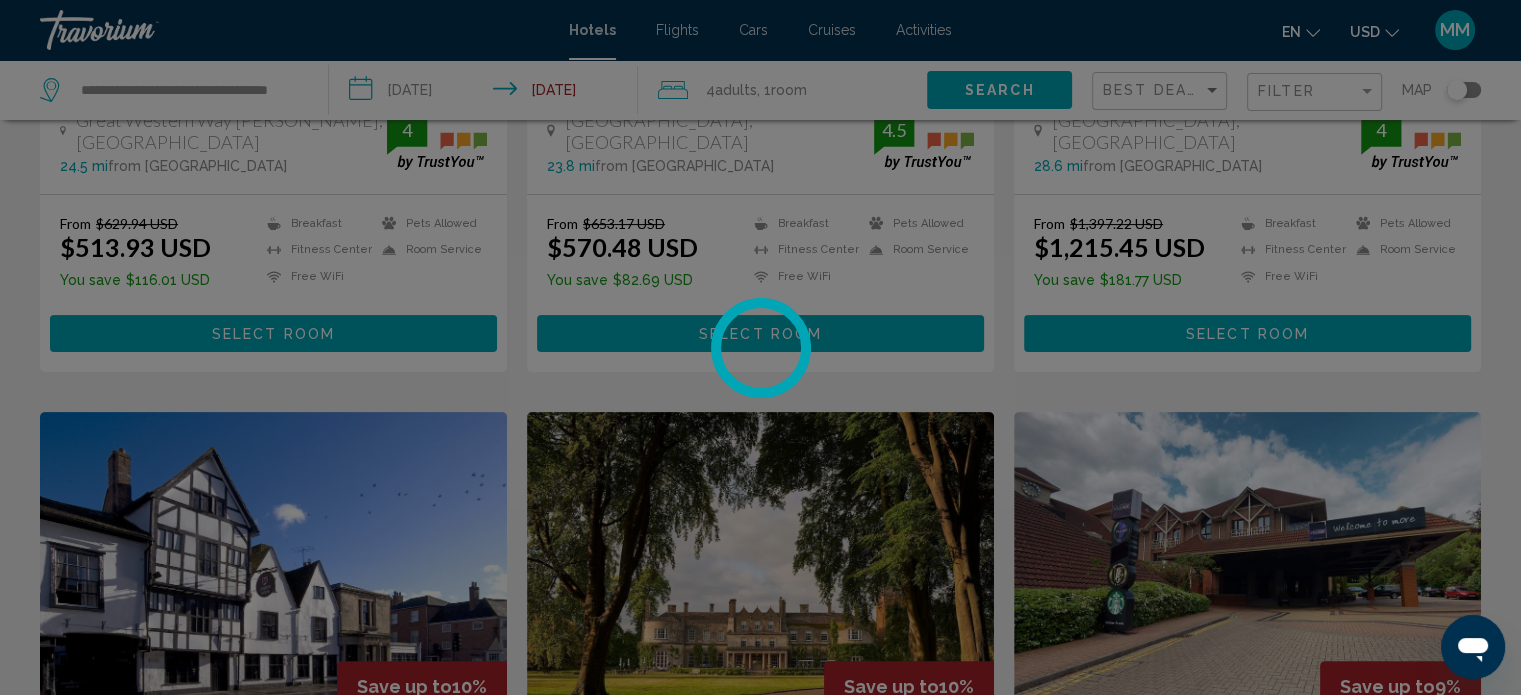 scroll, scrollTop: 0, scrollLeft: 0, axis: both 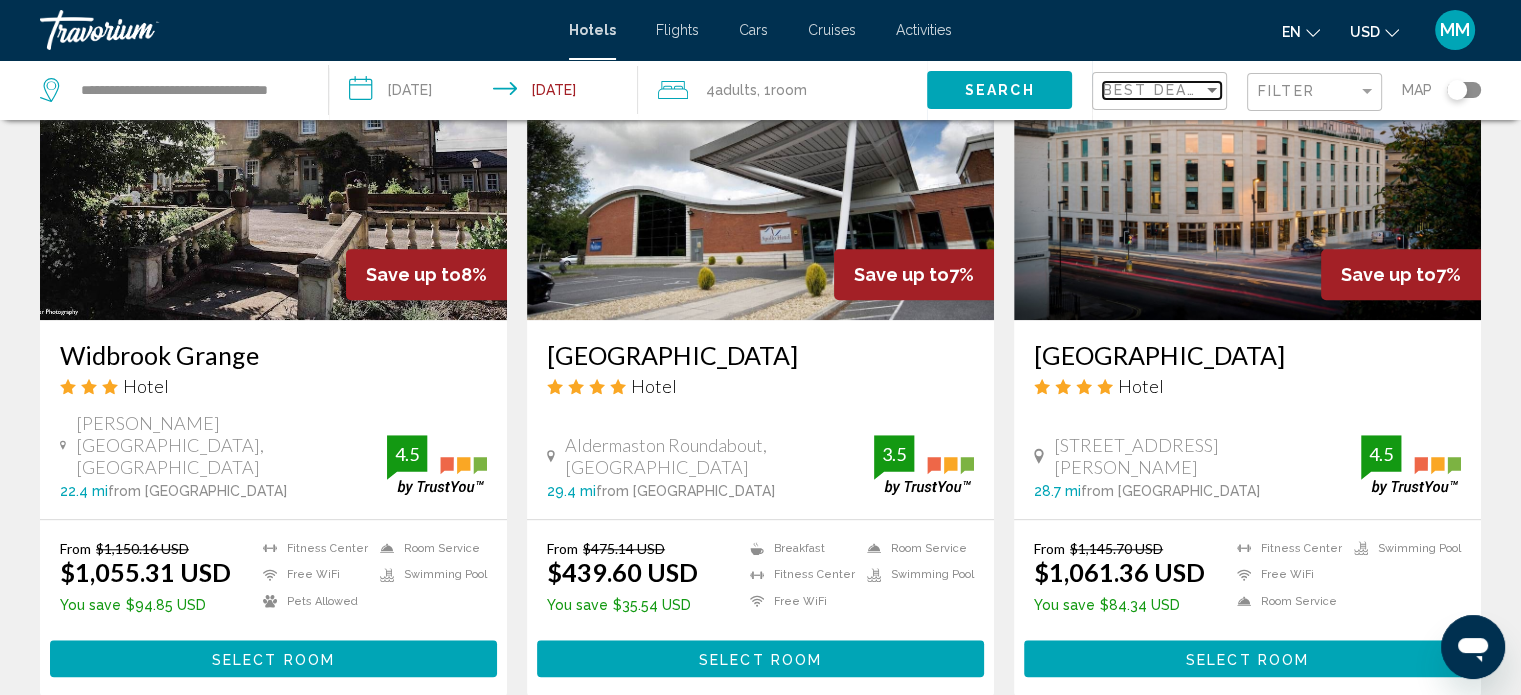 click at bounding box center (1212, 90) 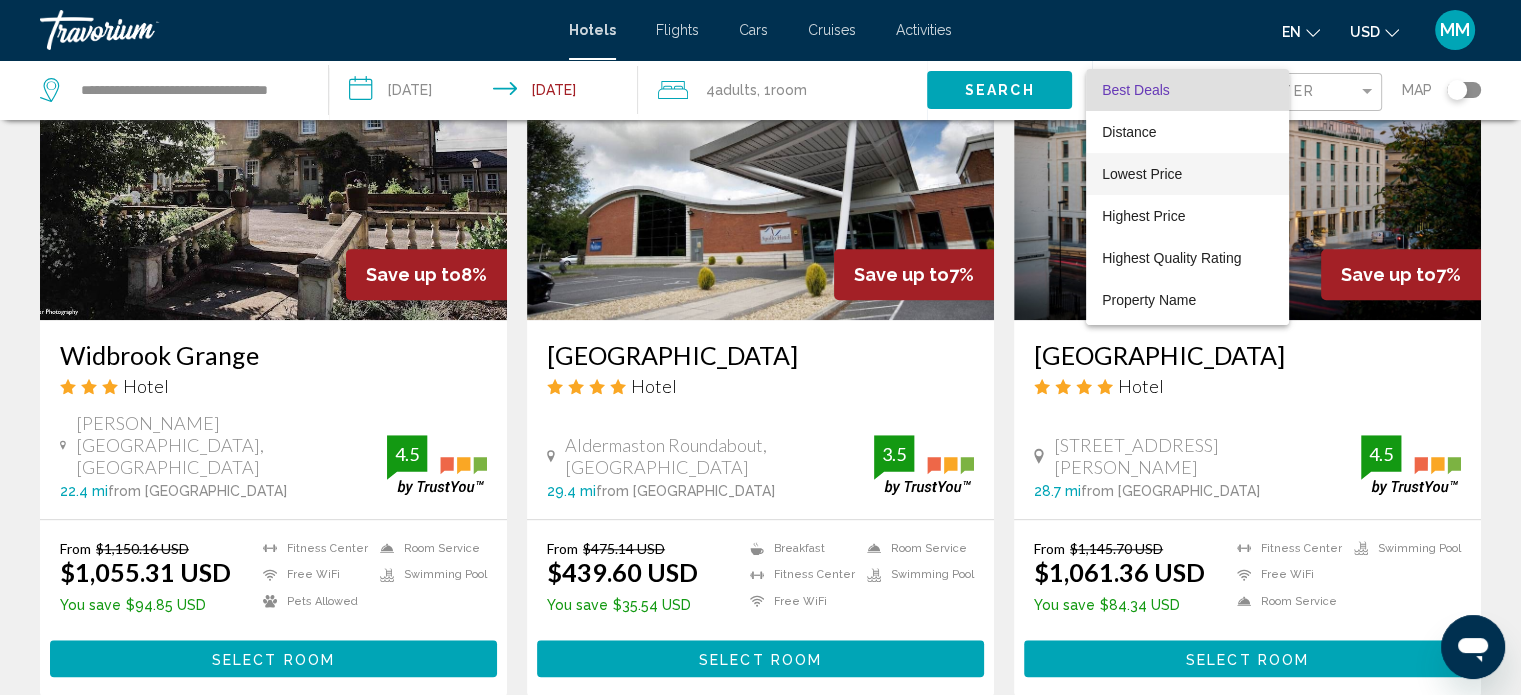 click on "Lowest Price" at bounding box center (1142, 174) 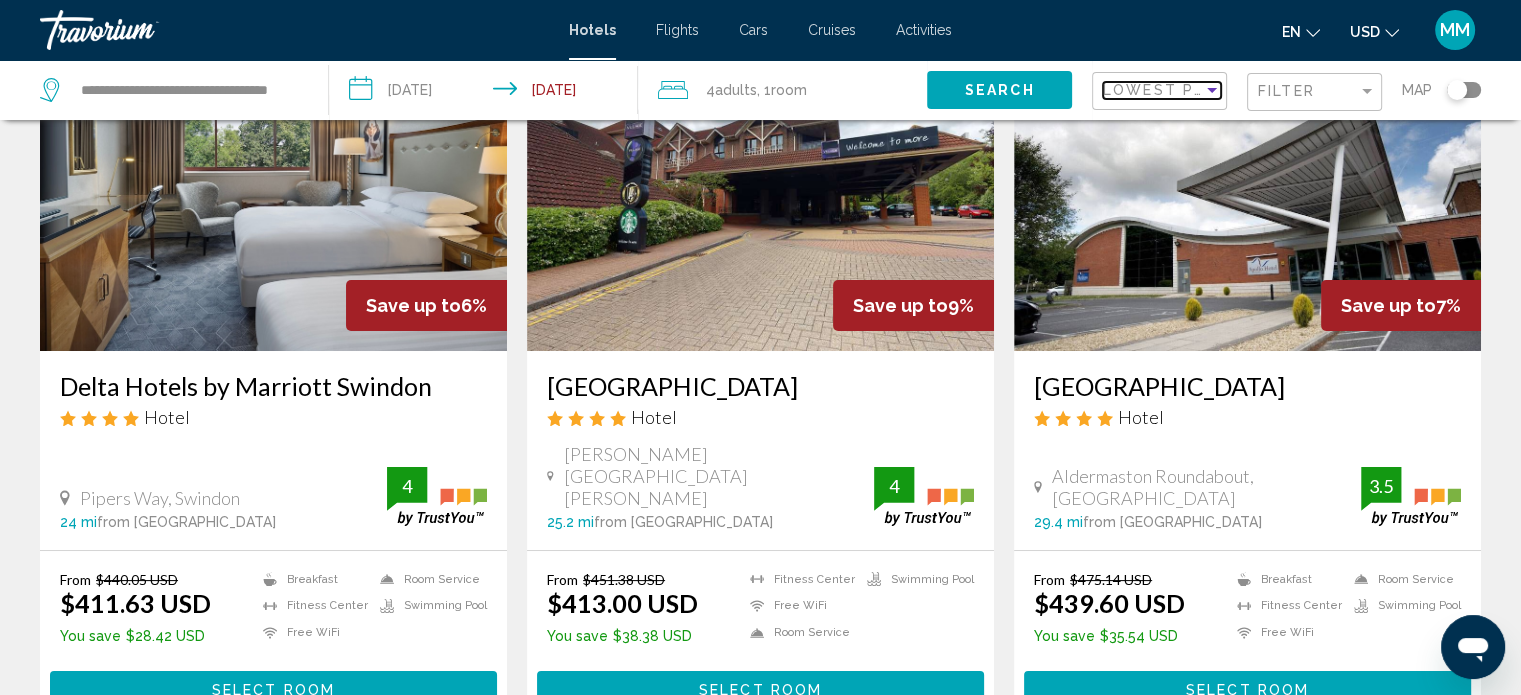 scroll, scrollTop: 68, scrollLeft: 0, axis: vertical 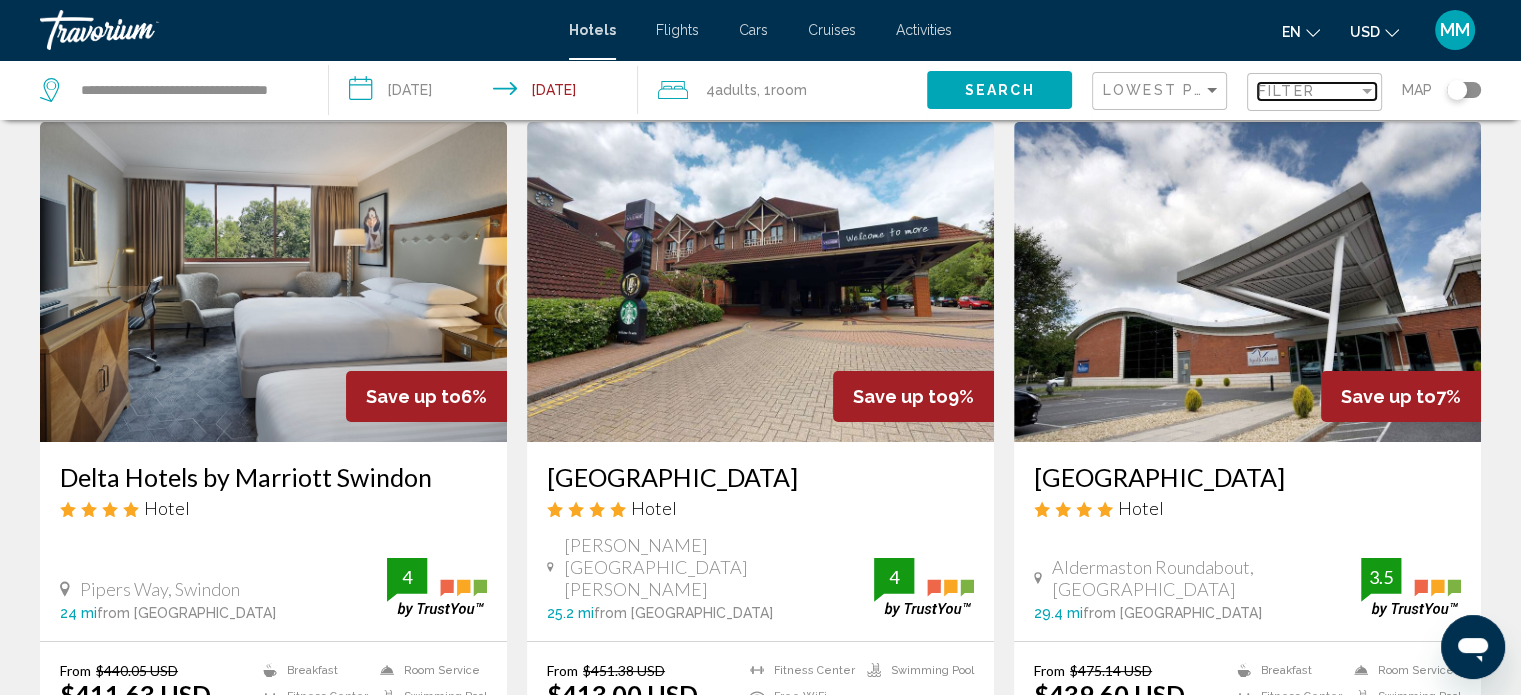 click on "Filter" at bounding box center (1308, 91) 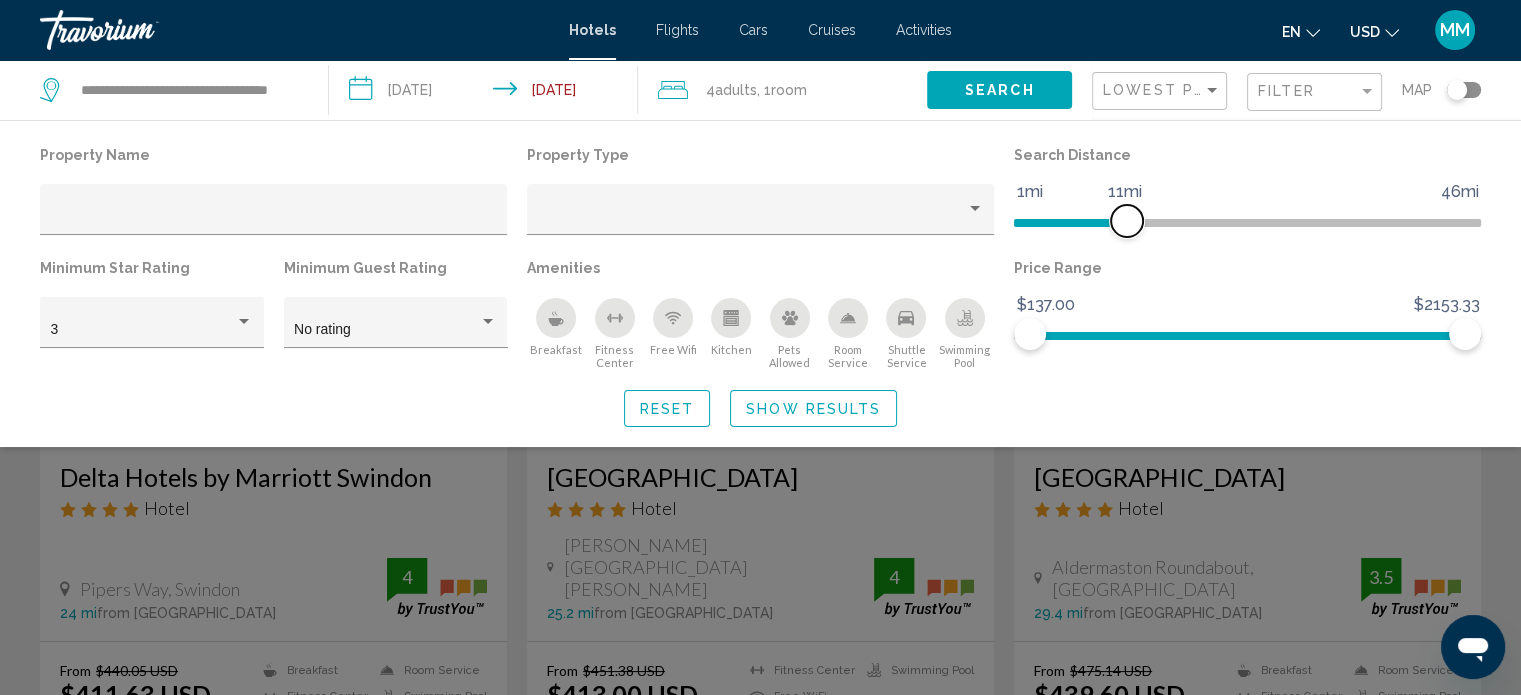 drag, startPoint x: 1309, startPoint y: 221, endPoint x: 1126, endPoint y: 239, distance: 183.88312 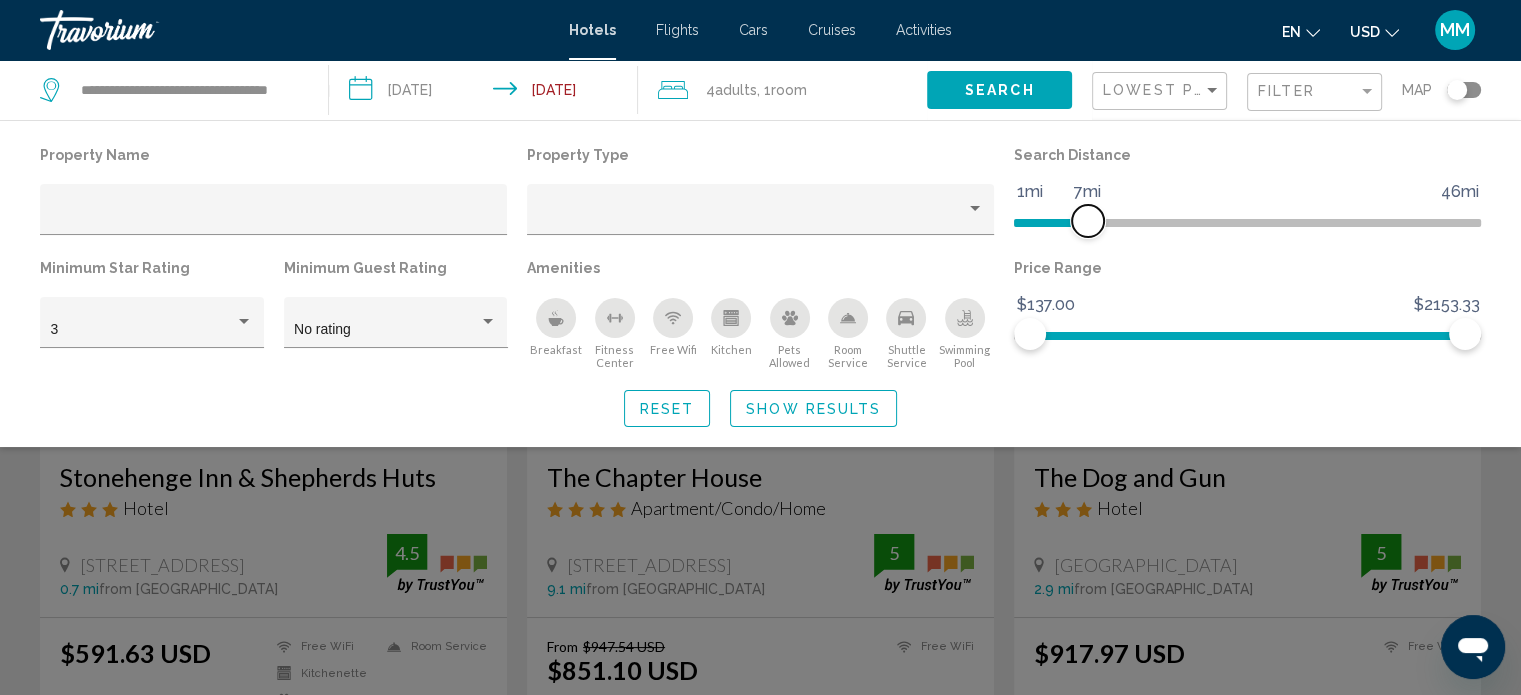 drag, startPoint x: 1127, startPoint y: 223, endPoint x: 1084, endPoint y: 224, distance: 43.011627 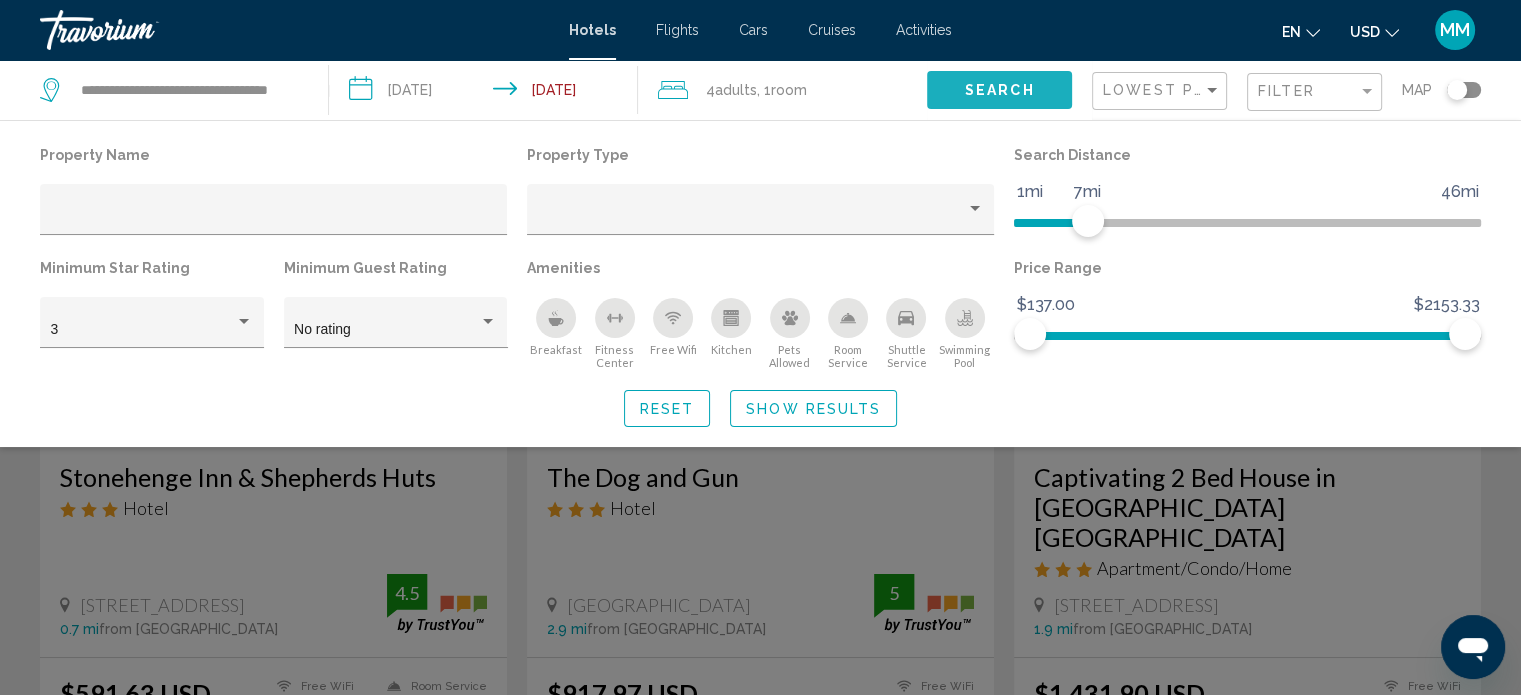 click on "Search" 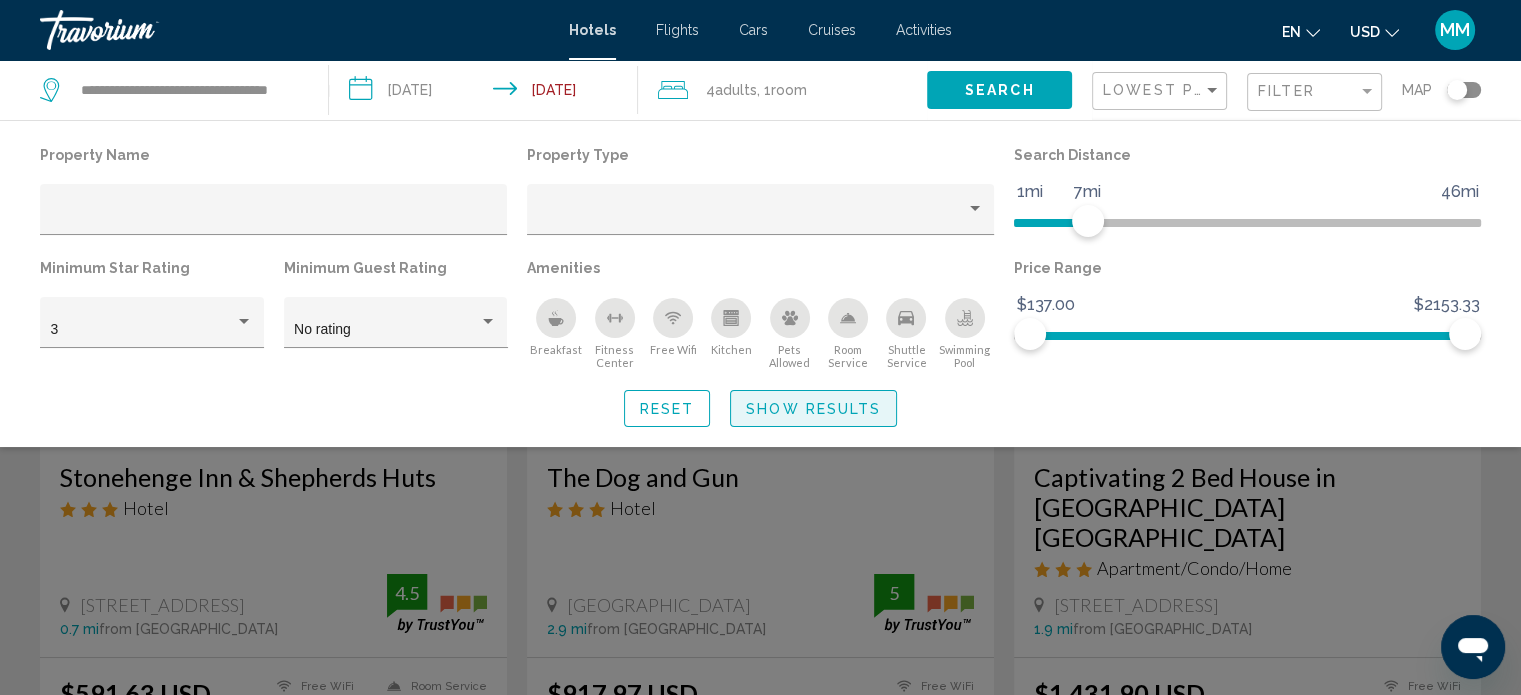 click on "Show Results" 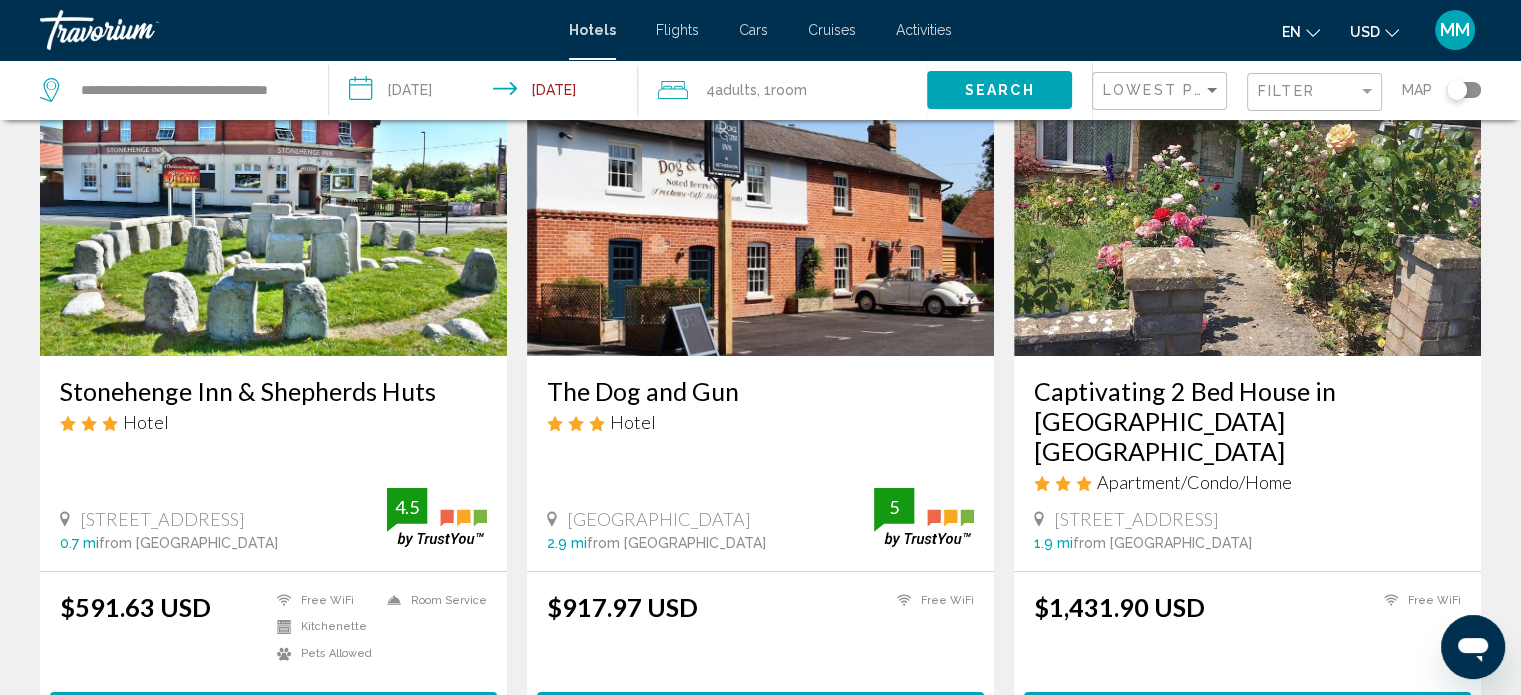scroll, scrollTop: 156, scrollLeft: 0, axis: vertical 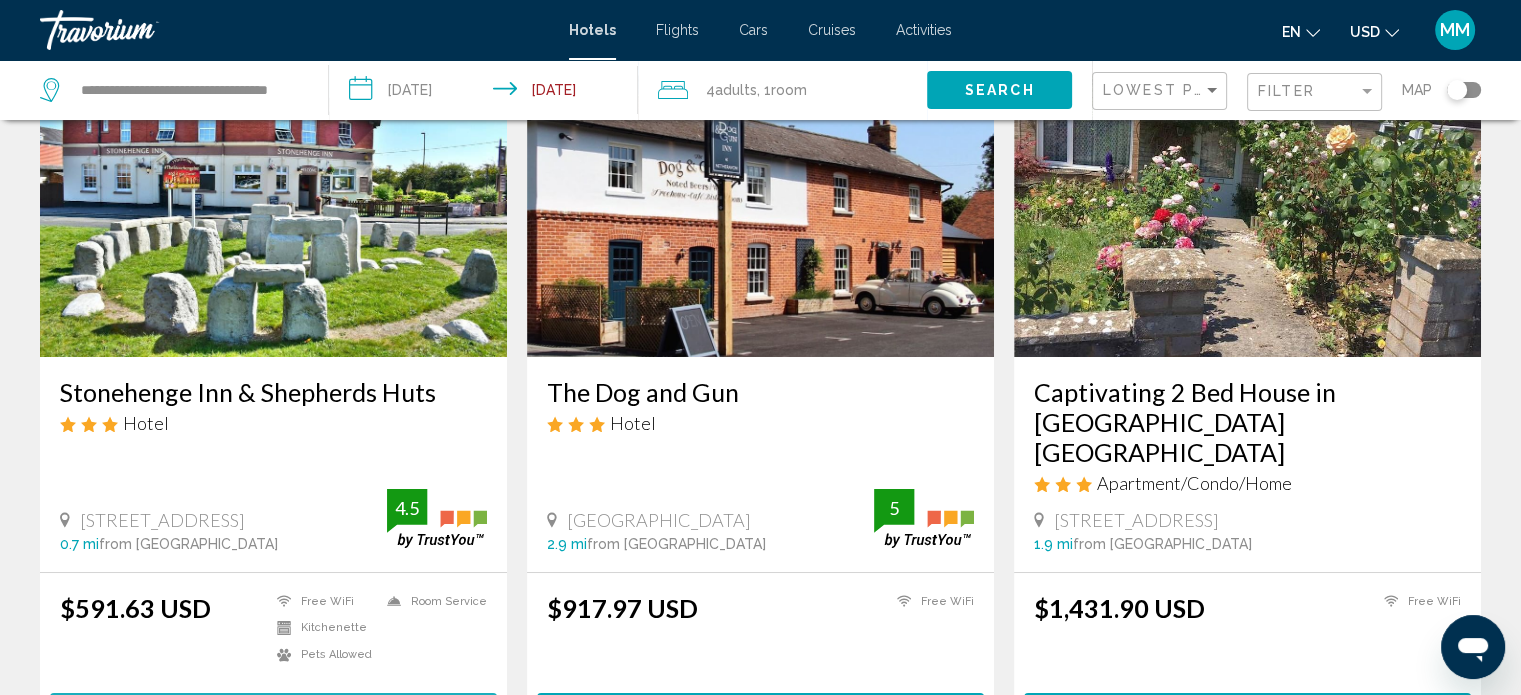 click on "Select Room" at bounding box center (273, 712) 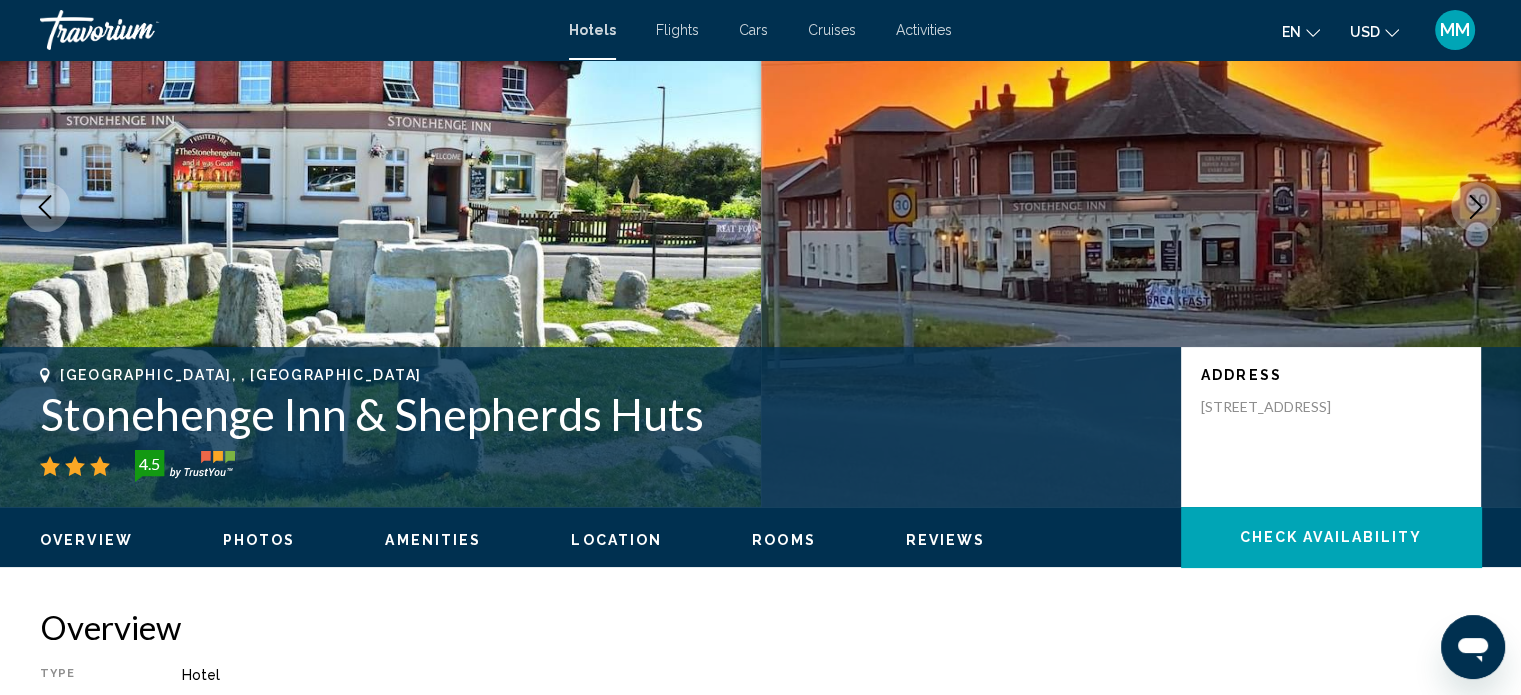 scroll, scrollTop: 12, scrollLeft: 0, axis: vertical 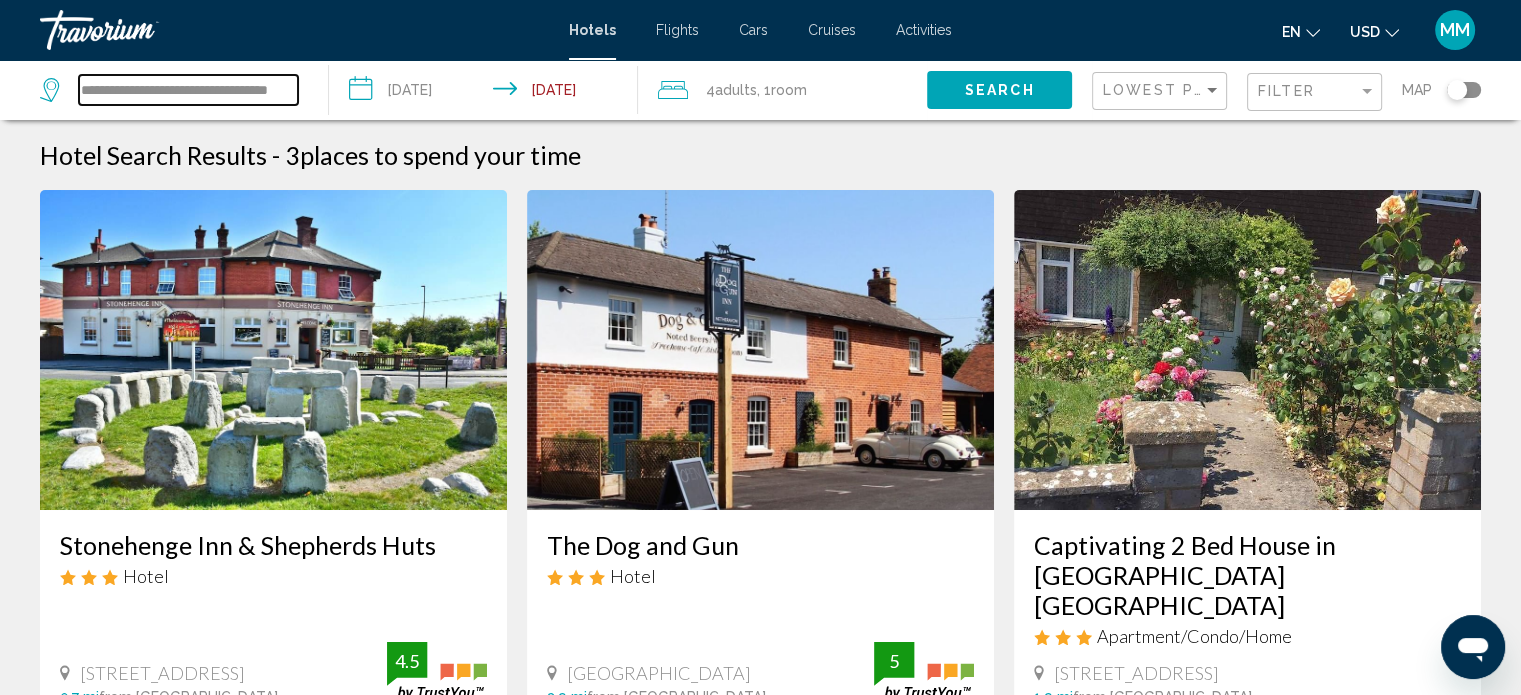 click on "**********" at bounding box center (188, 90) 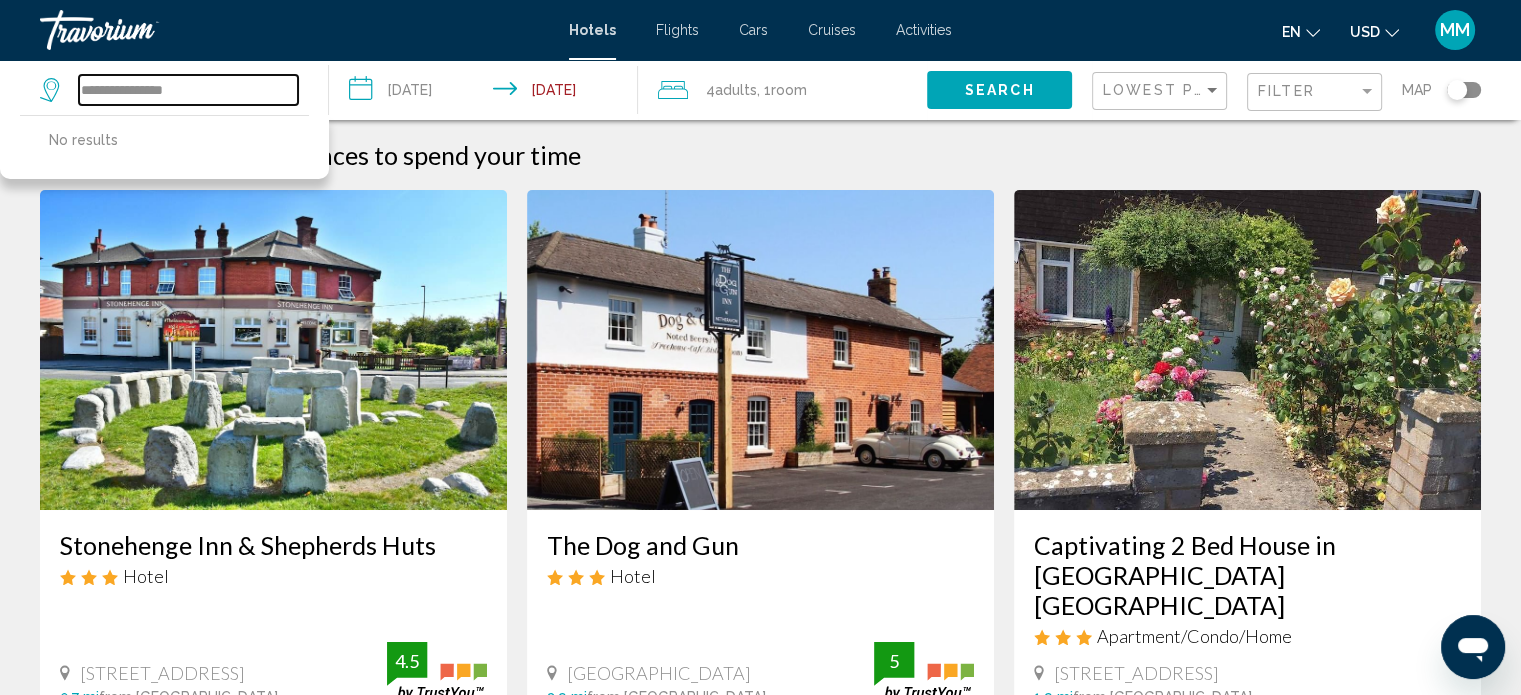 click on "**********" at bounding box center [188, 90] 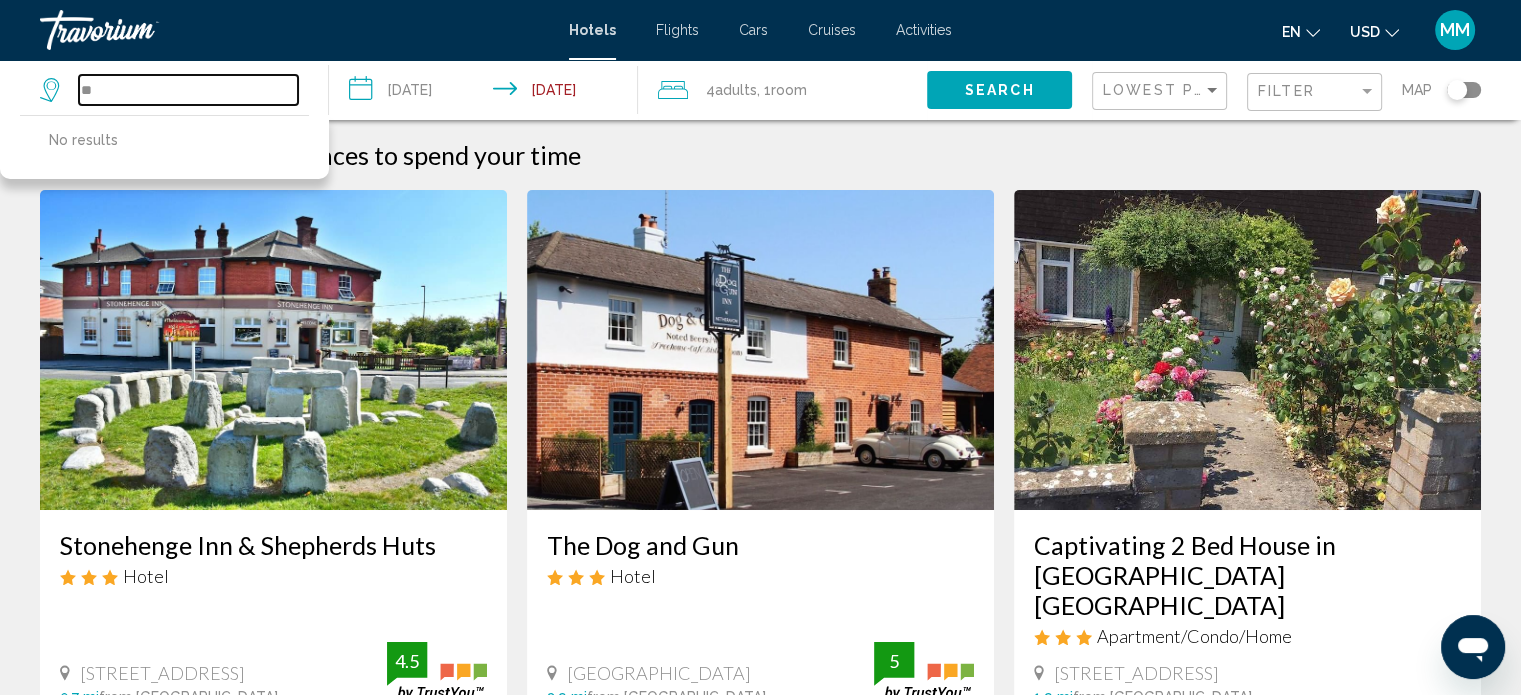 type on "*" 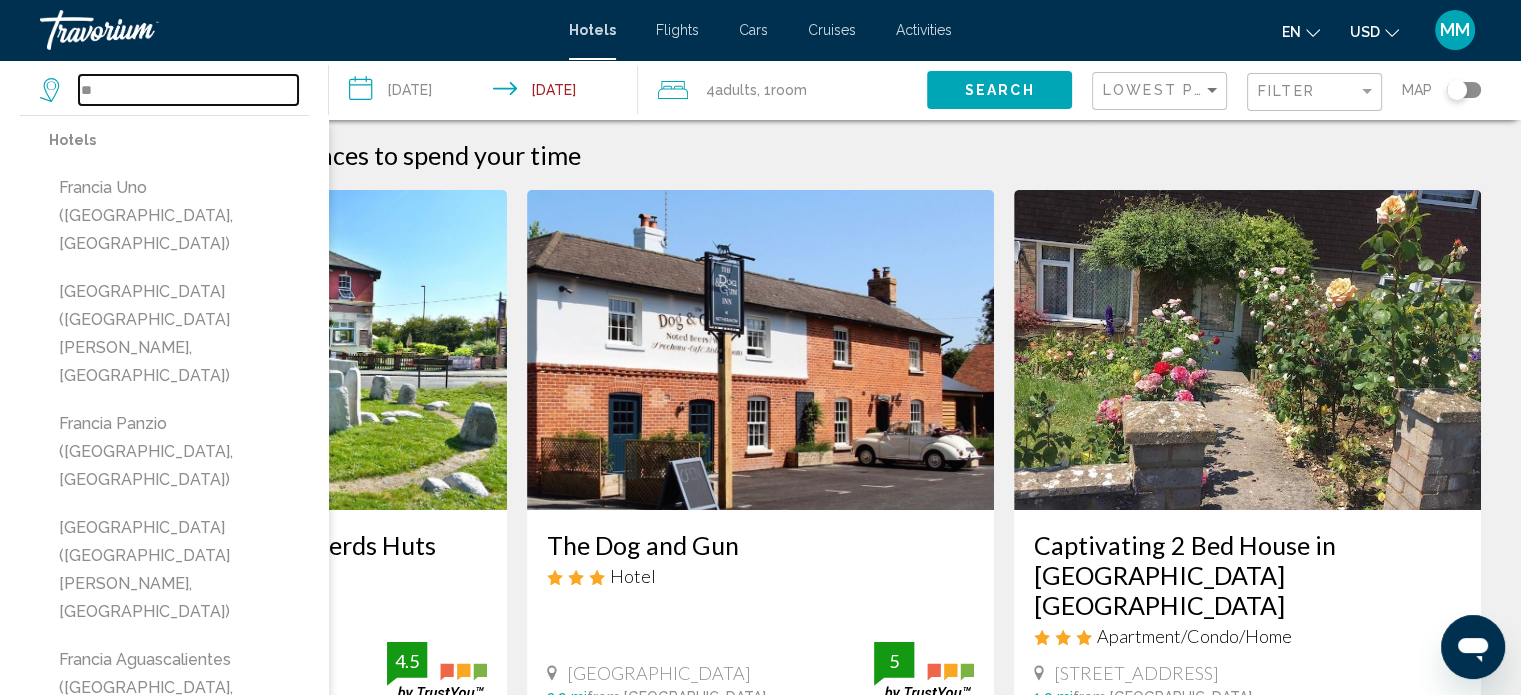 type on "*" 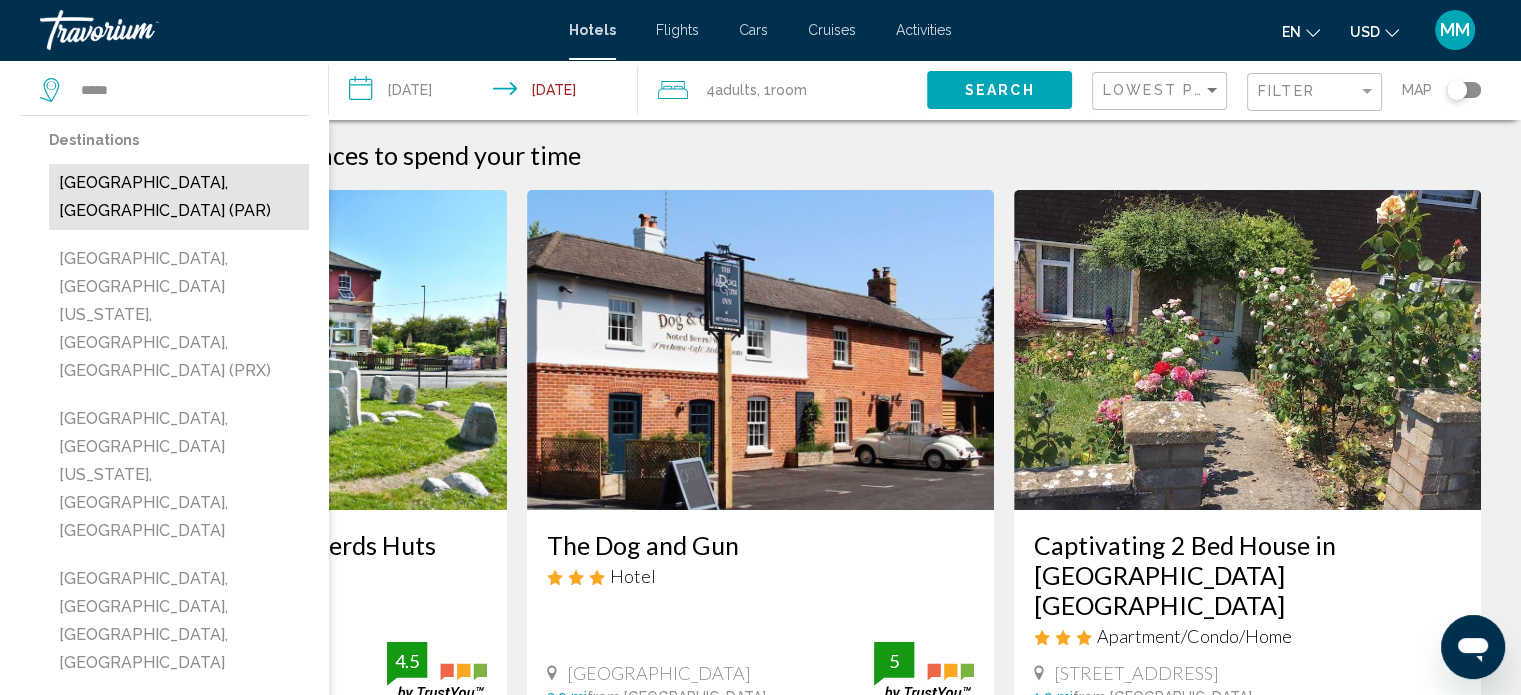click on "Paris, France (PAR)" at bounding box center (179, 197) 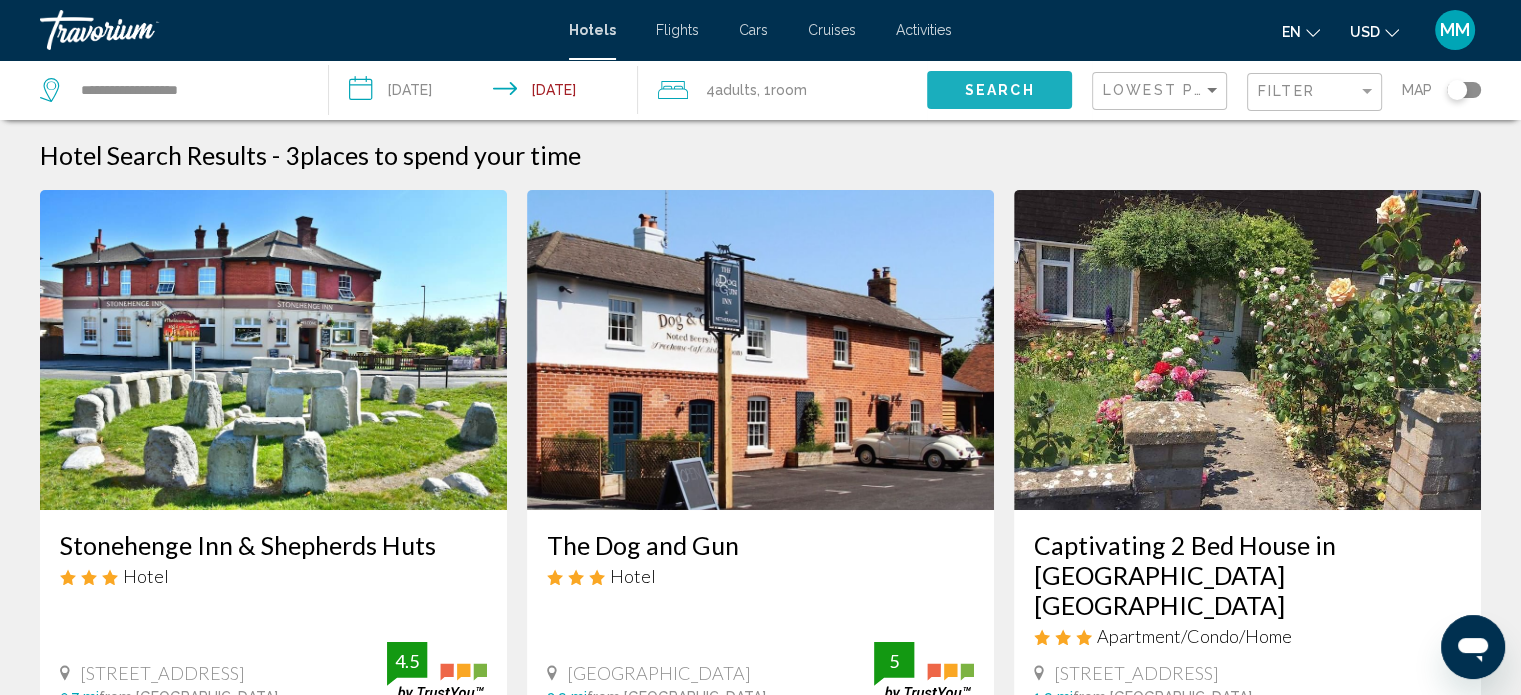 click on "Search" 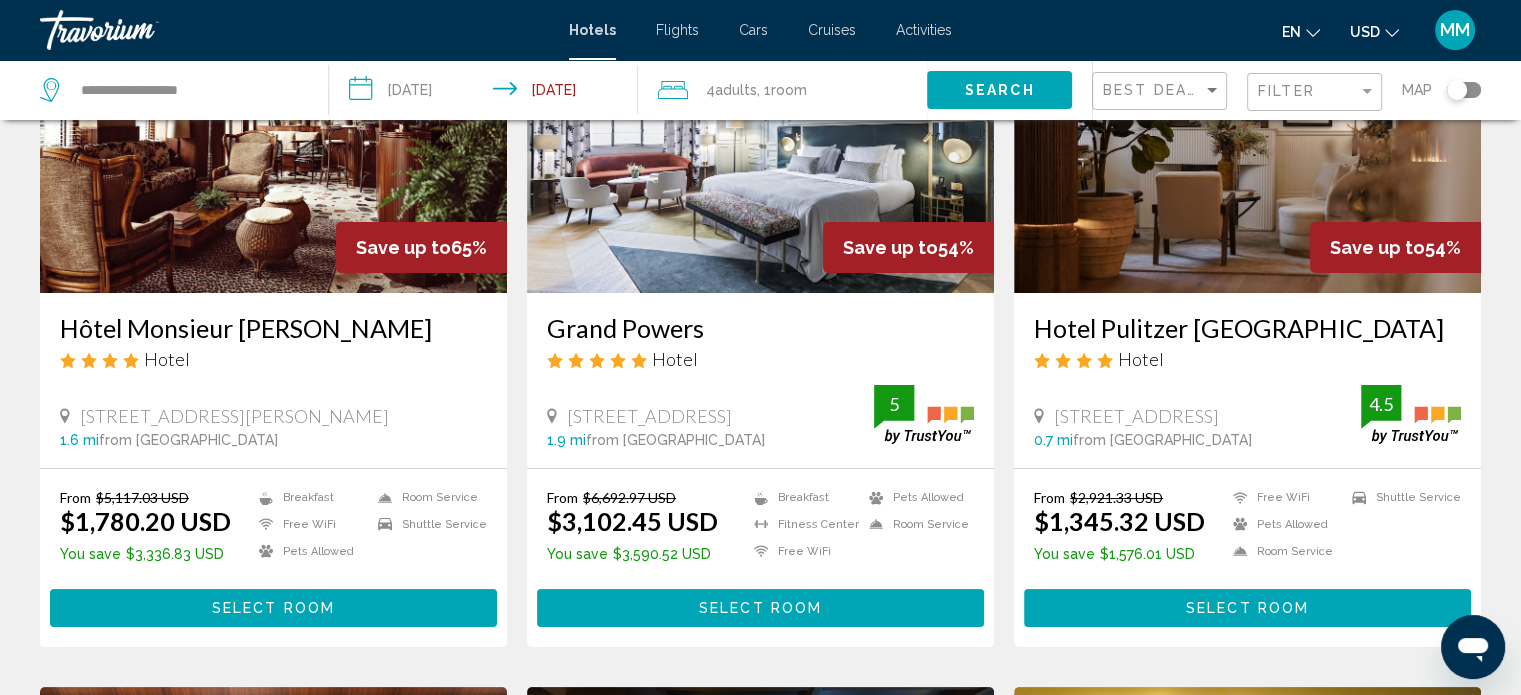 scroll, scrollTop: 234, scrollLeft: 0, axis: vertical 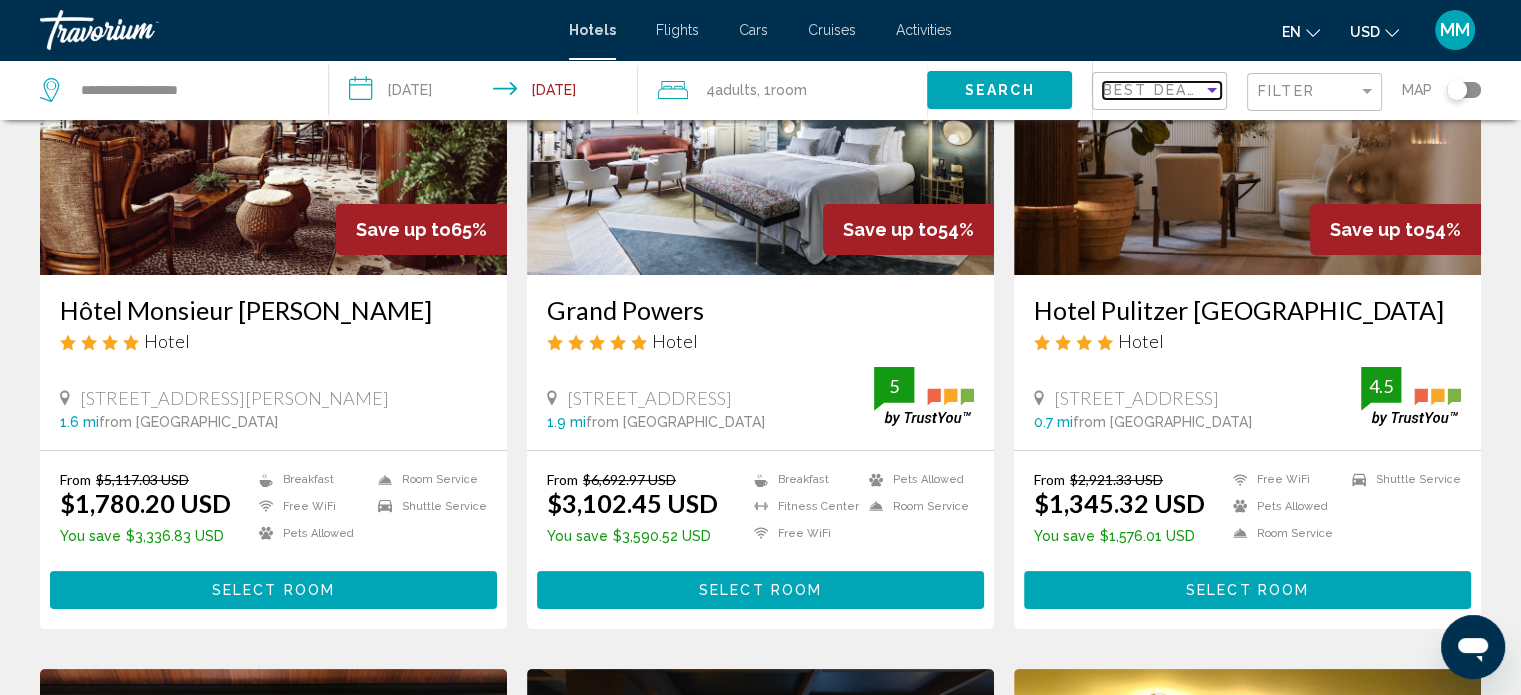 click at bounding box center [1212, 90] 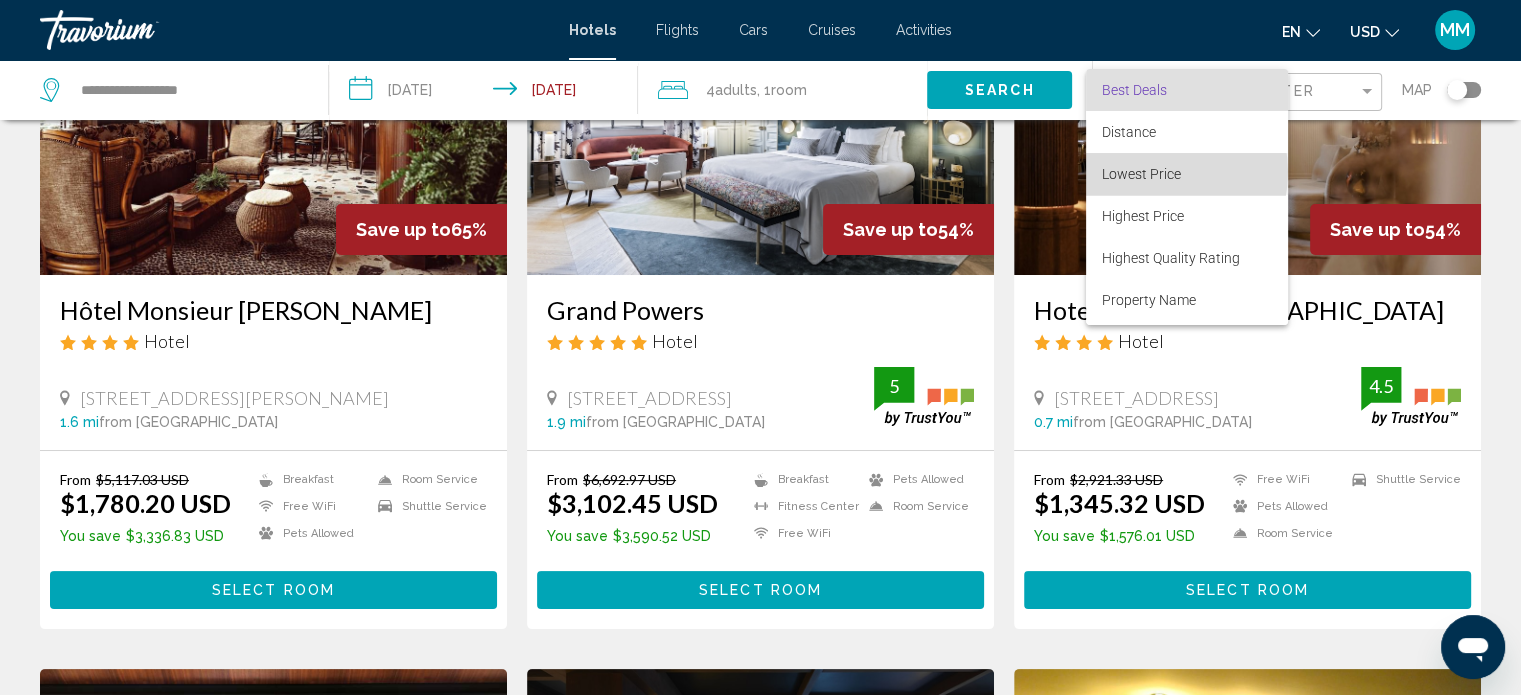 click on "Lowest Price" at bounding box center (1141, 174) 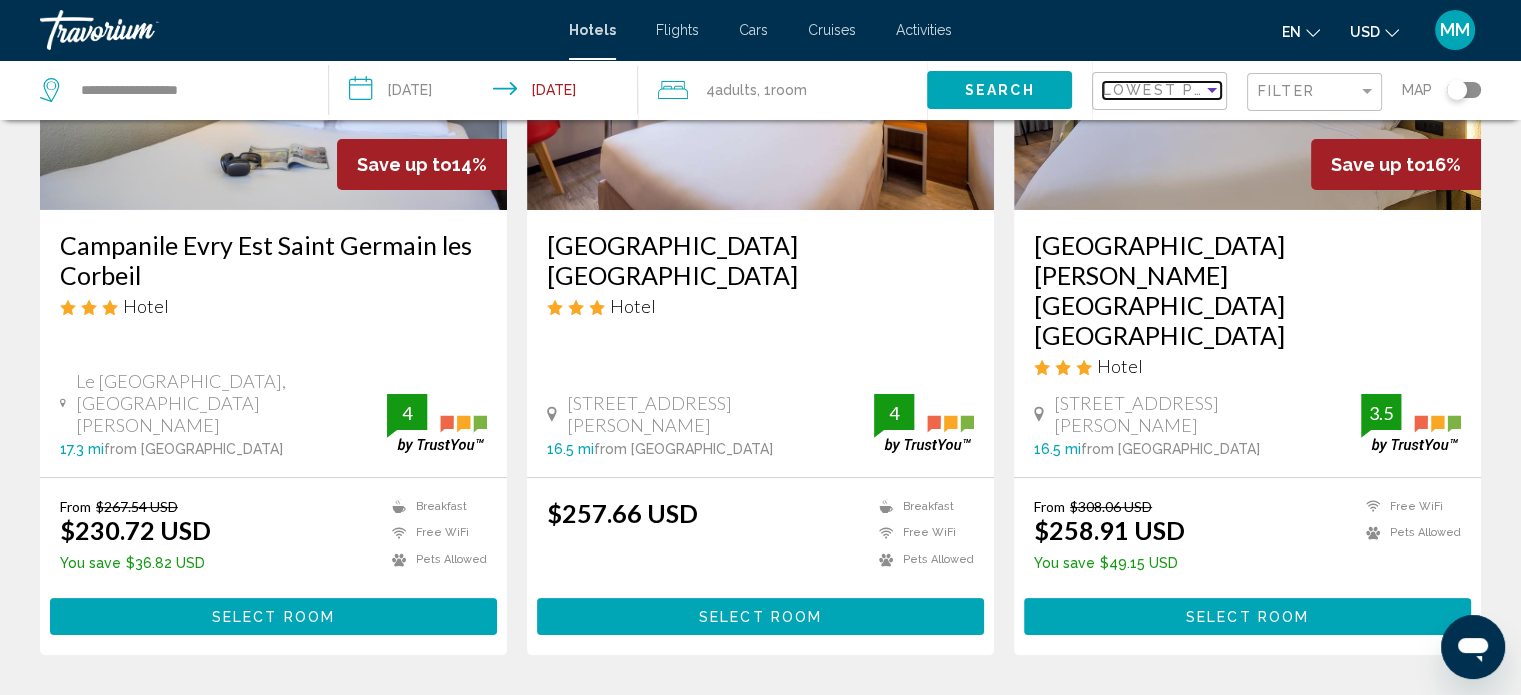 scroll, scrollTop: 304, scrollLeft: 0, axis: vertical 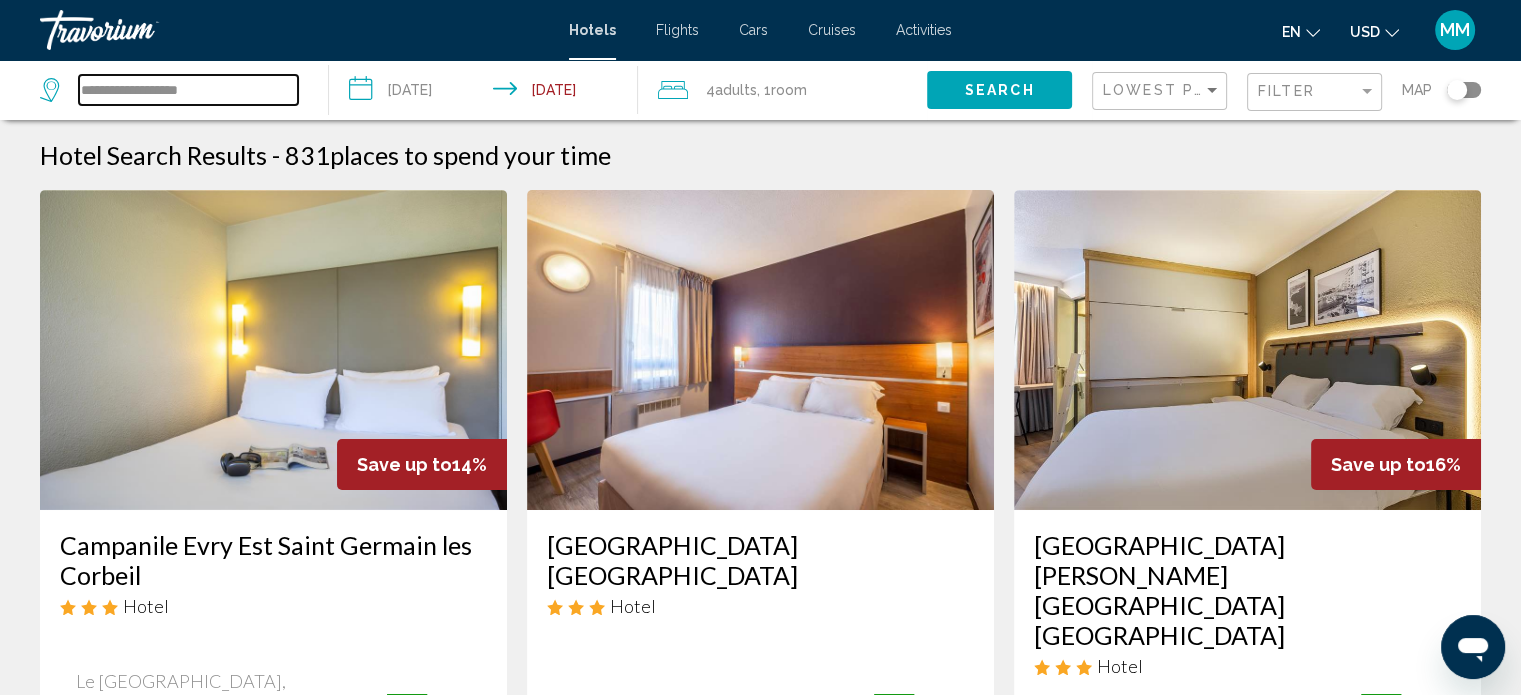 click on "**********" at bounding box center (188, 90) 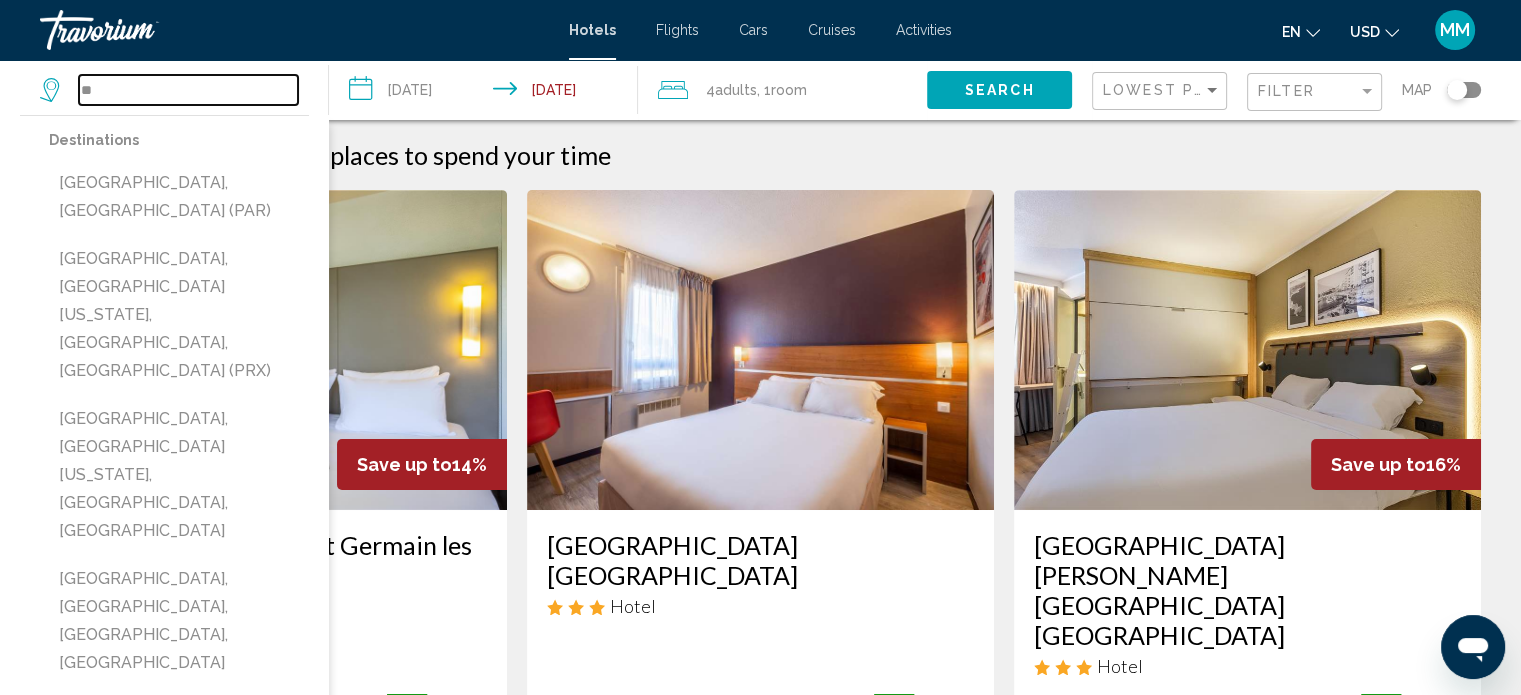 type on "*" 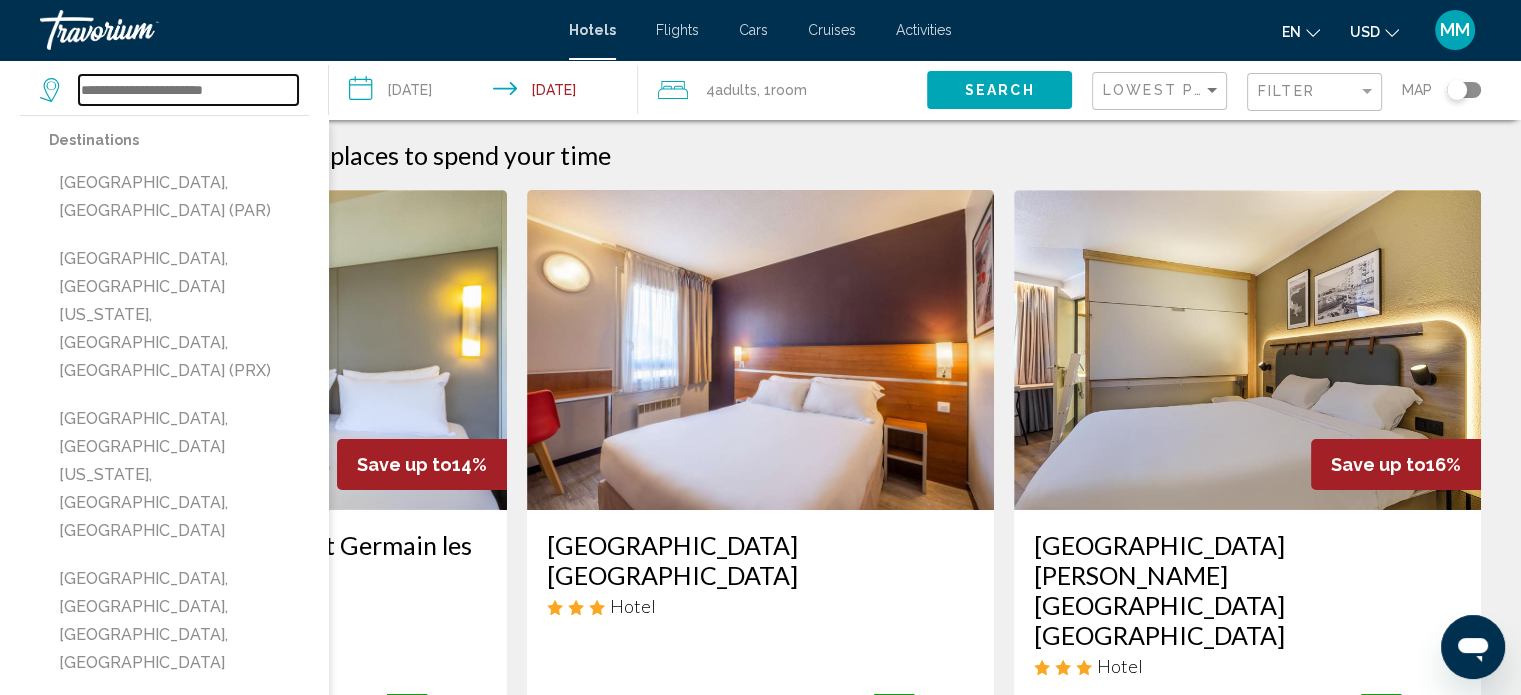 type on "*" 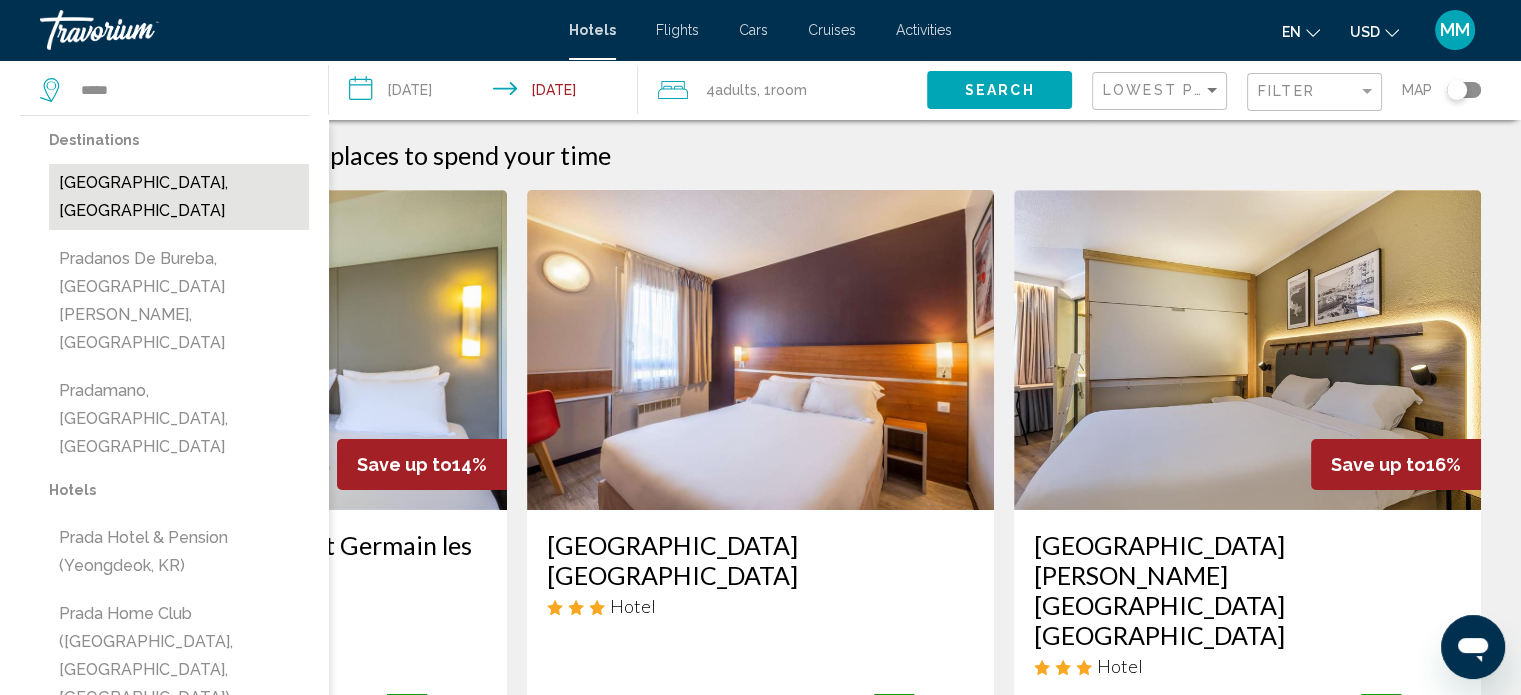 click on "Prada, Switzerland" at bounding box center (179, 197) 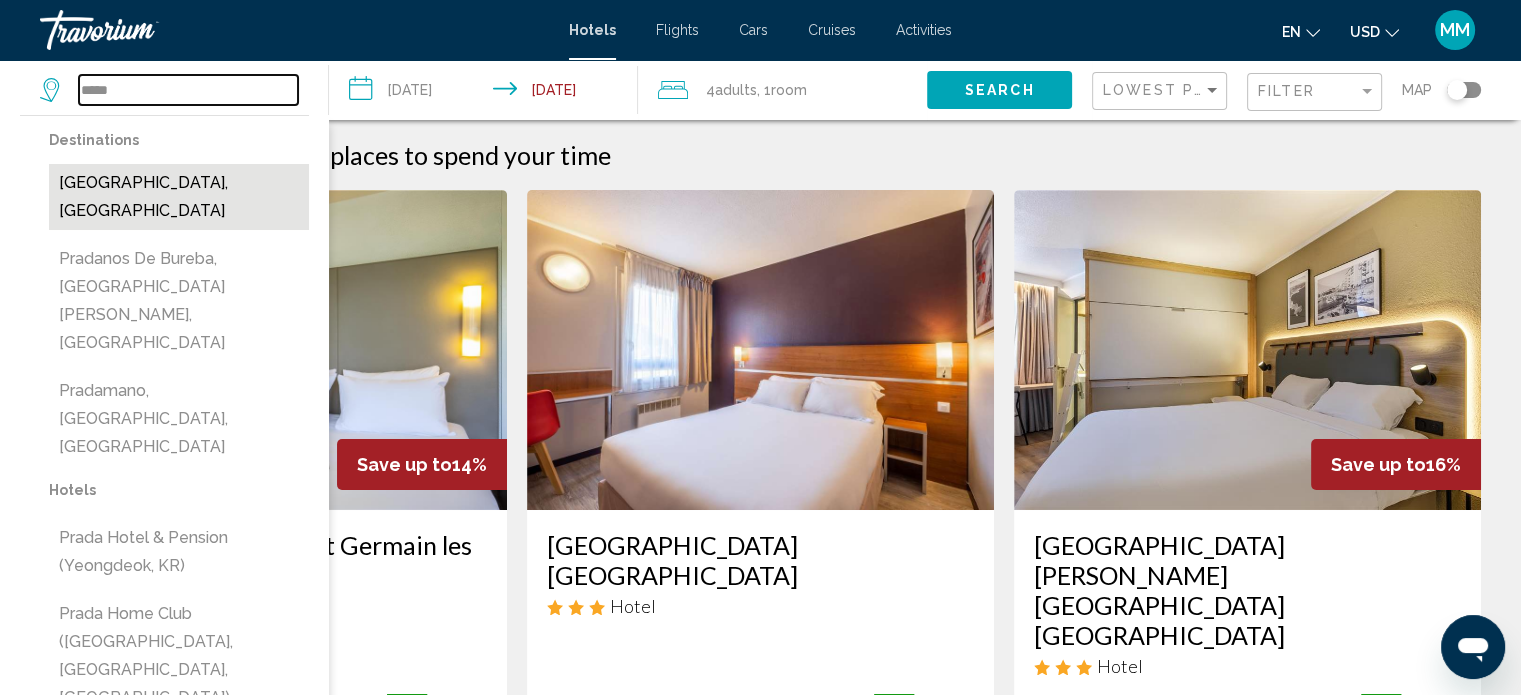 type on "**********" 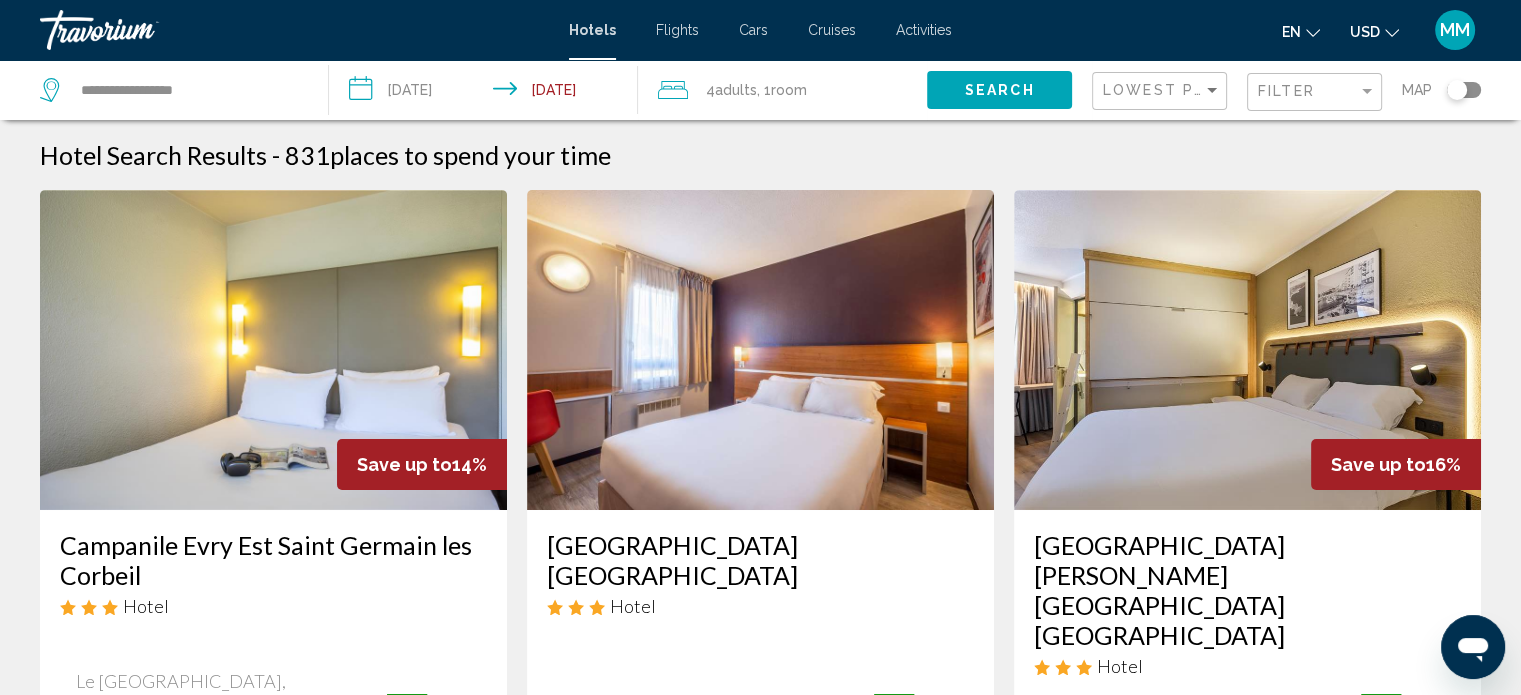 click on "Search" 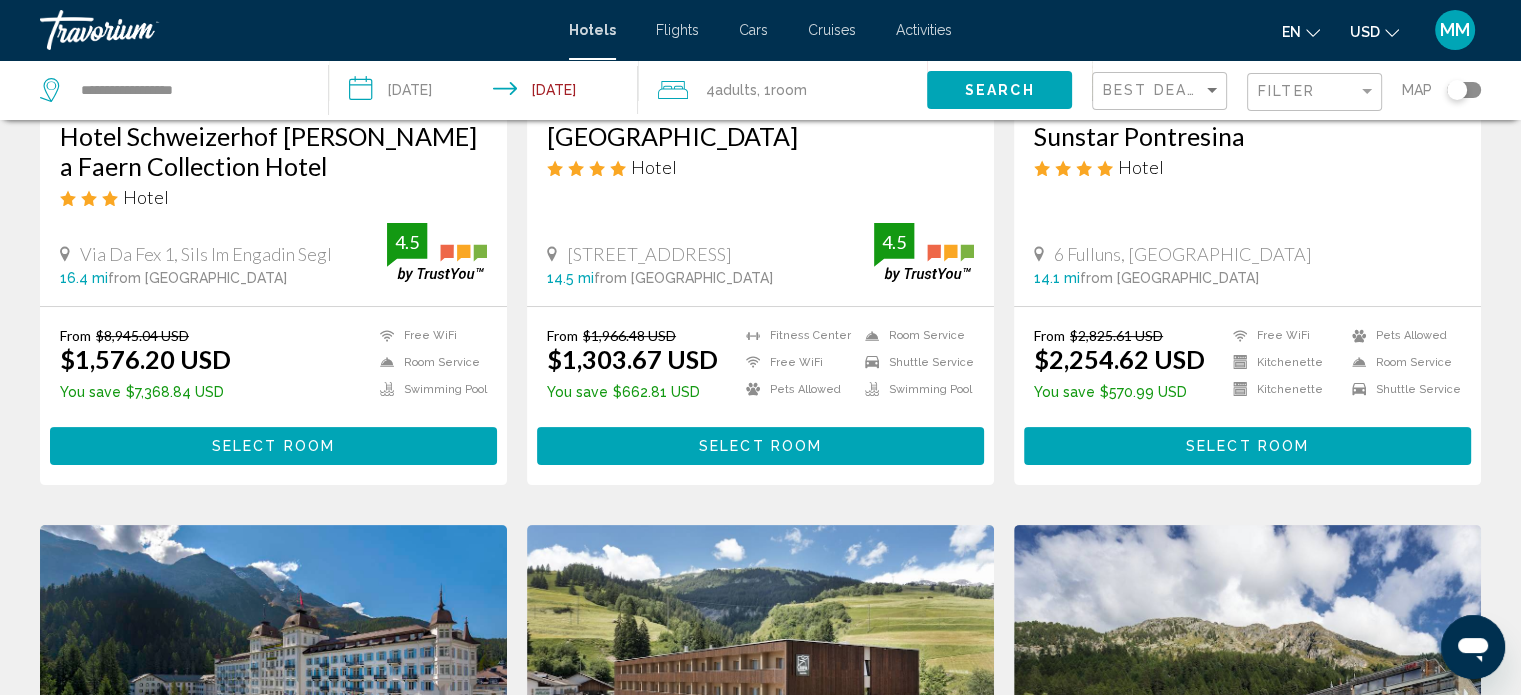 scroll, scrollTop: 413, scrollLeft: 0, axis: vertical 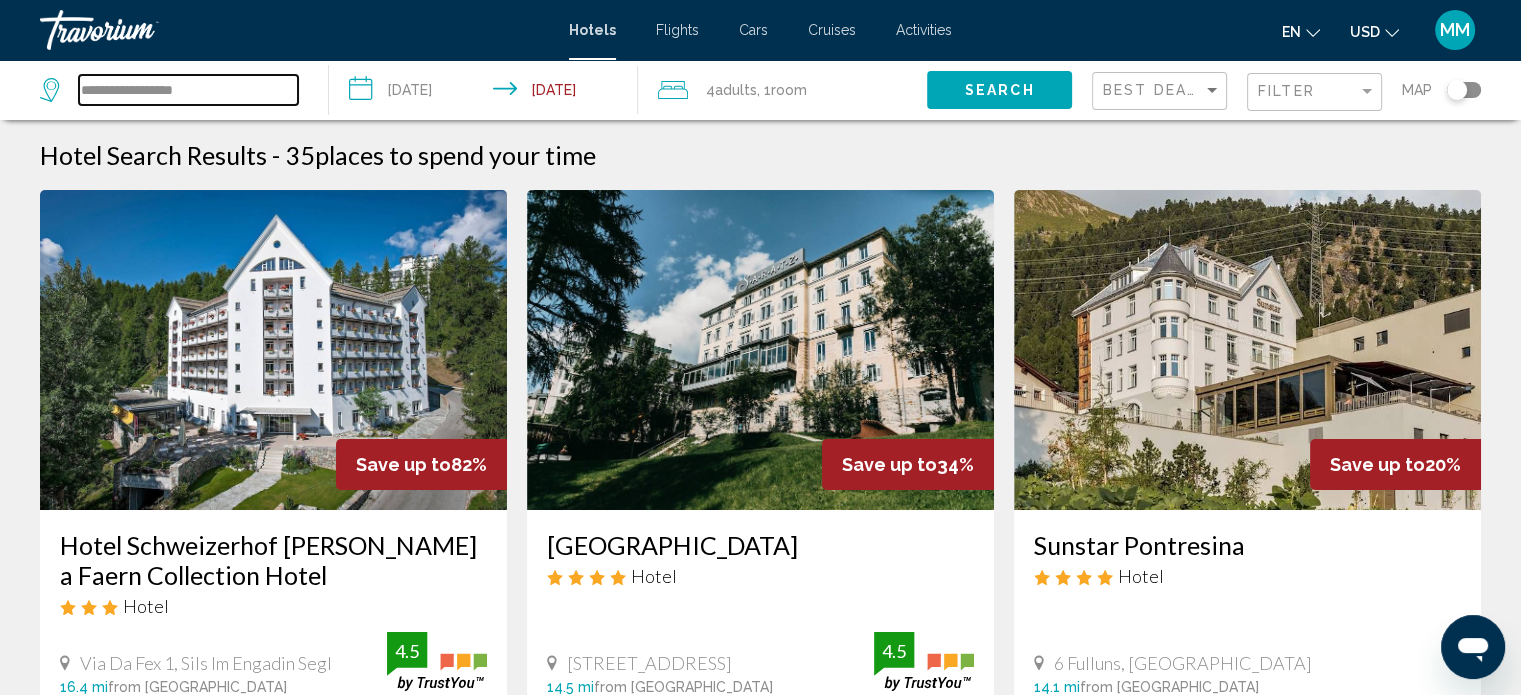 click on "**********" at bounding box center (188, 90) 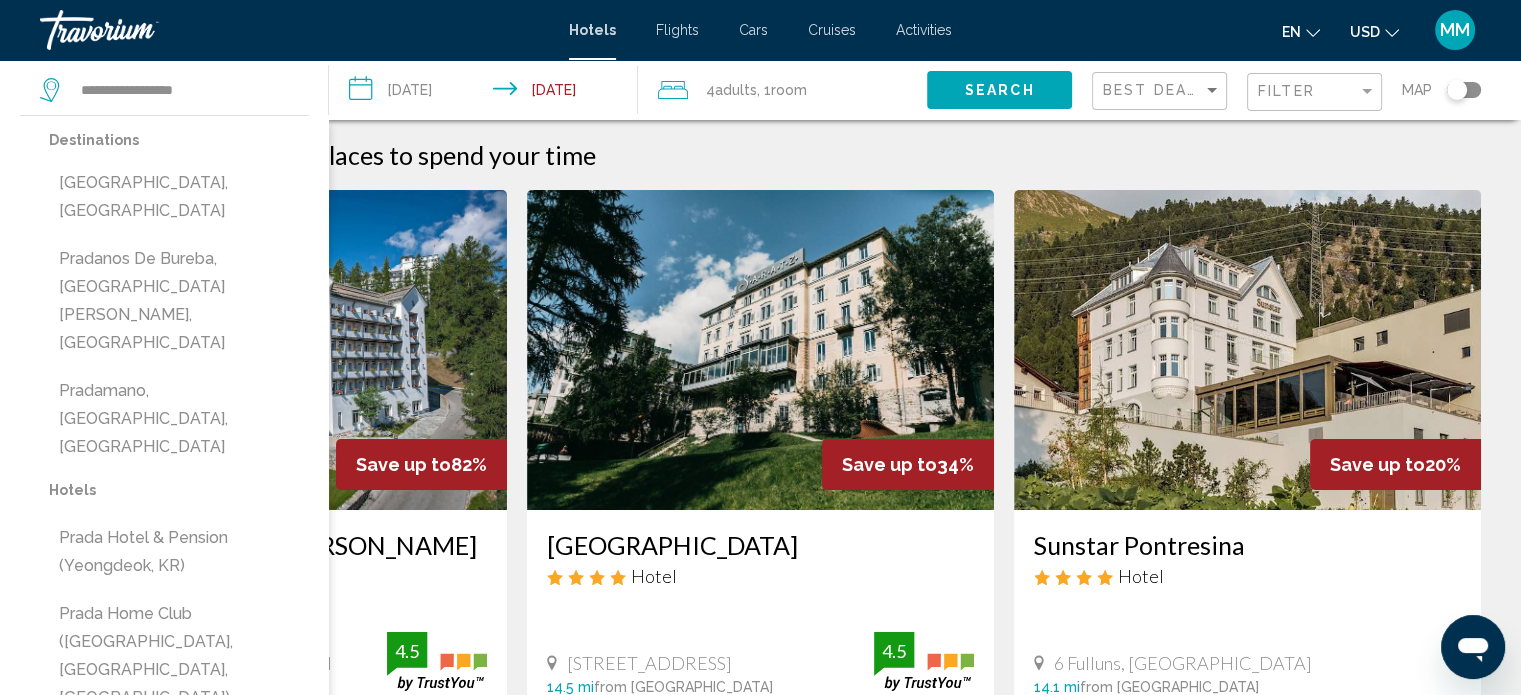 click on "Activities" at bounding box center [924, 30] 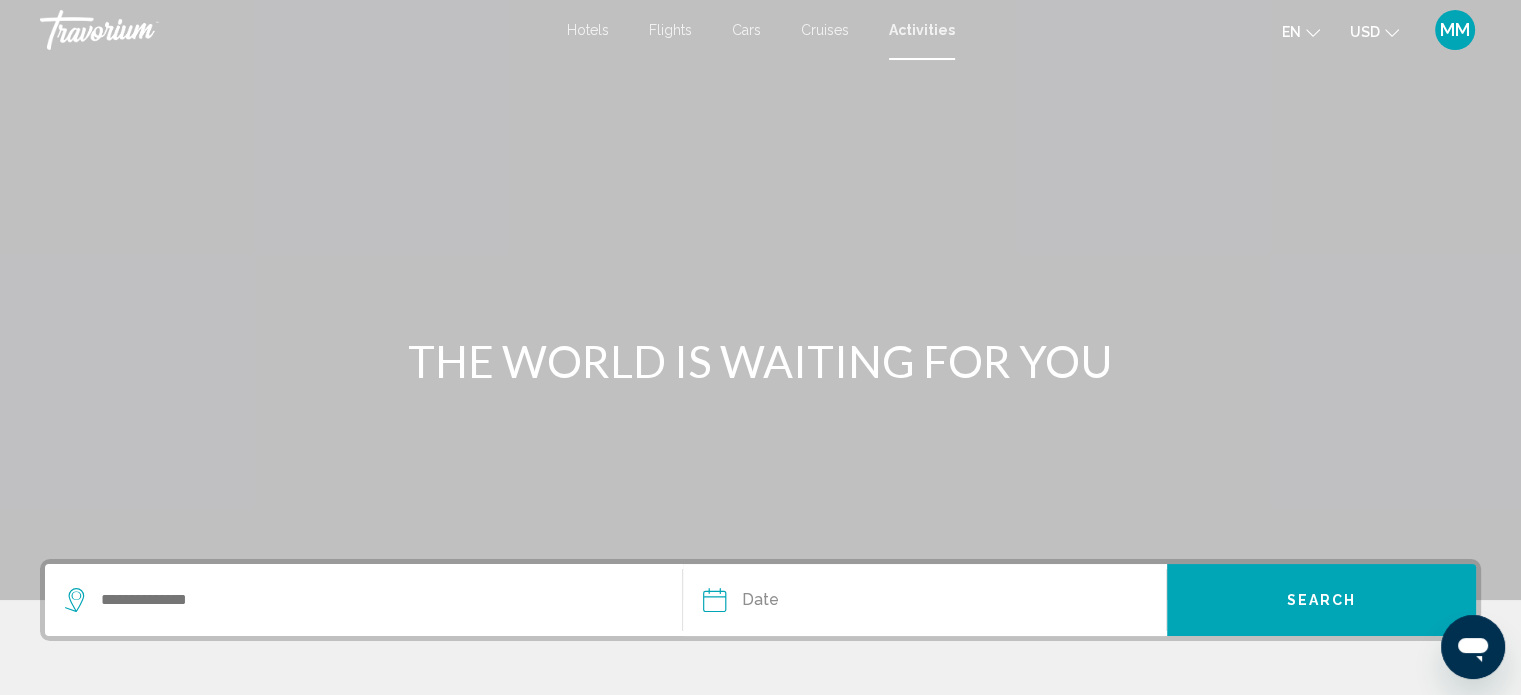 click at bounding box center (140, 30) 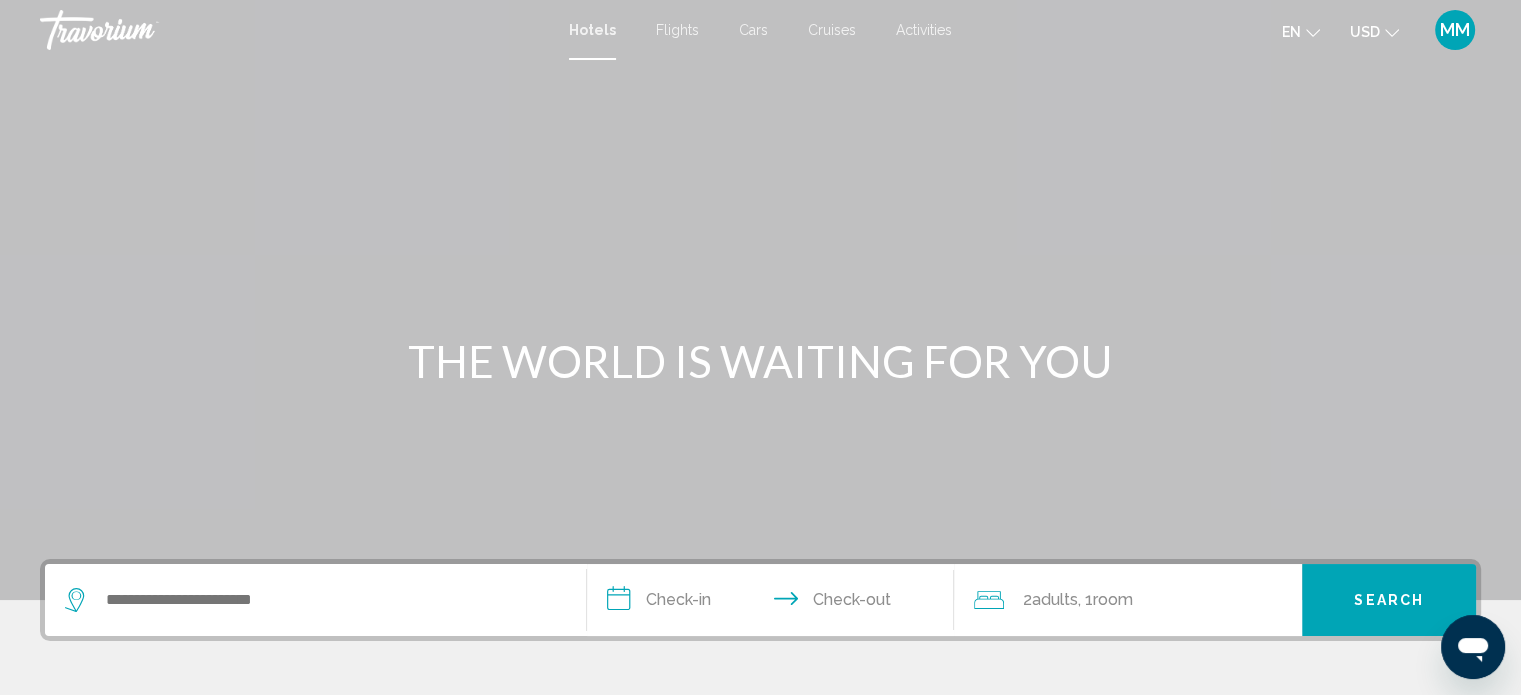 click at bounding box center (140, 30) 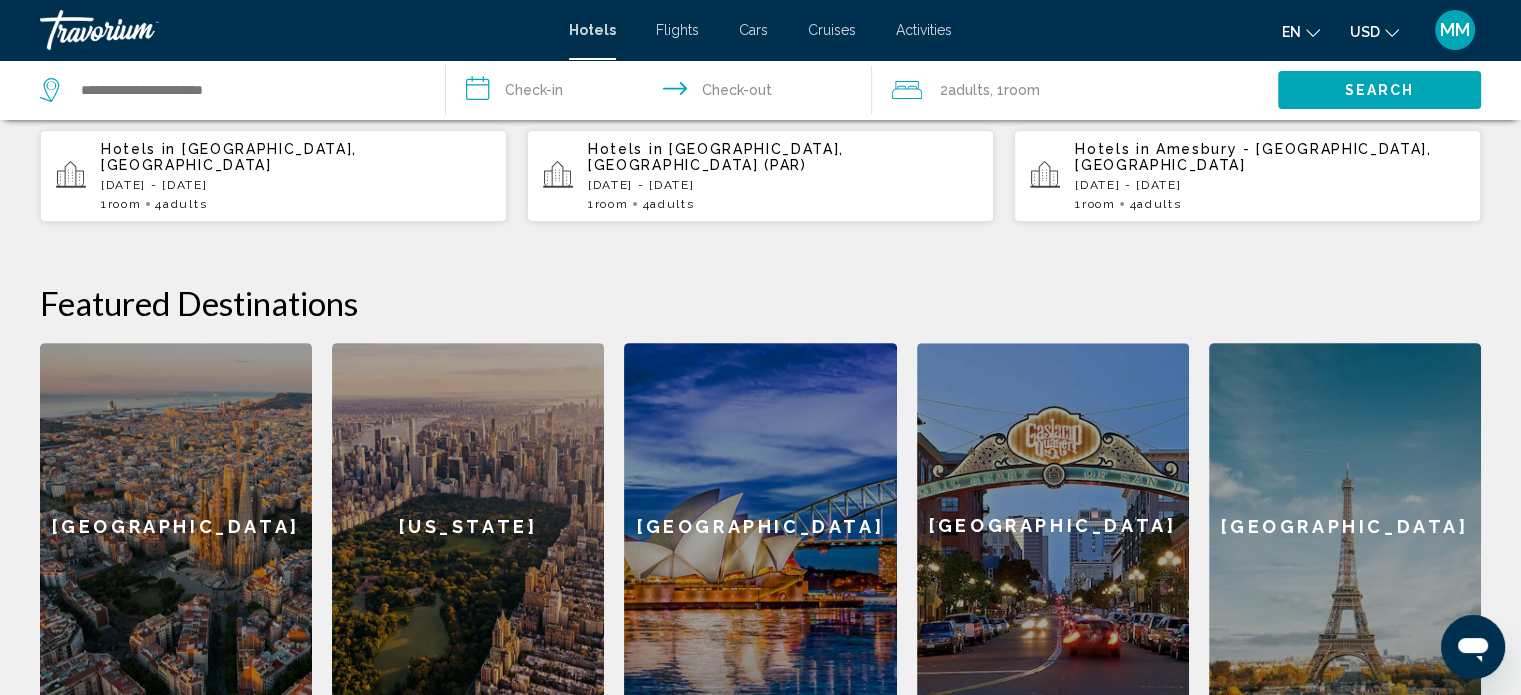 scroll, scrollTop: 634, scrollLeft: 0, axis: vertical 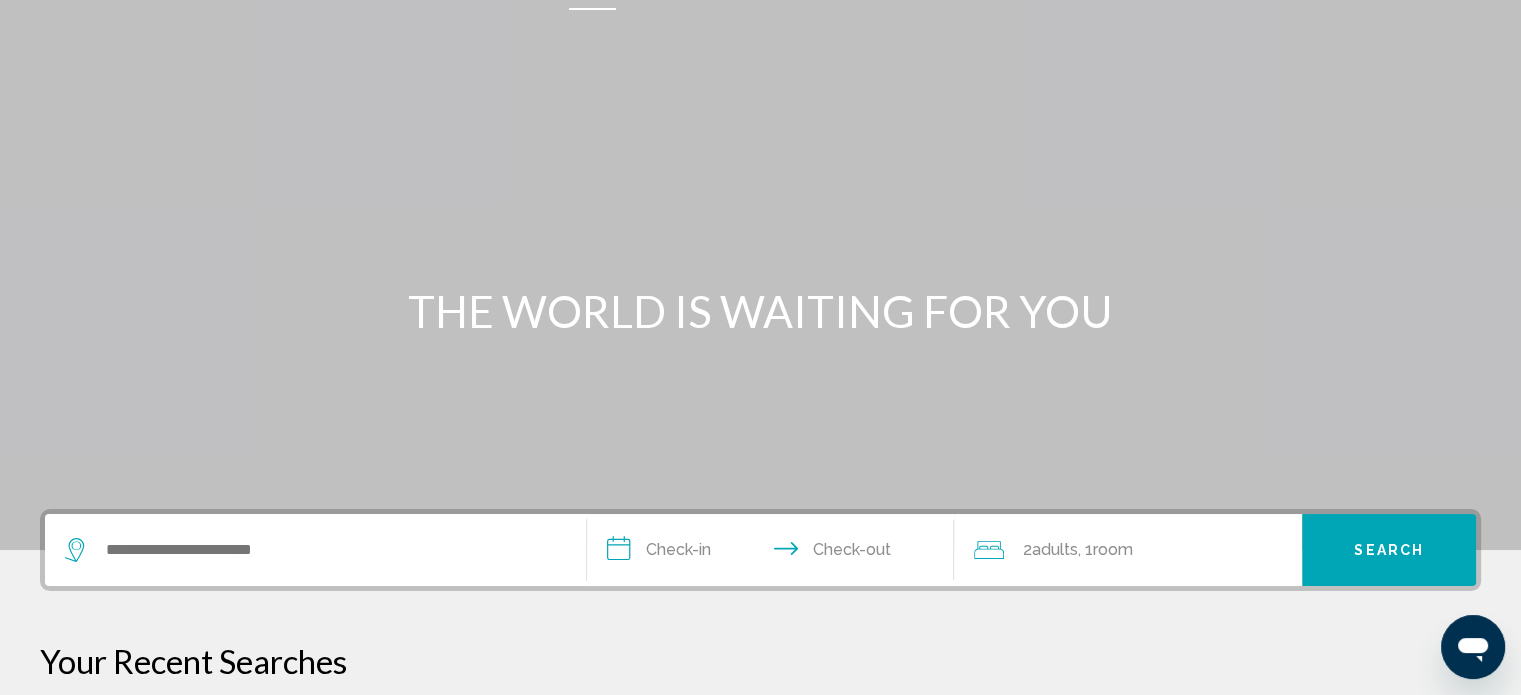 drag, startPoint x: 1520, startPoint y: 141, endPoint x: 1524, endPoint y: 123, distance: 18.439089 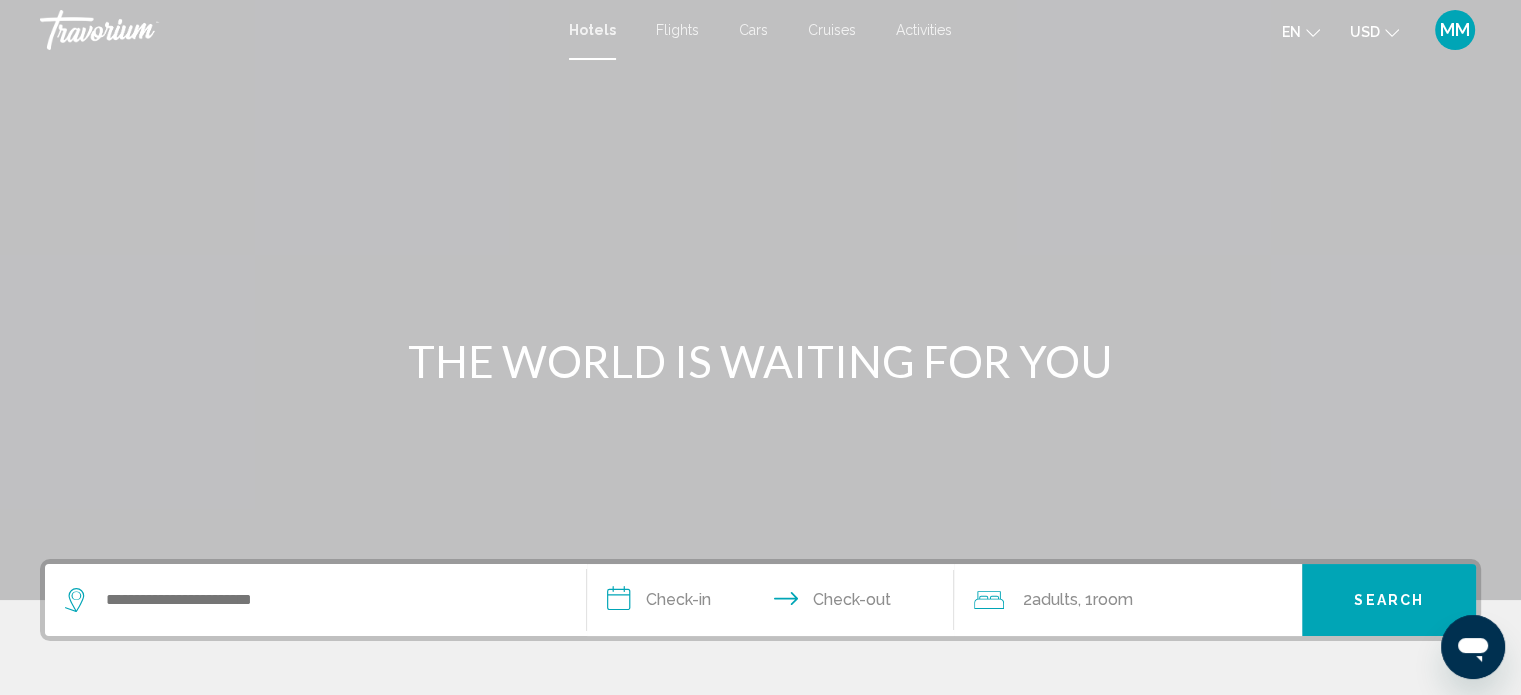 click at bounding box center [140, 30] 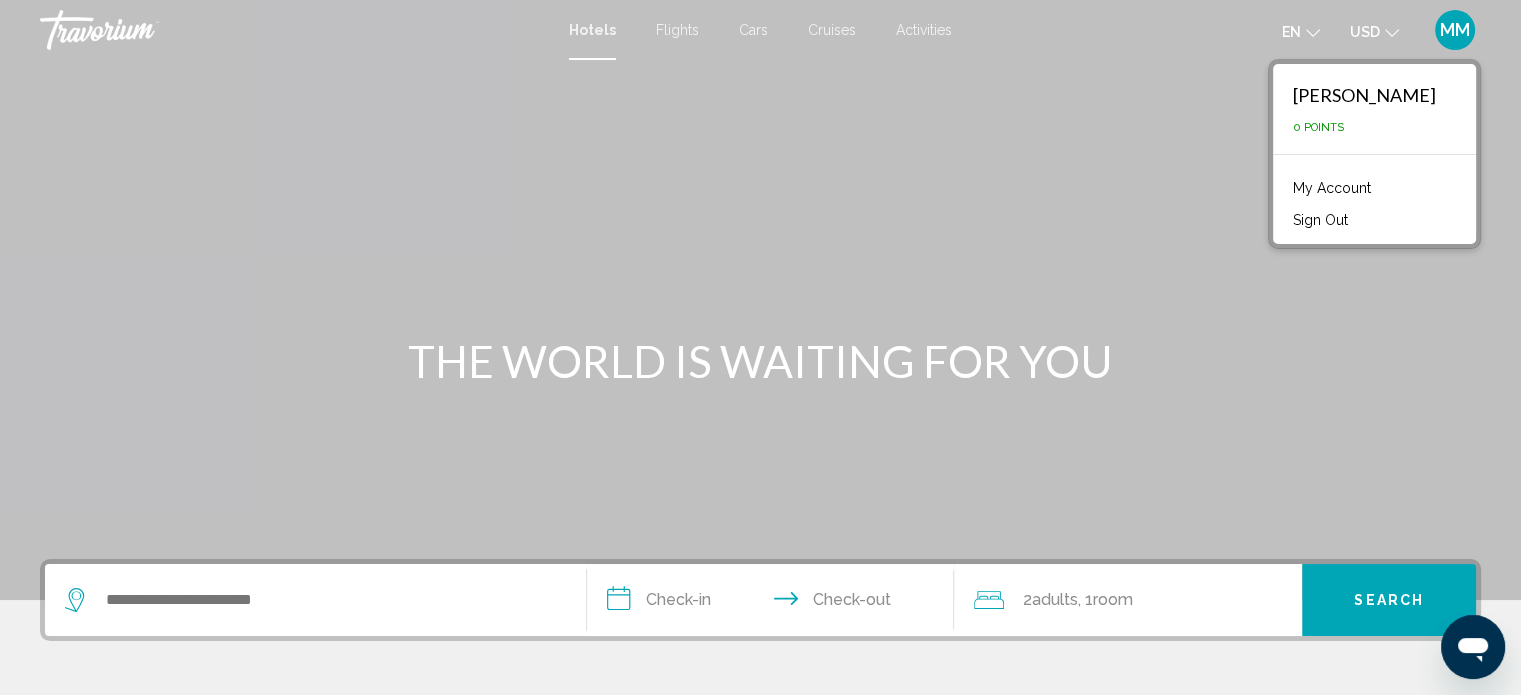 click at bounding box center [140, 30] 